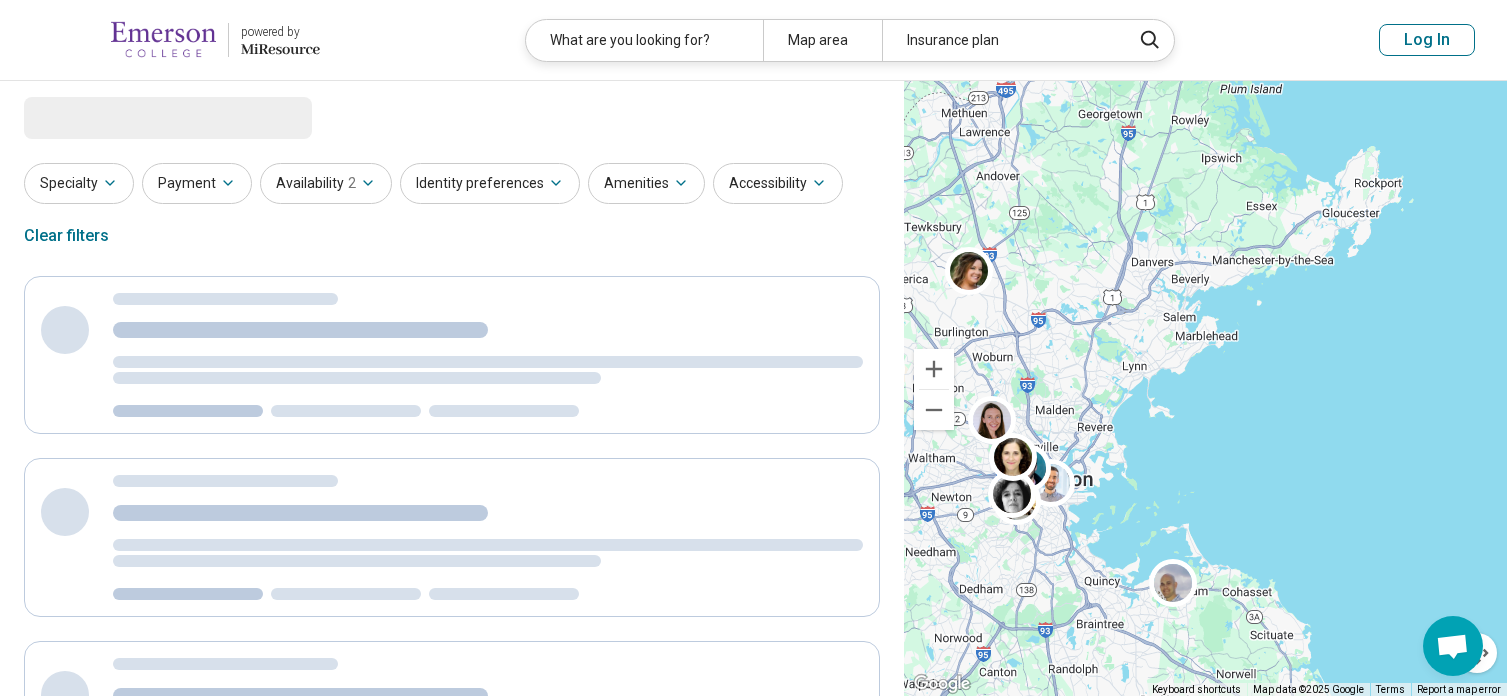 scroll, scrollTop: 0, scrollLeft: 0, axis: both 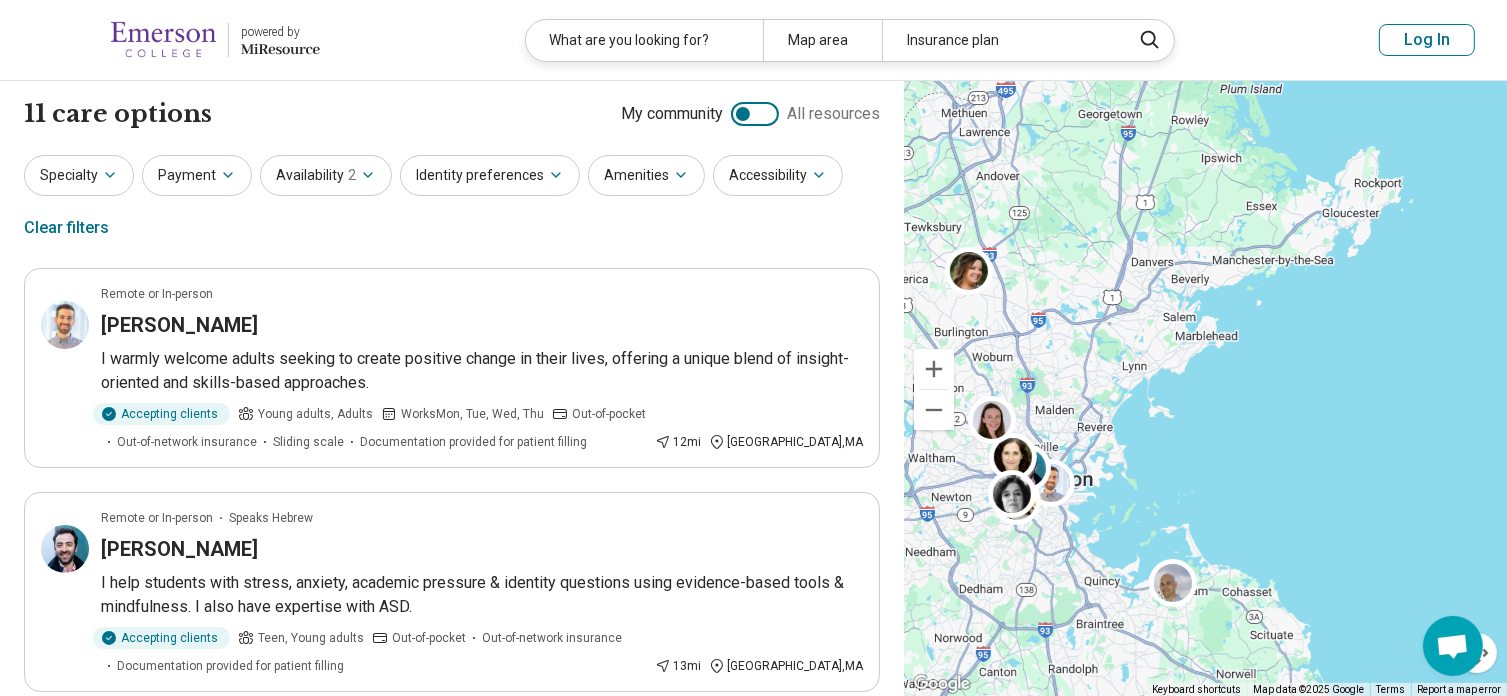 click on "Log In" at bounding box center [1427, 40] 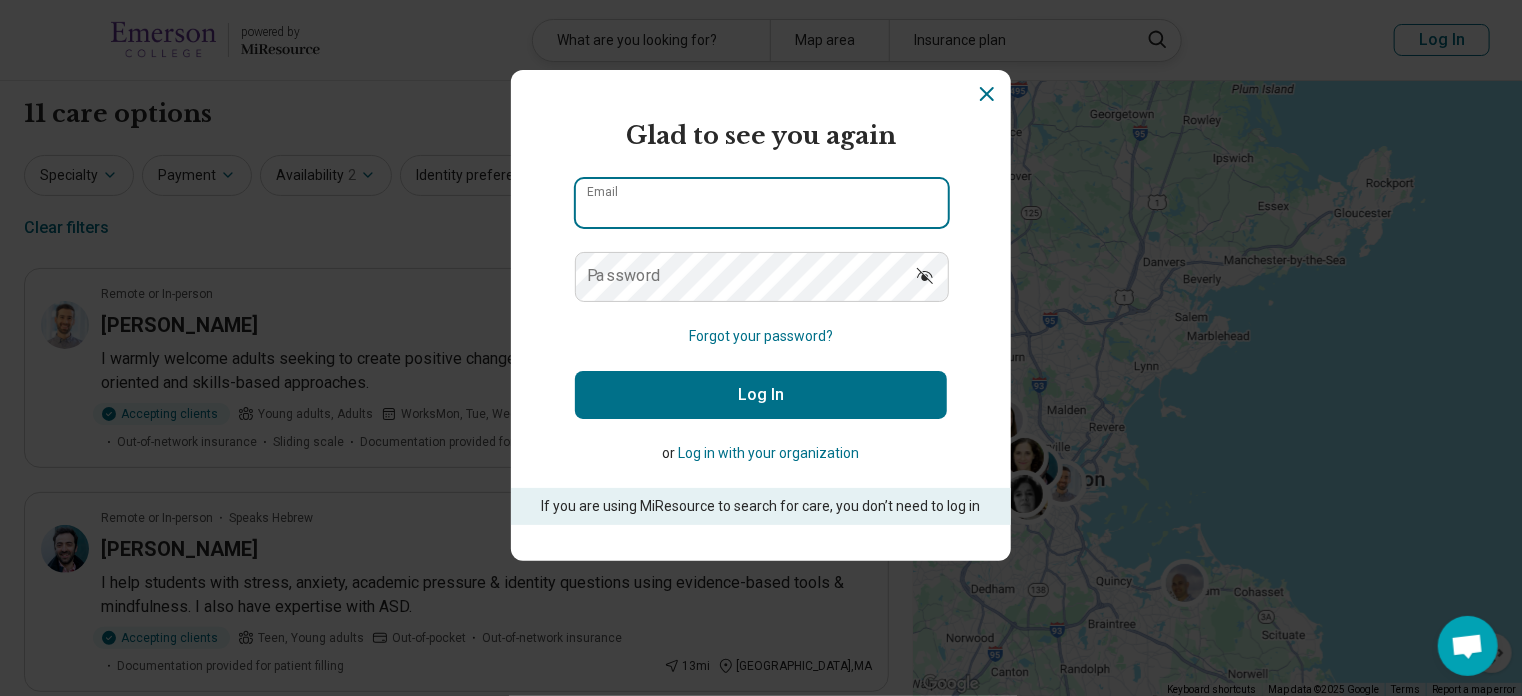type on "**********" 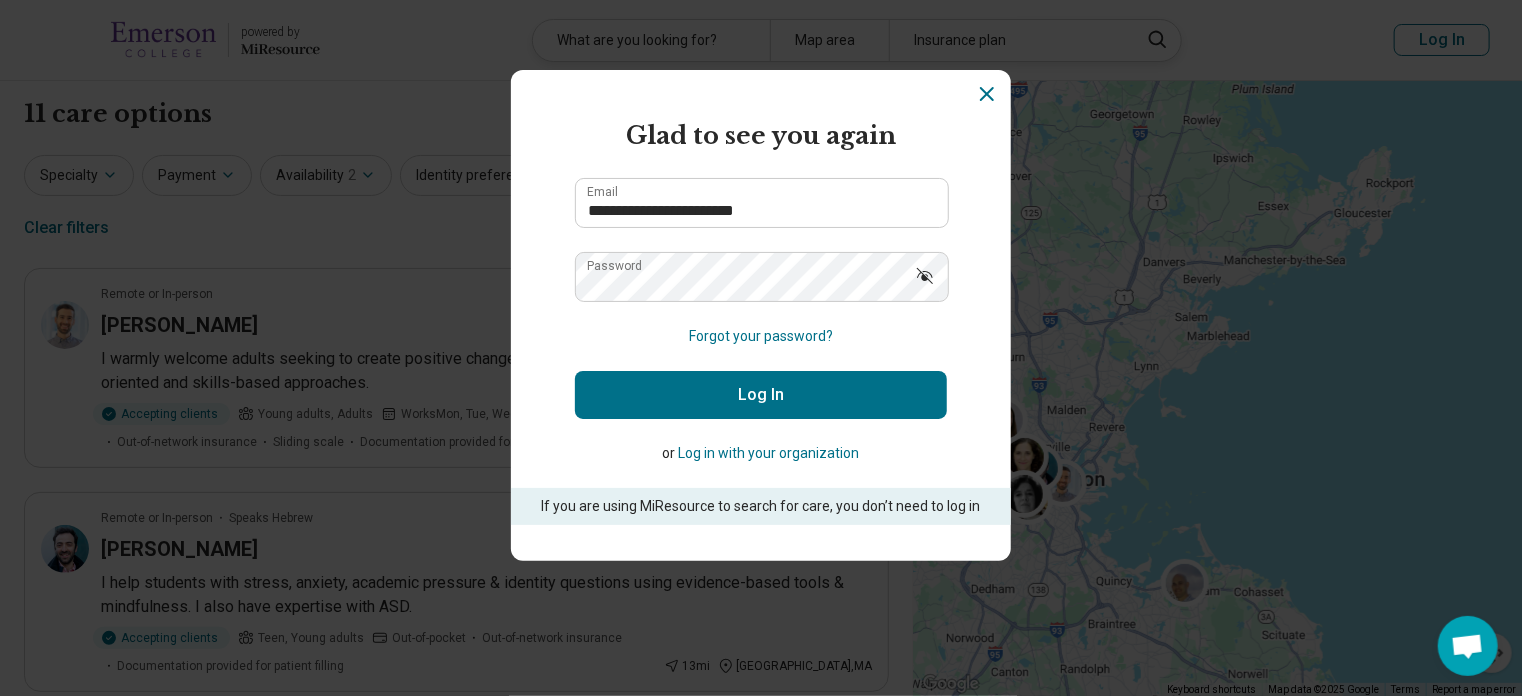 click on "Log In" at bounding box center [761, 395] 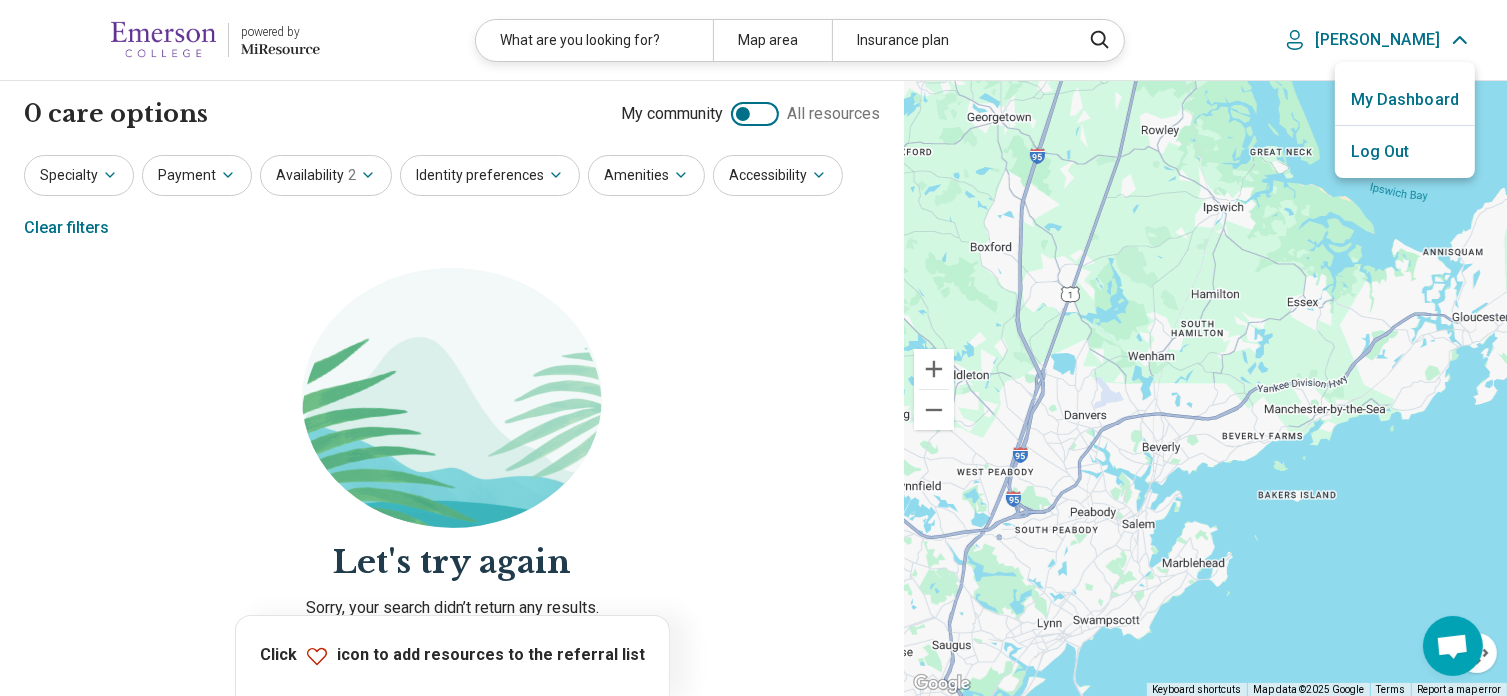 click on "My Dashboard" at bounding box center (1405, 100) 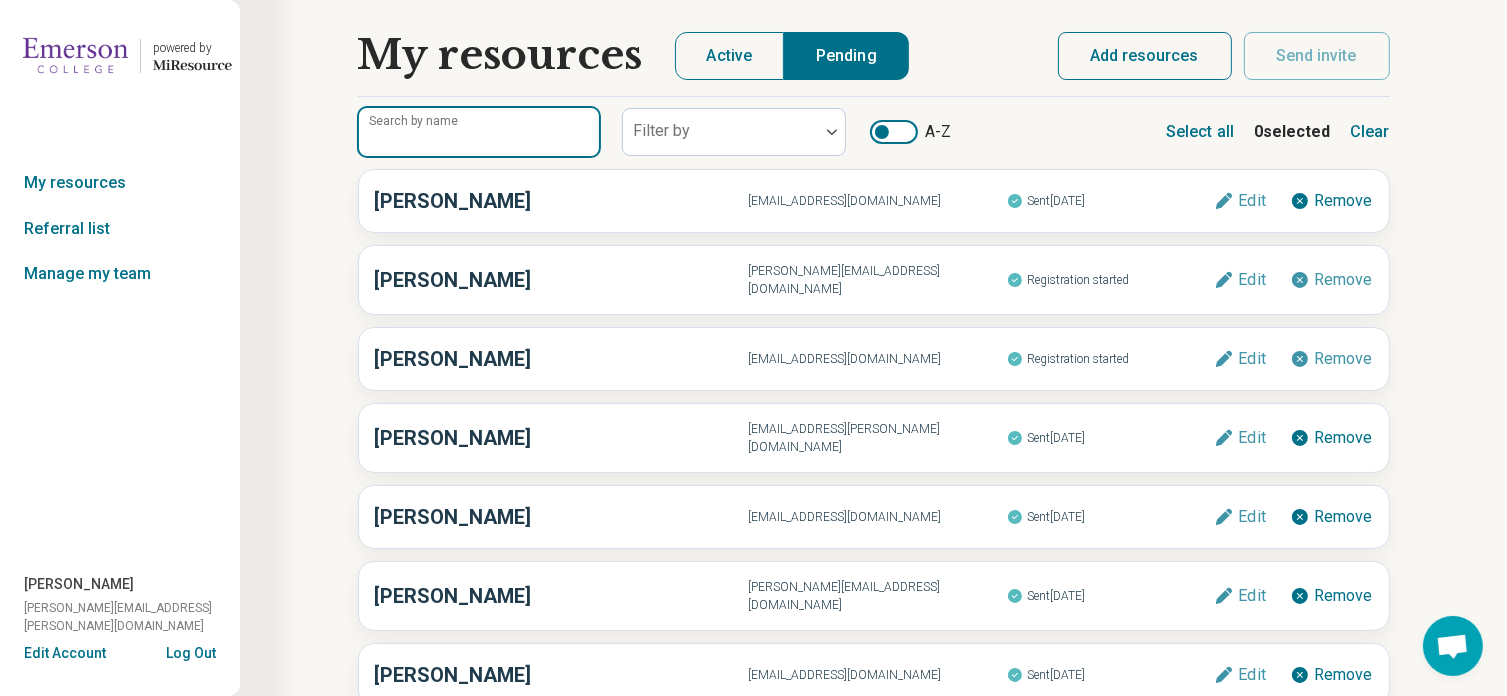 click on "Search by name" at bounding box center (479, 132) 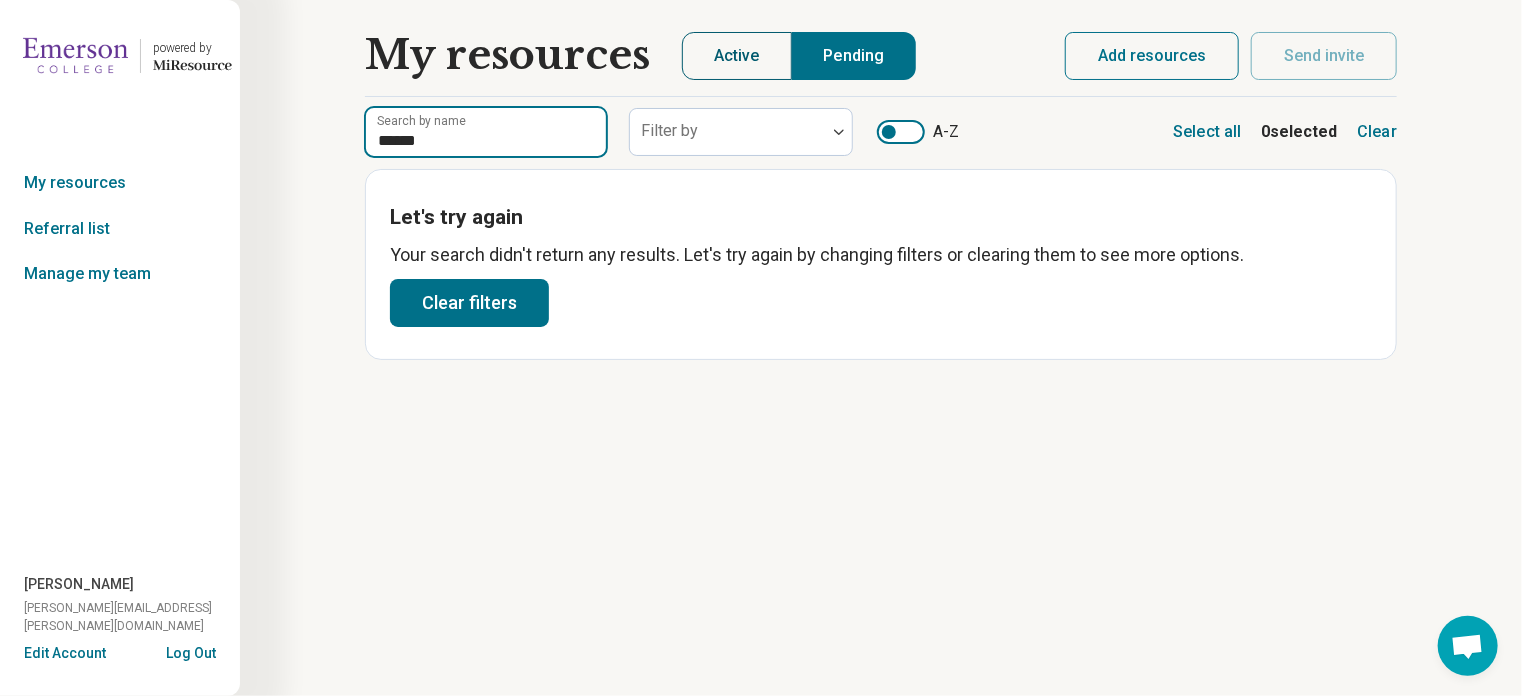 type on "******" 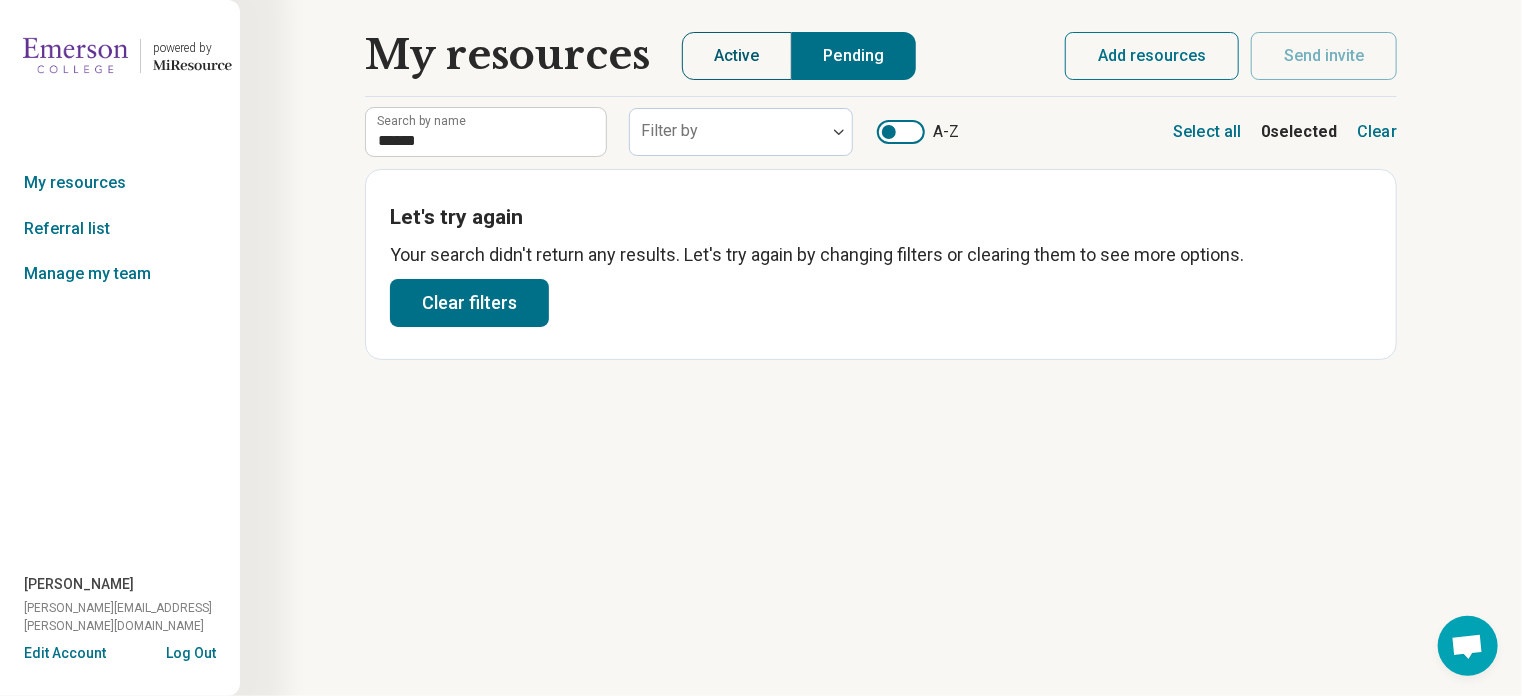 click on "Active" at bounding box center (737, 56) 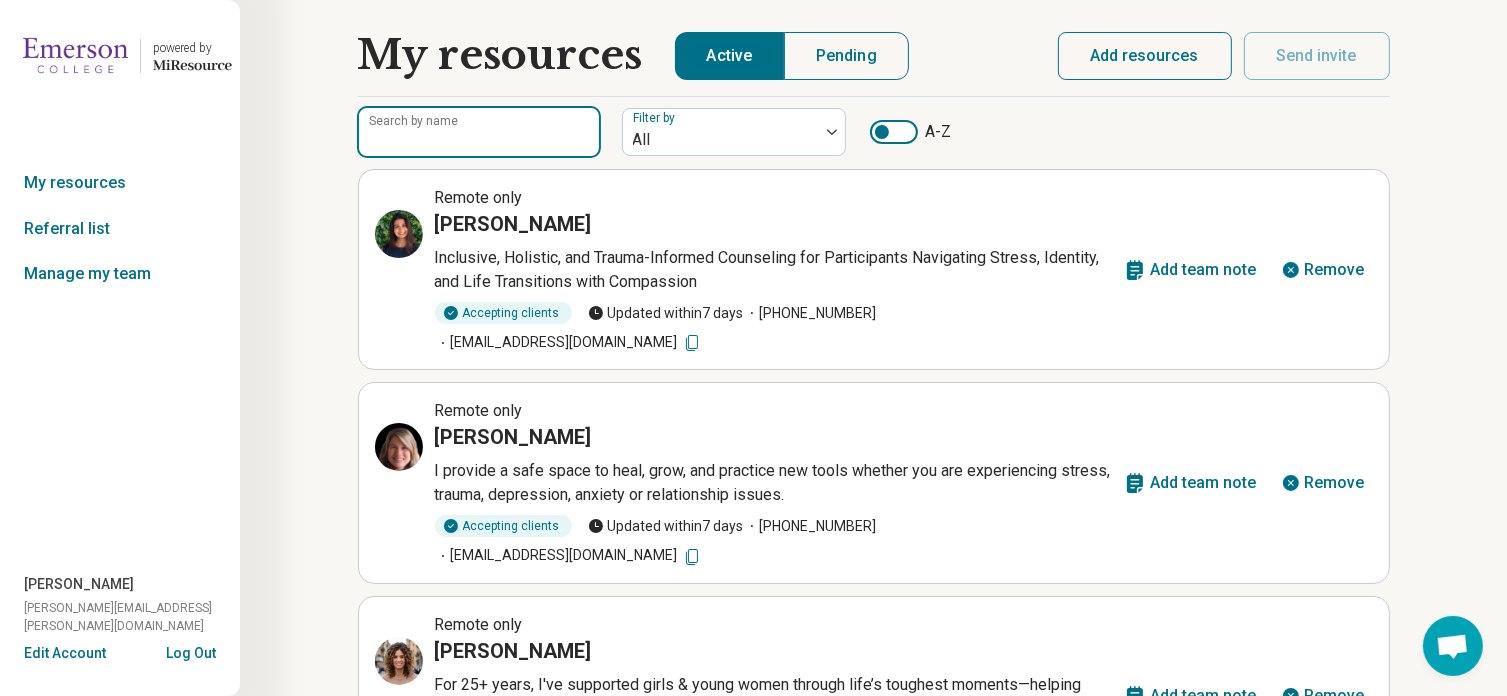 click on "Search by name" at bounding box center [479, 132] 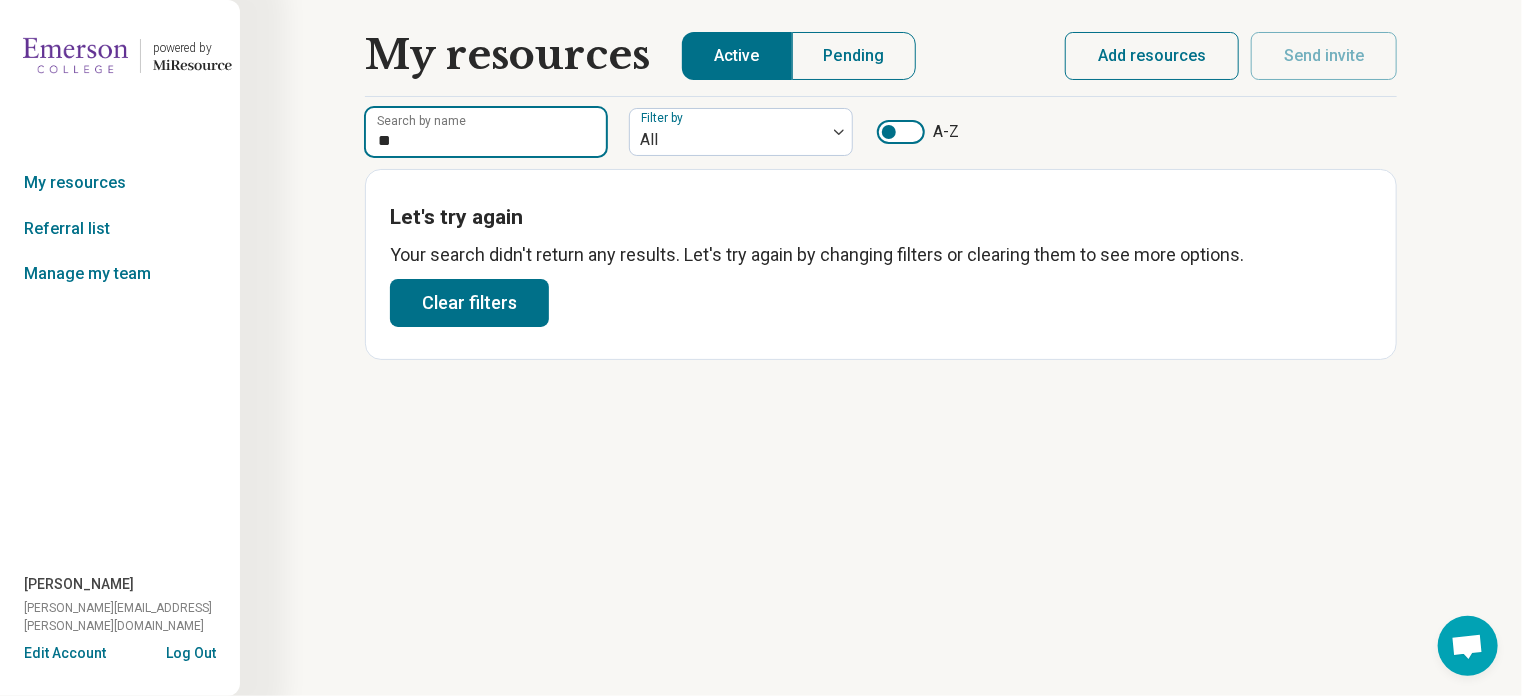 type on "*" 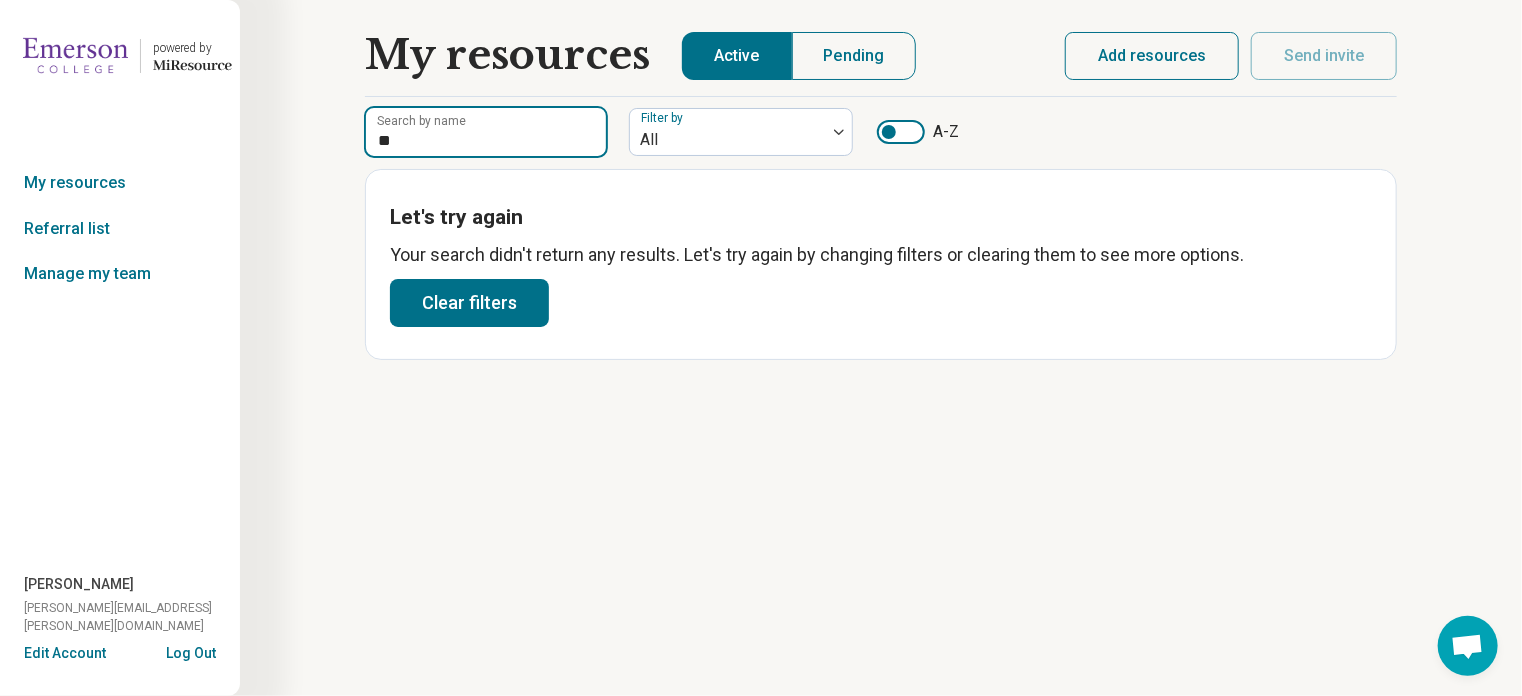 type on "*" 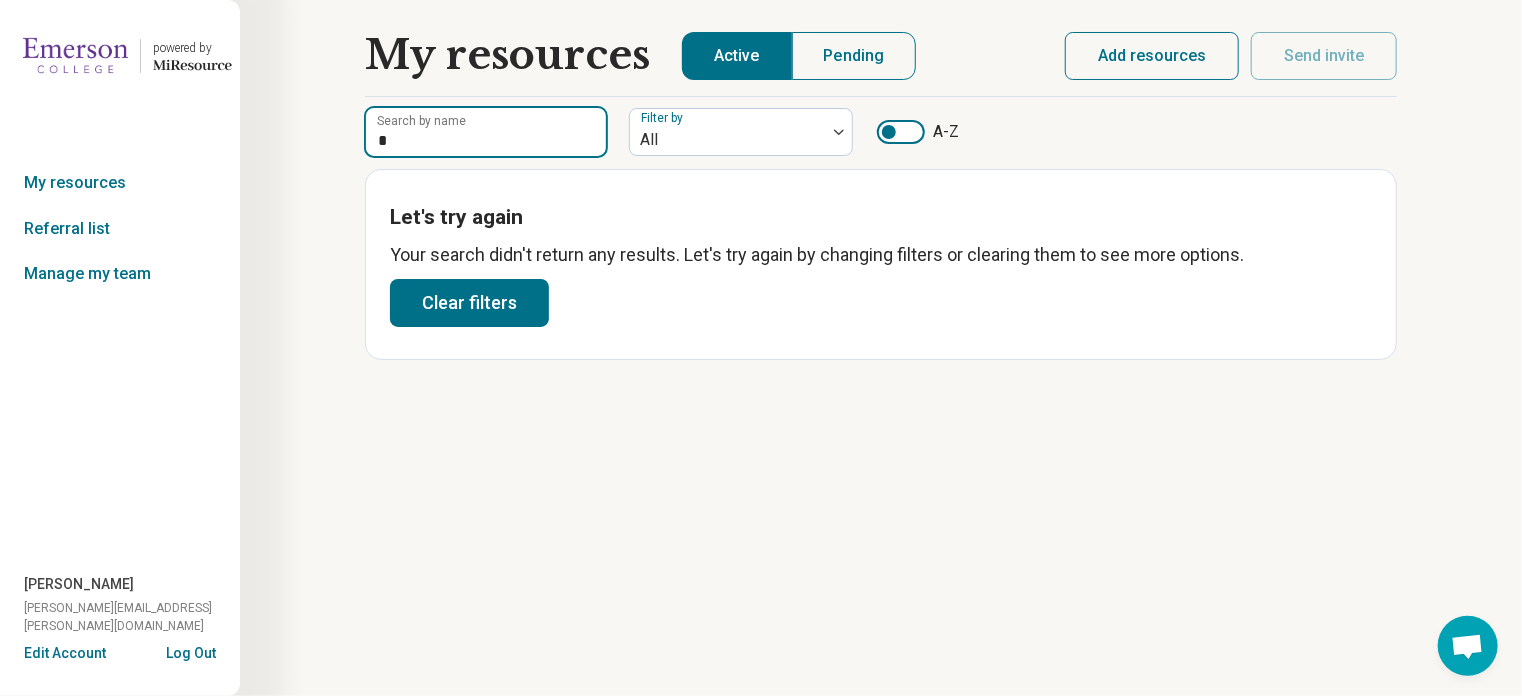 type 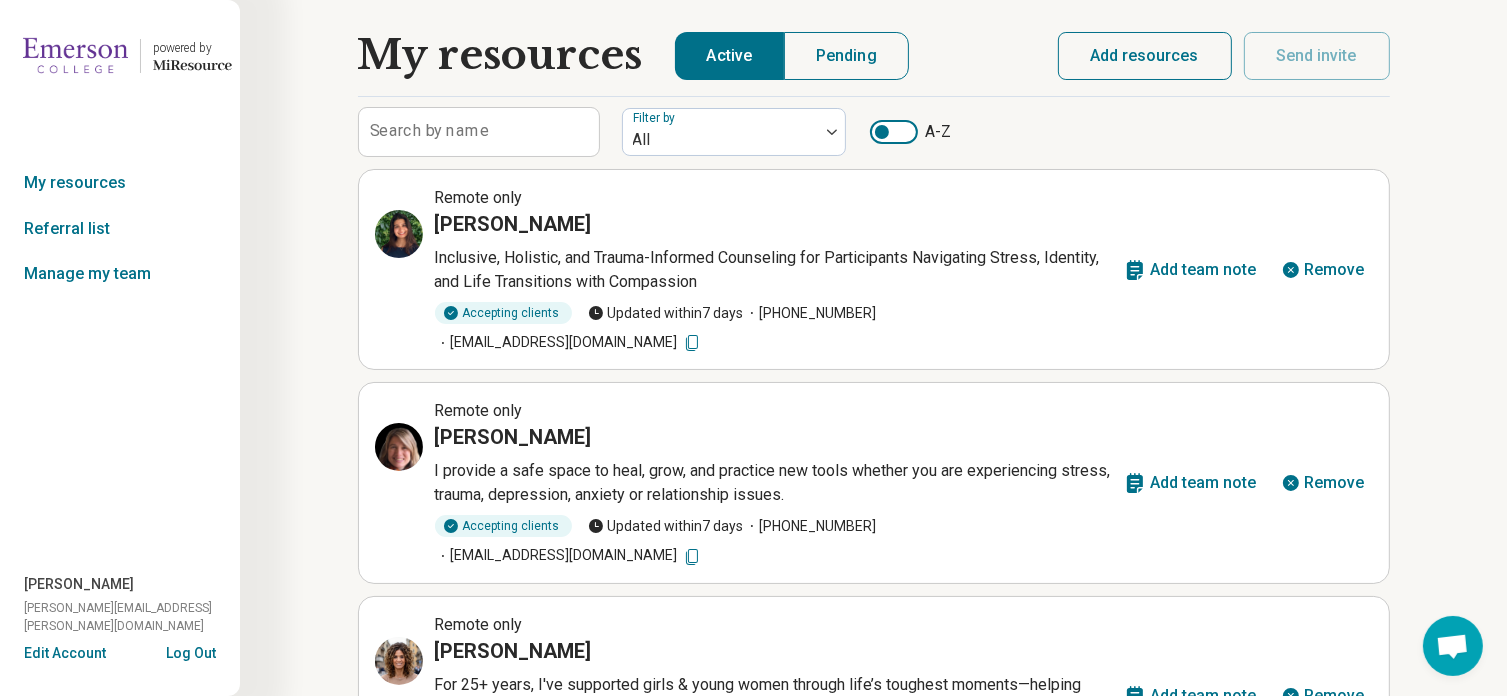 click on "Add resources" at bounding box center (1145, 56) 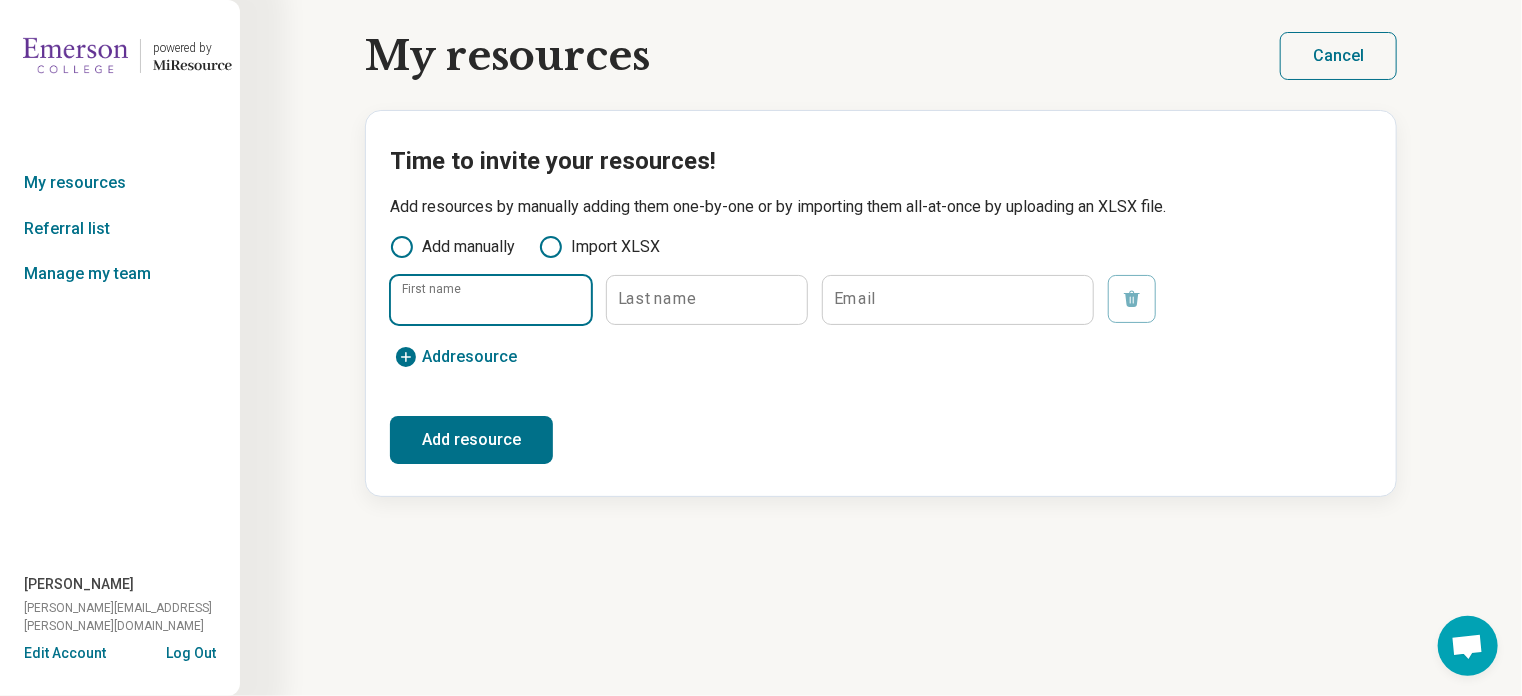 click on "First name" at bounding box center (491, 300) 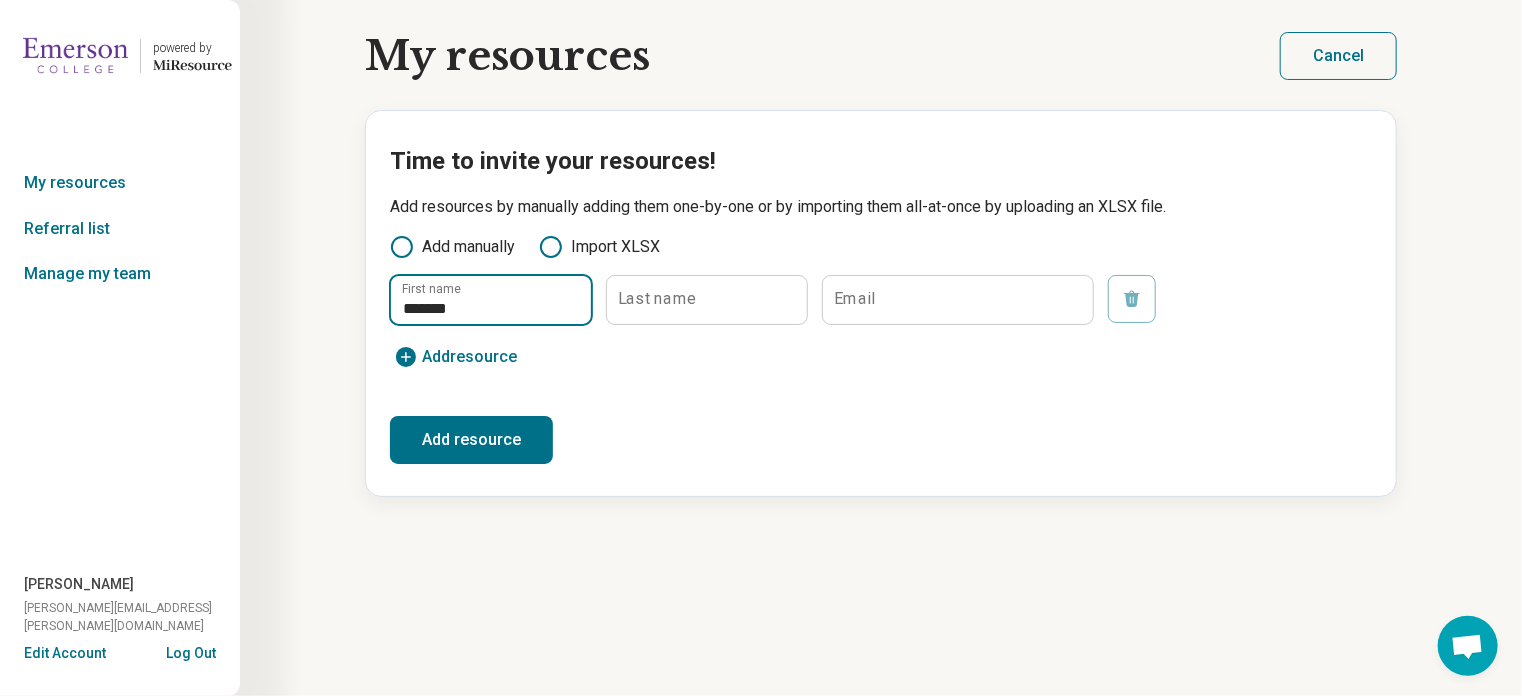 type on "******" 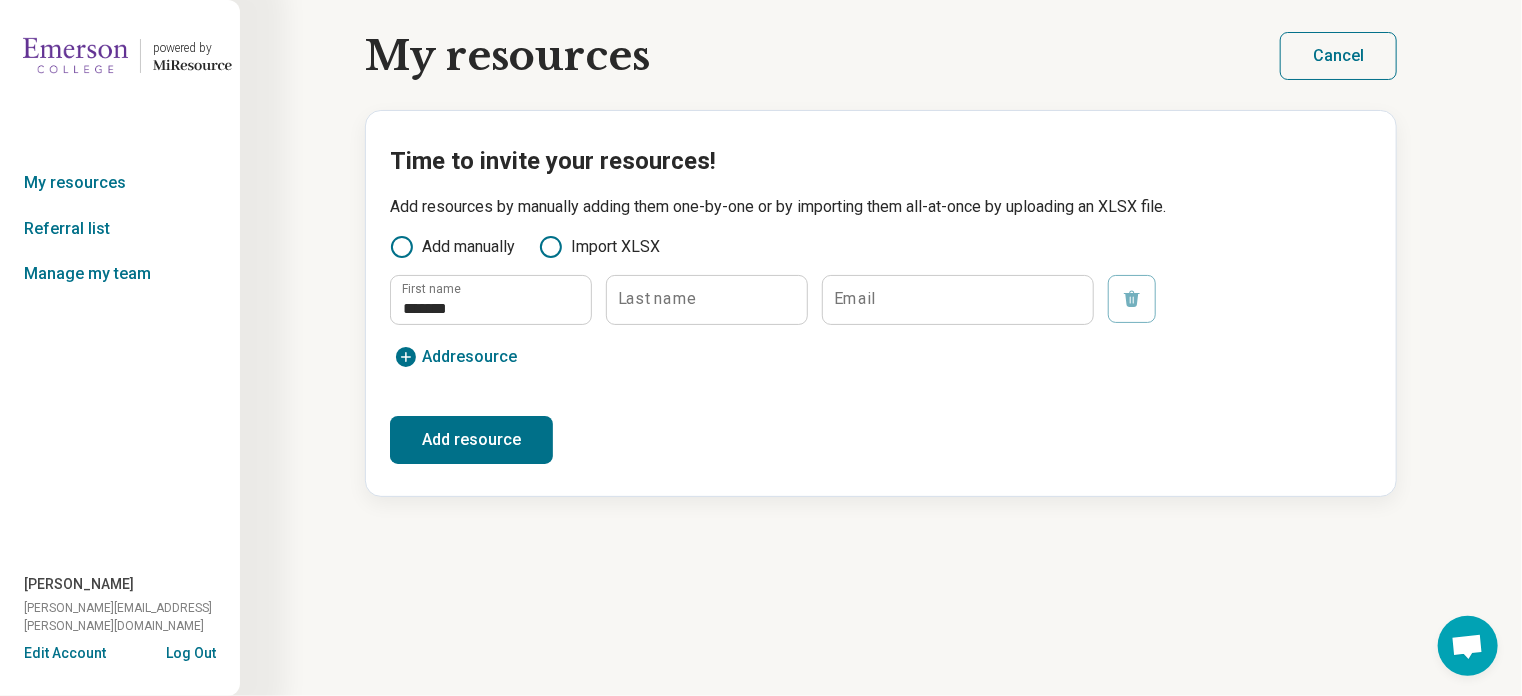 click on "Last name" at bounding box center (657, 299) 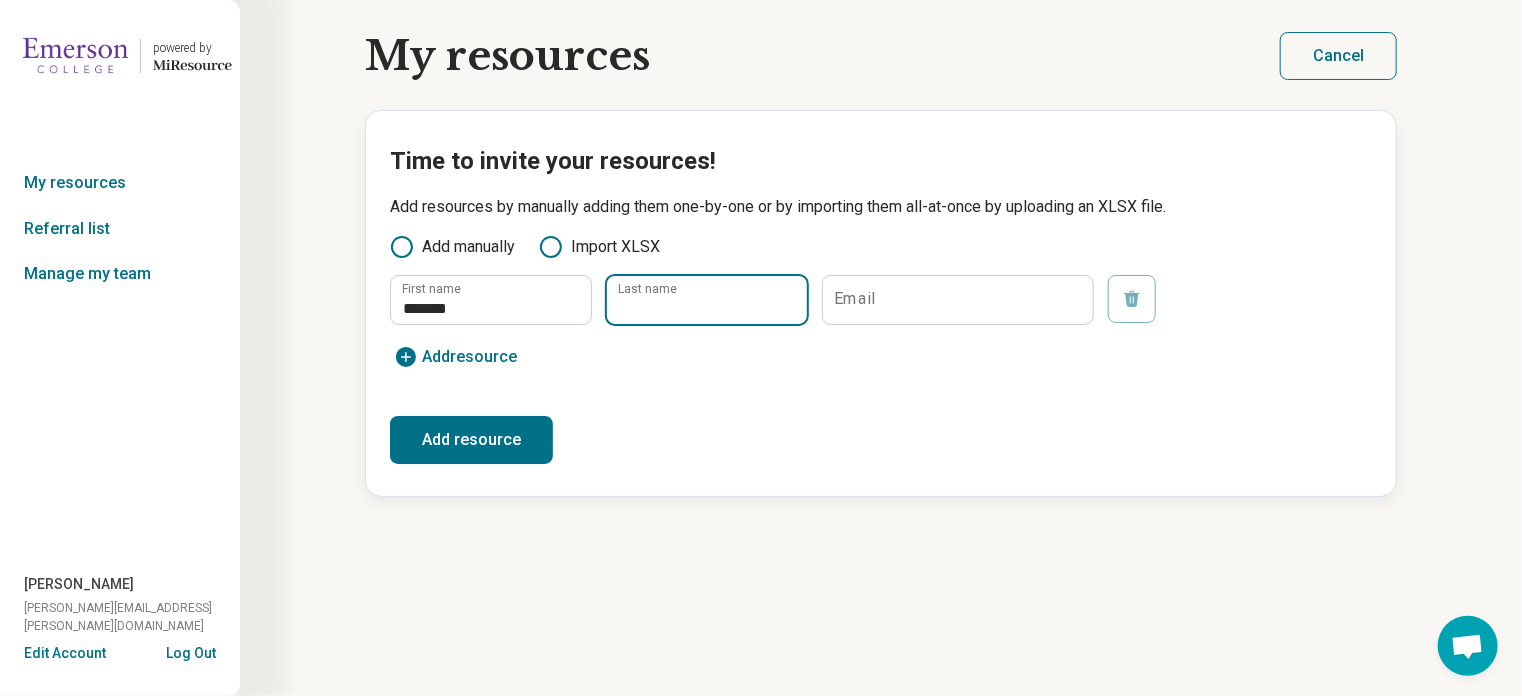 click on "Last name" at bounding box center (707, 300) 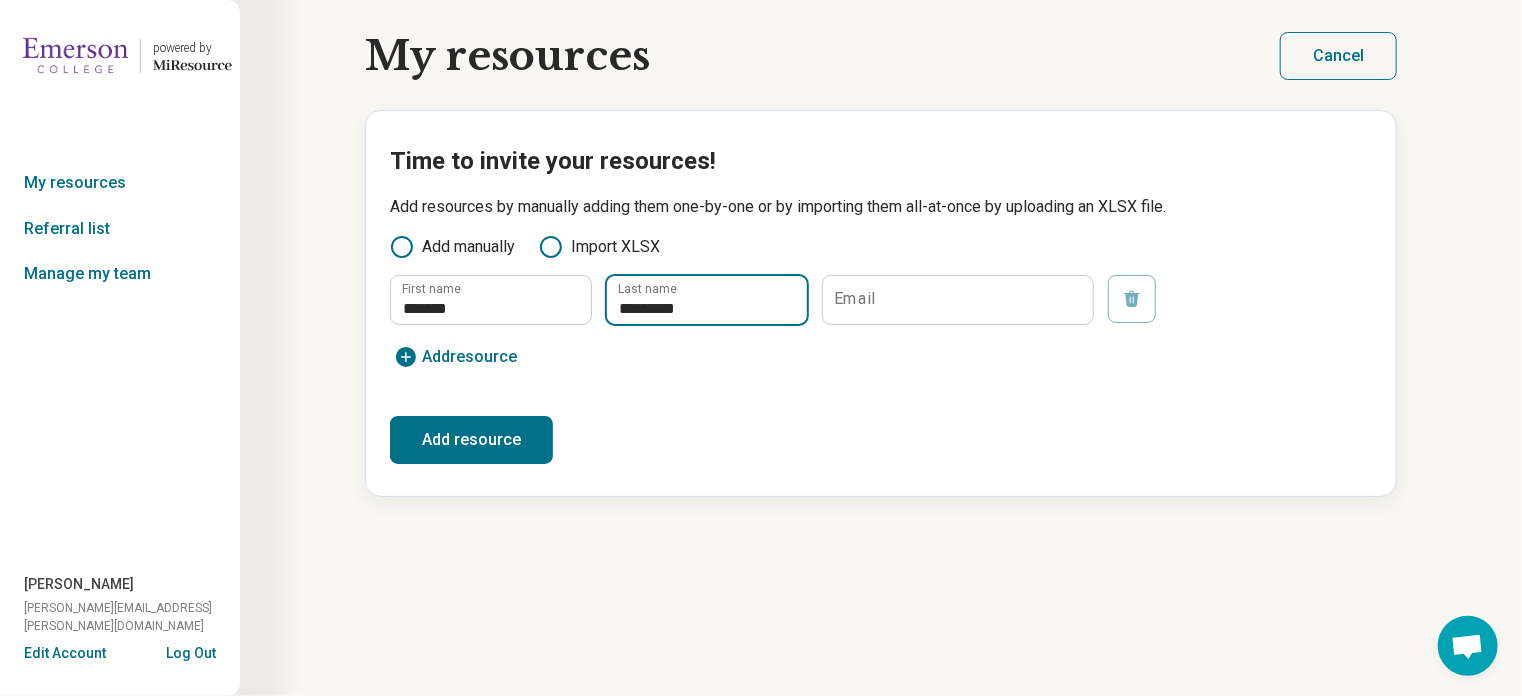 type on "********" 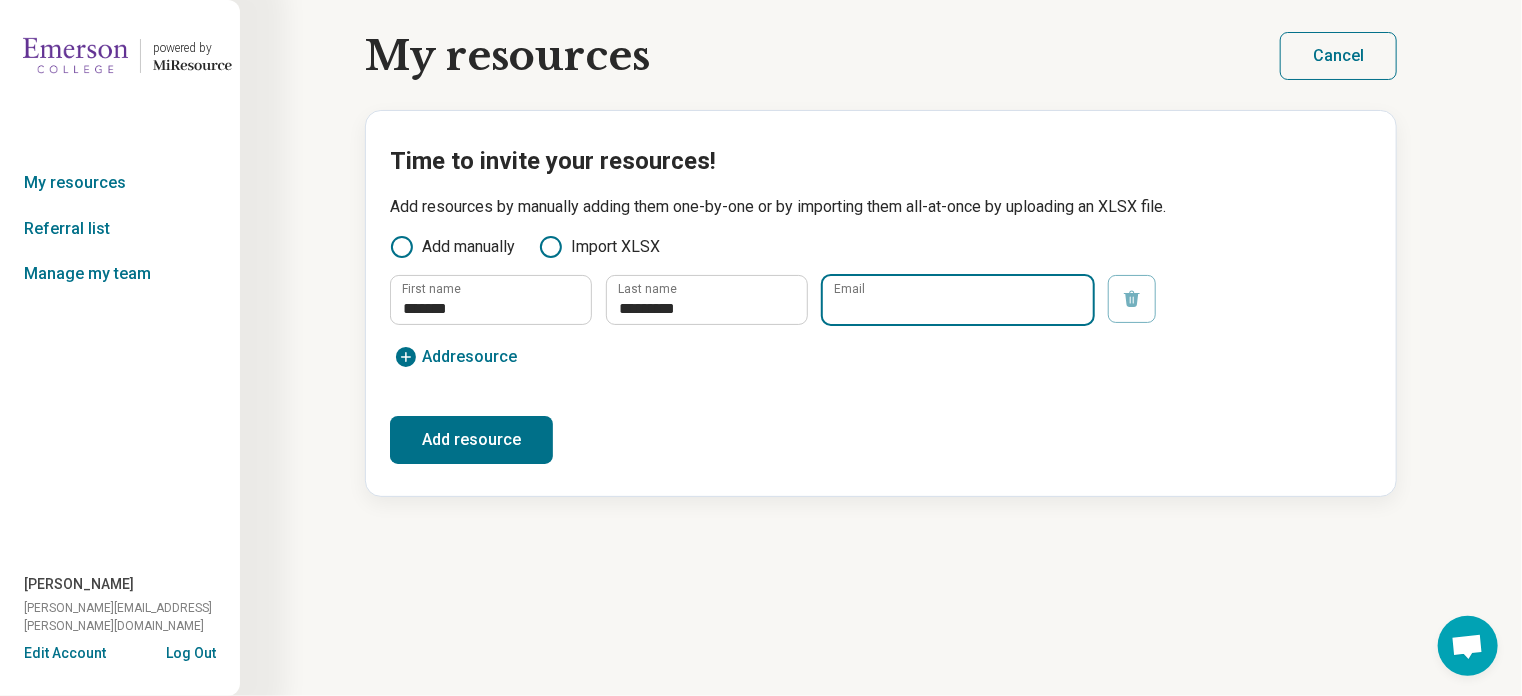 click on "Email" at bounding box center [958, 300] 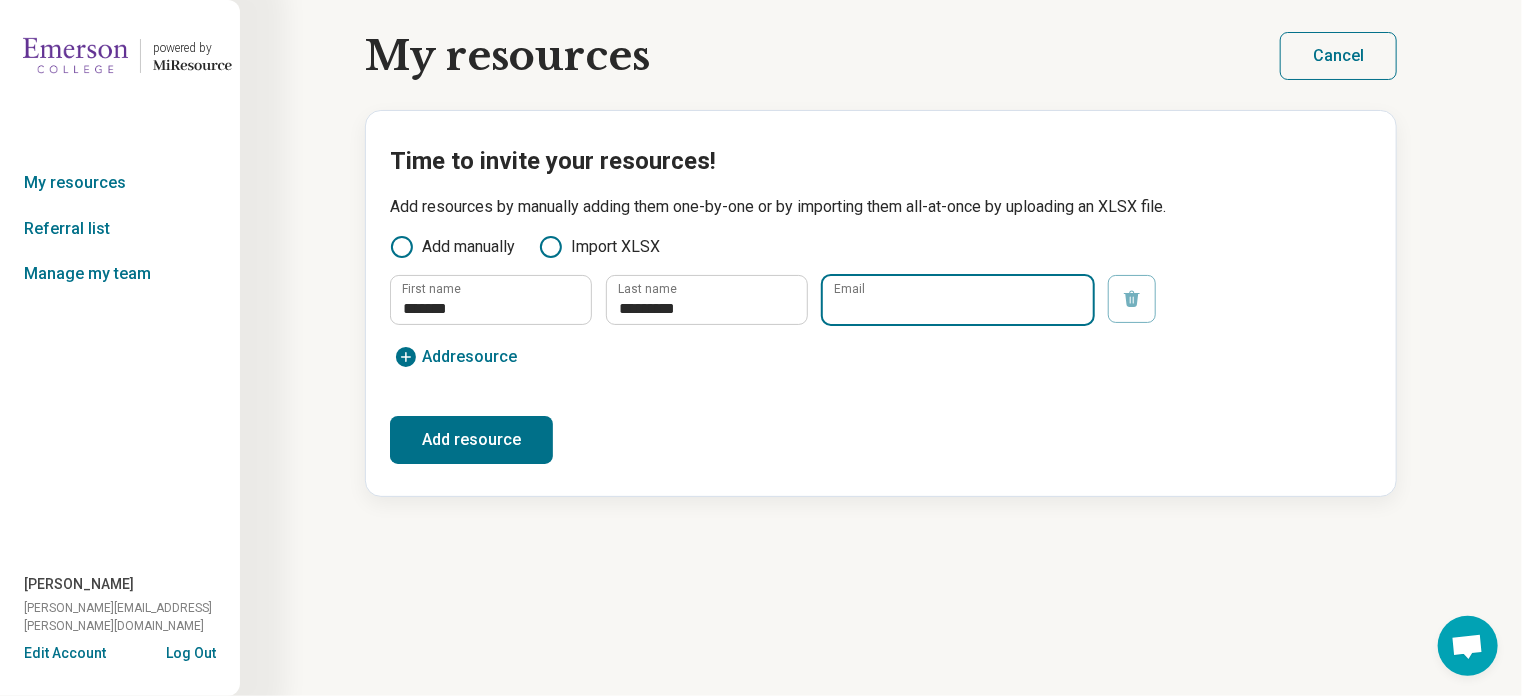 paste on "**********" 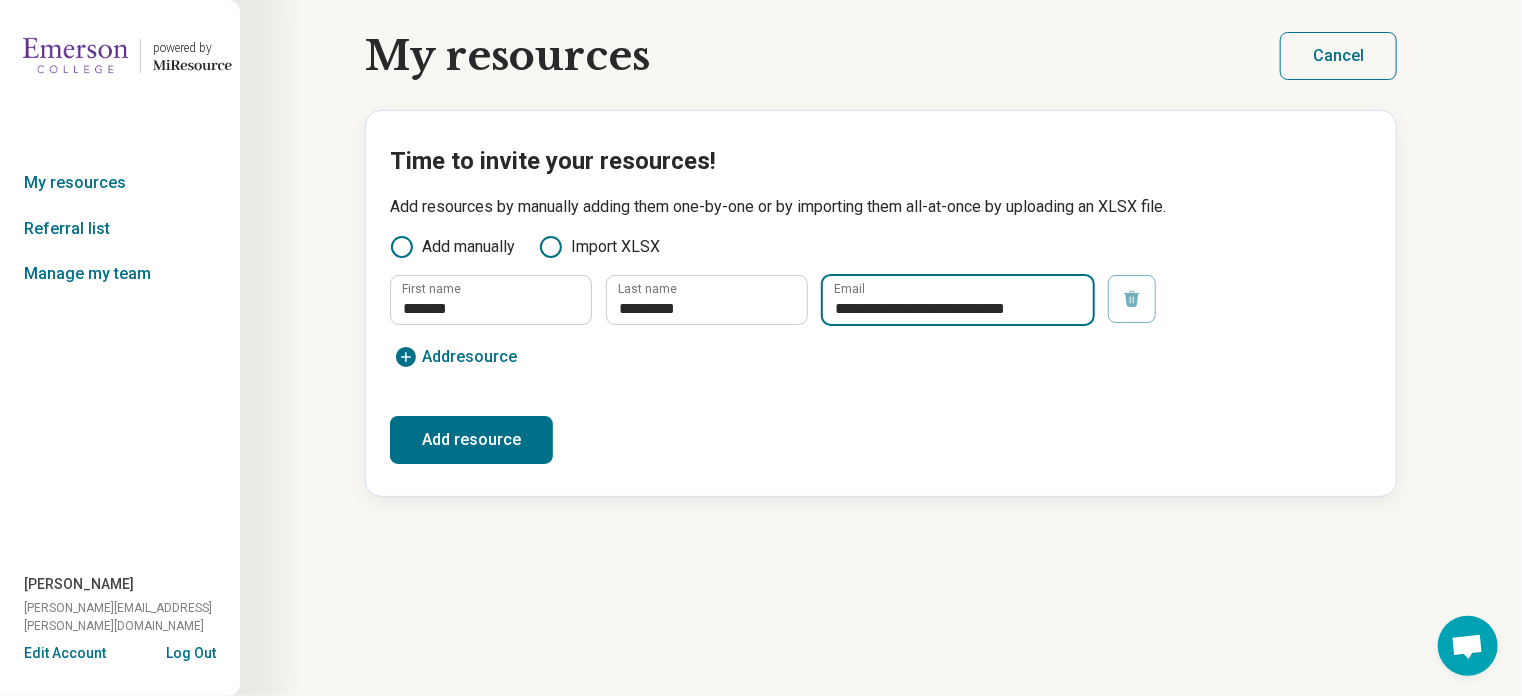type on "**********" 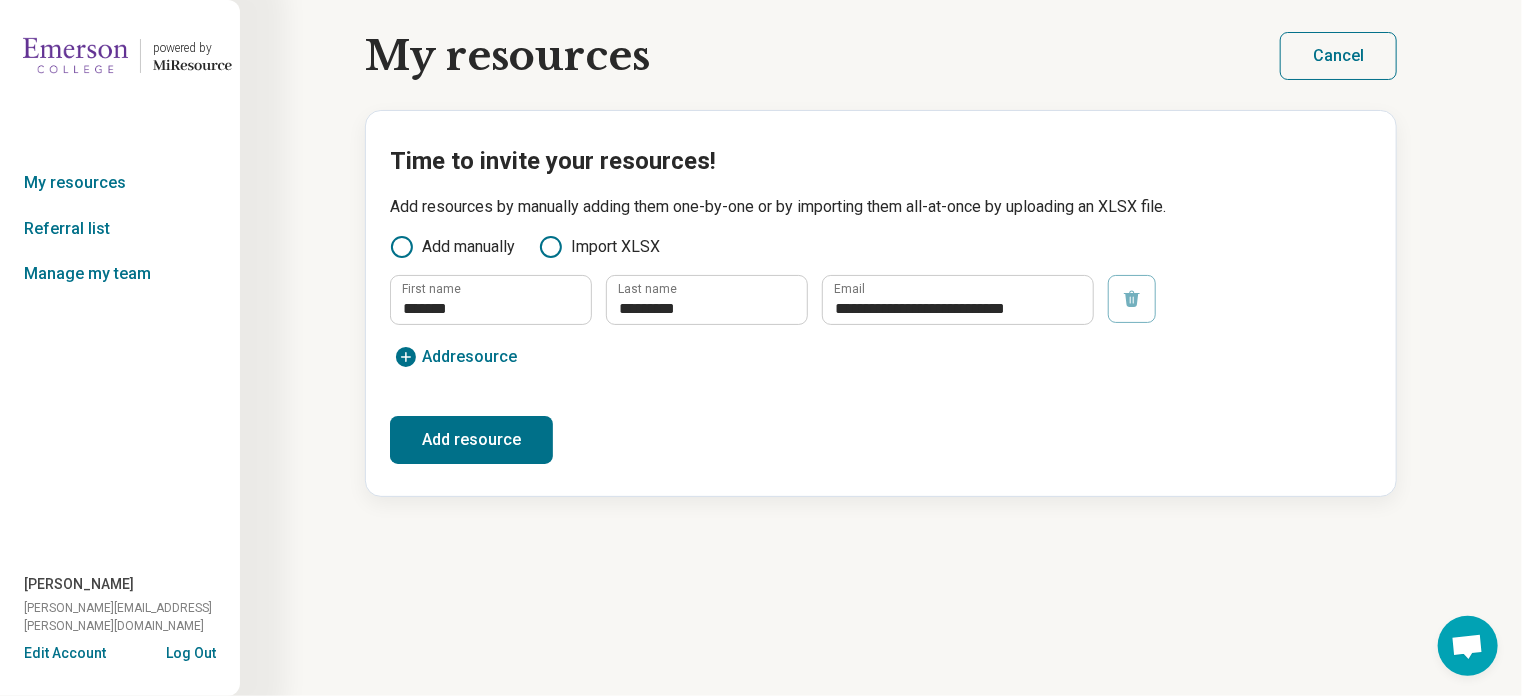 click on "Add  resource" at bounding box center [469, 357] 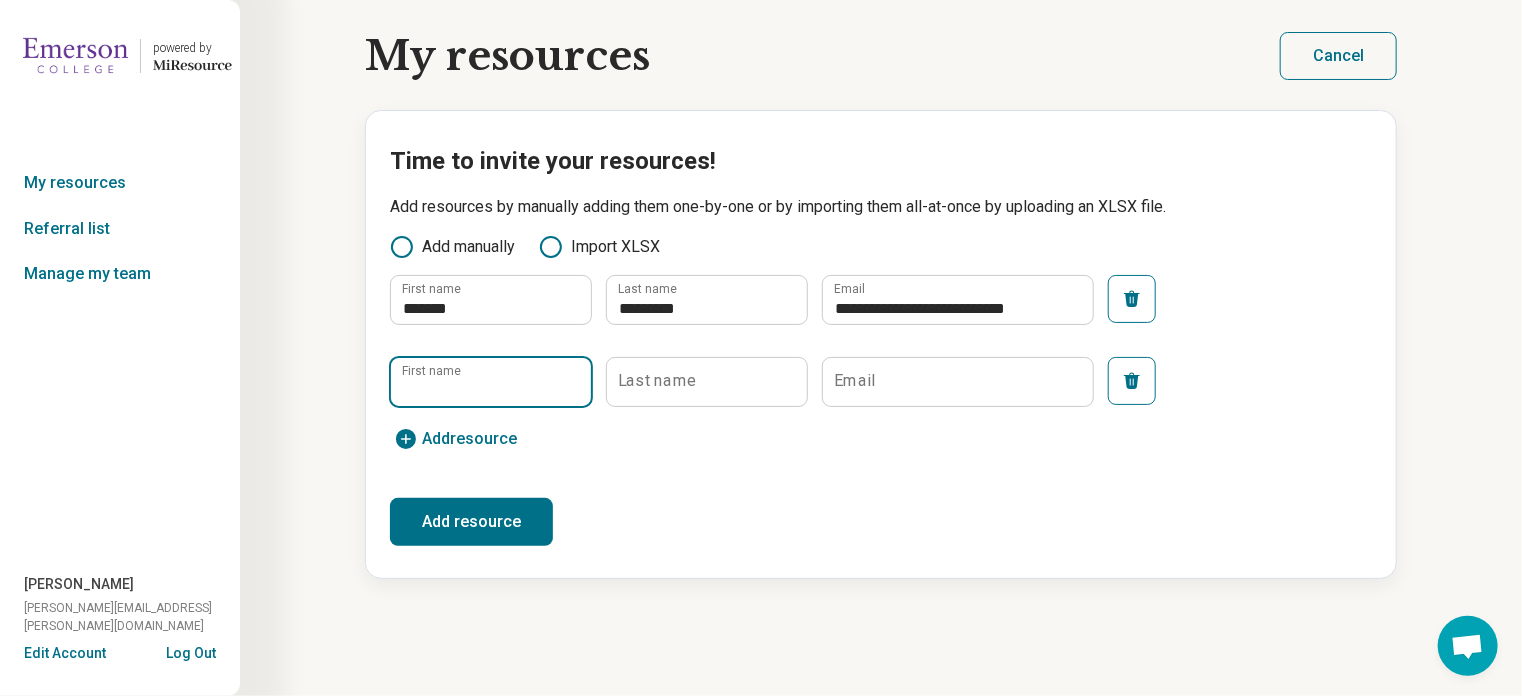 click on "First name" at bounding box center (491, 382) 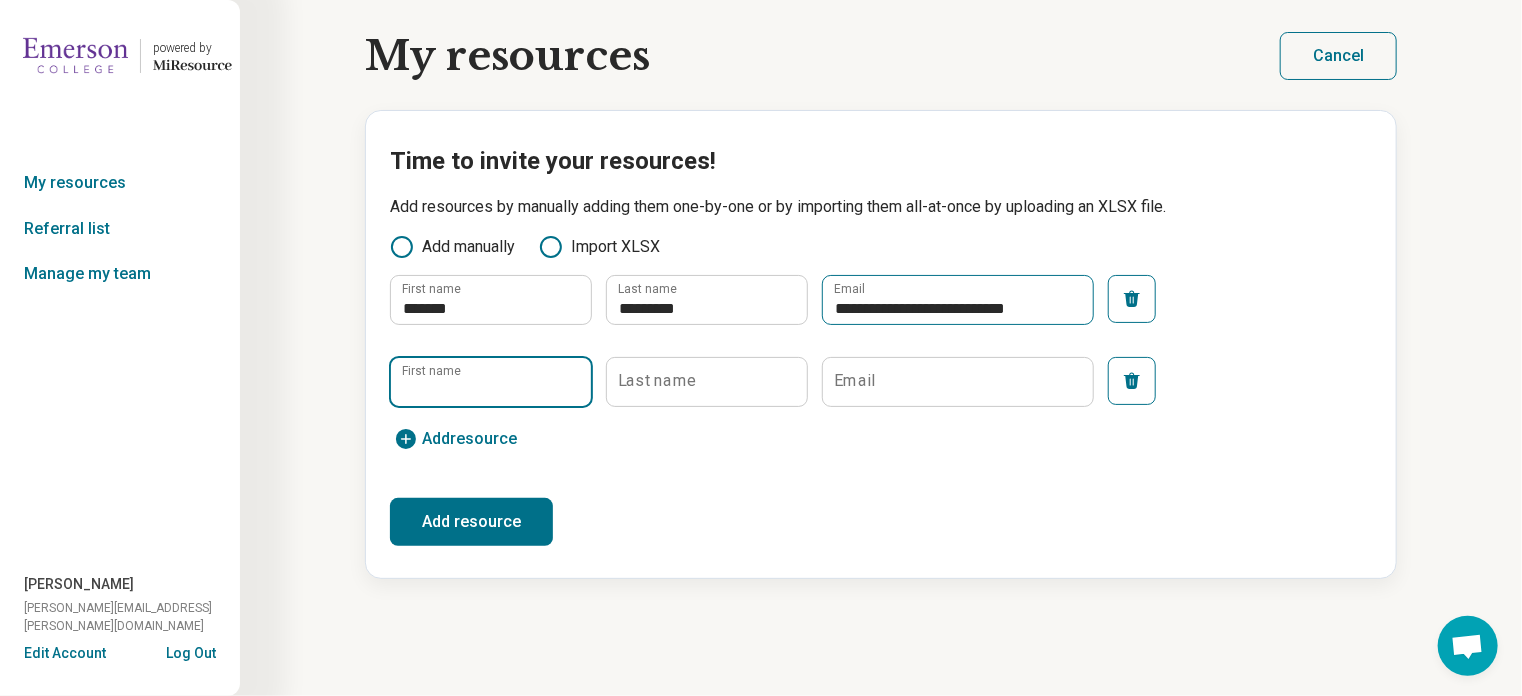 type on "*" 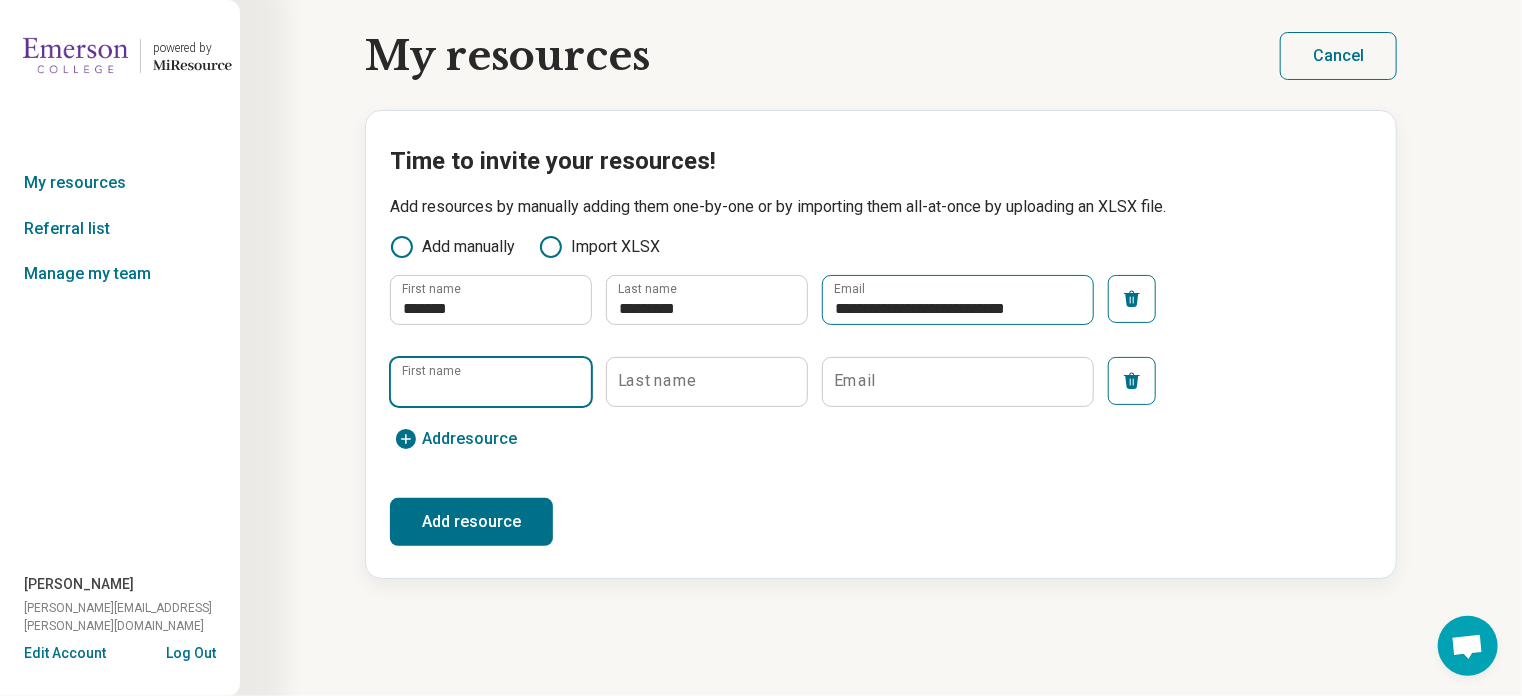 type on "*" 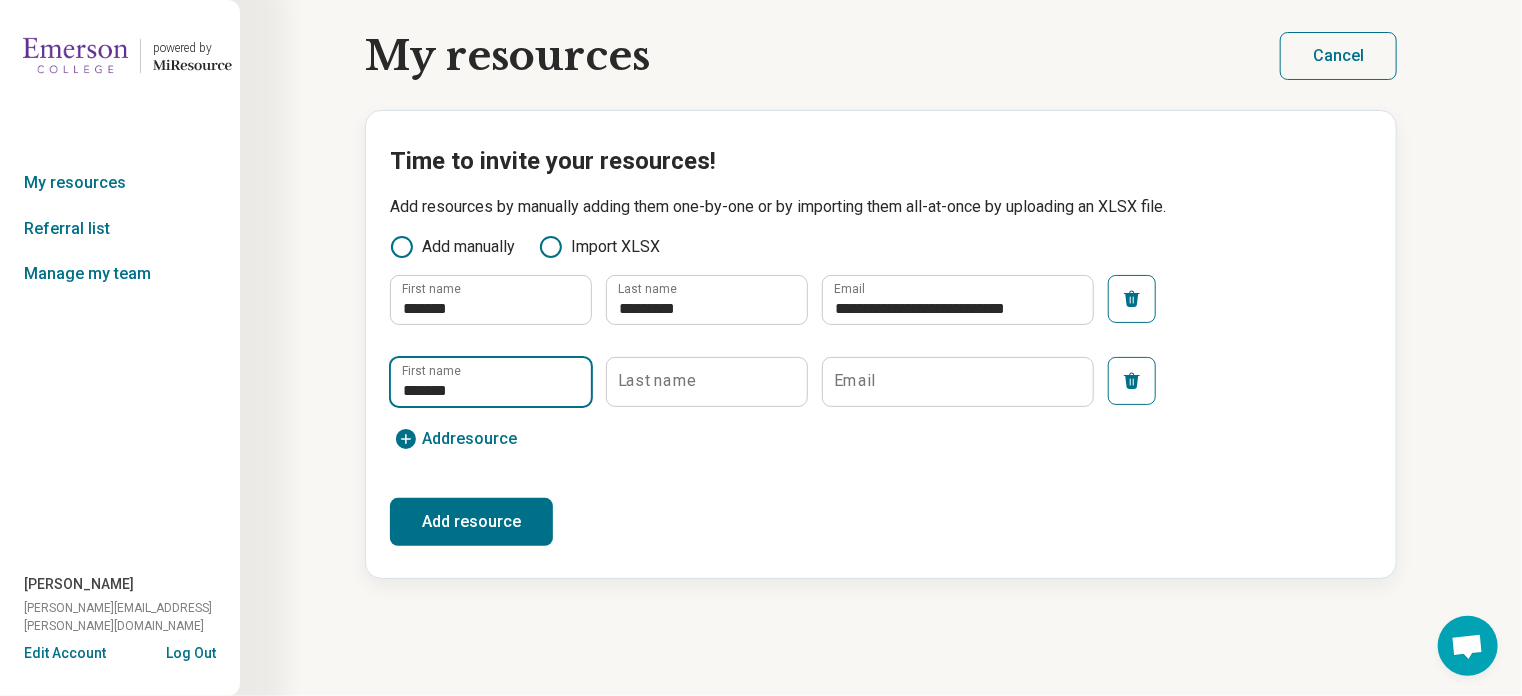 type on "******" 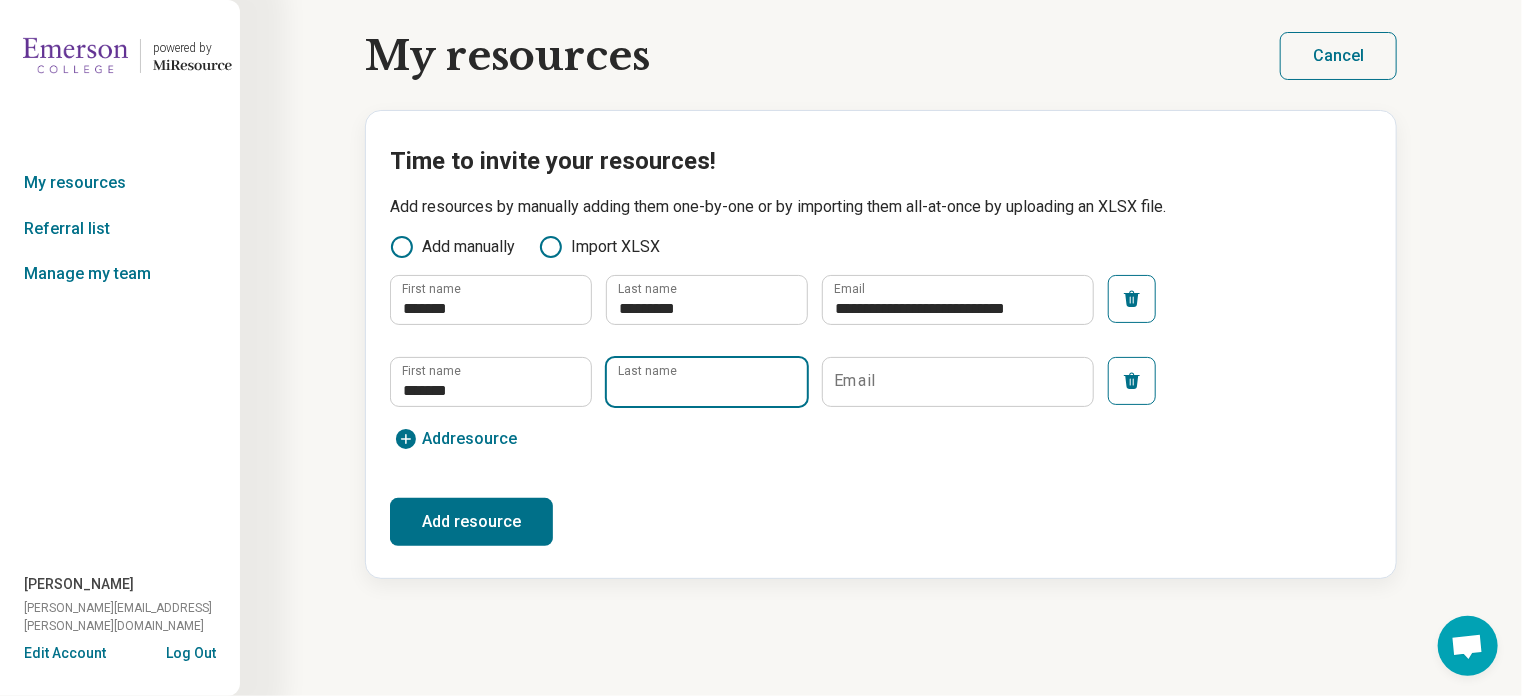 click on "Last name" at bounding box center [707, 382] 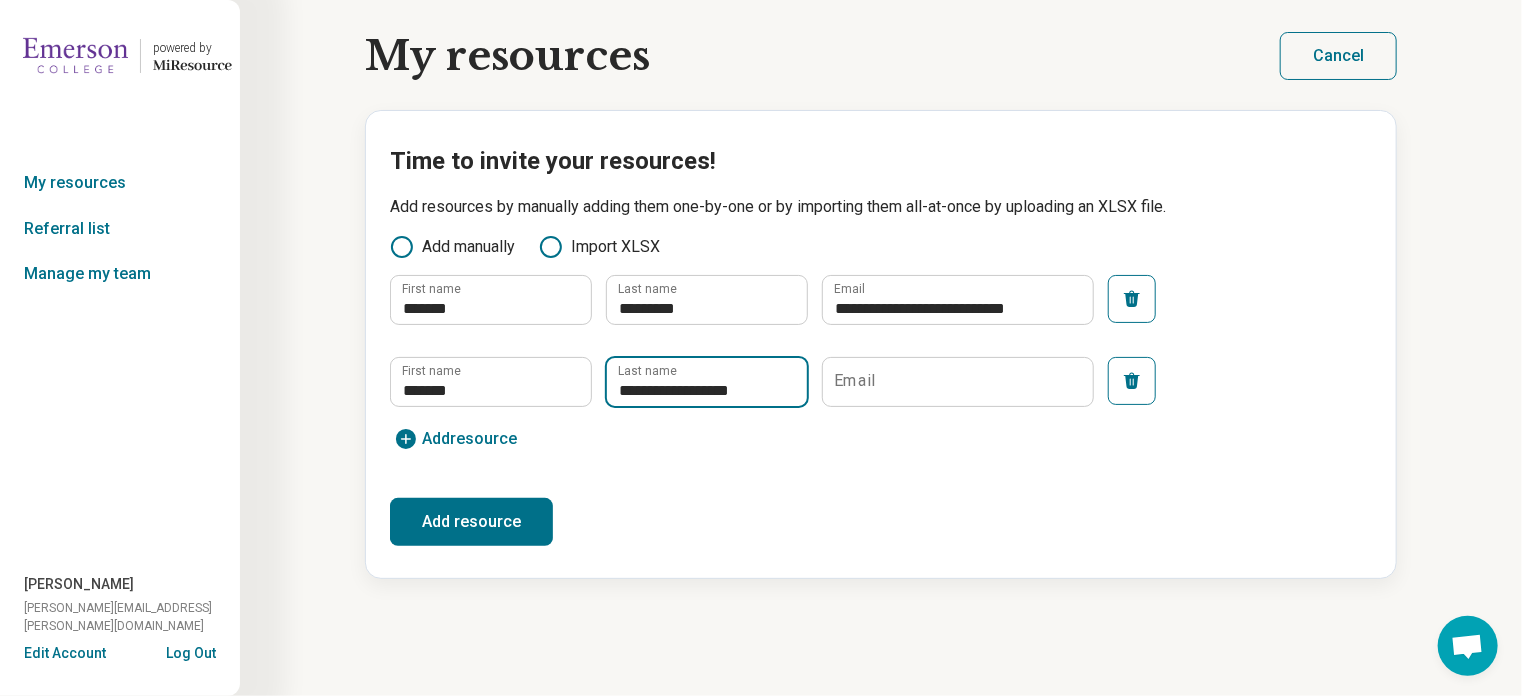 type on "**********" 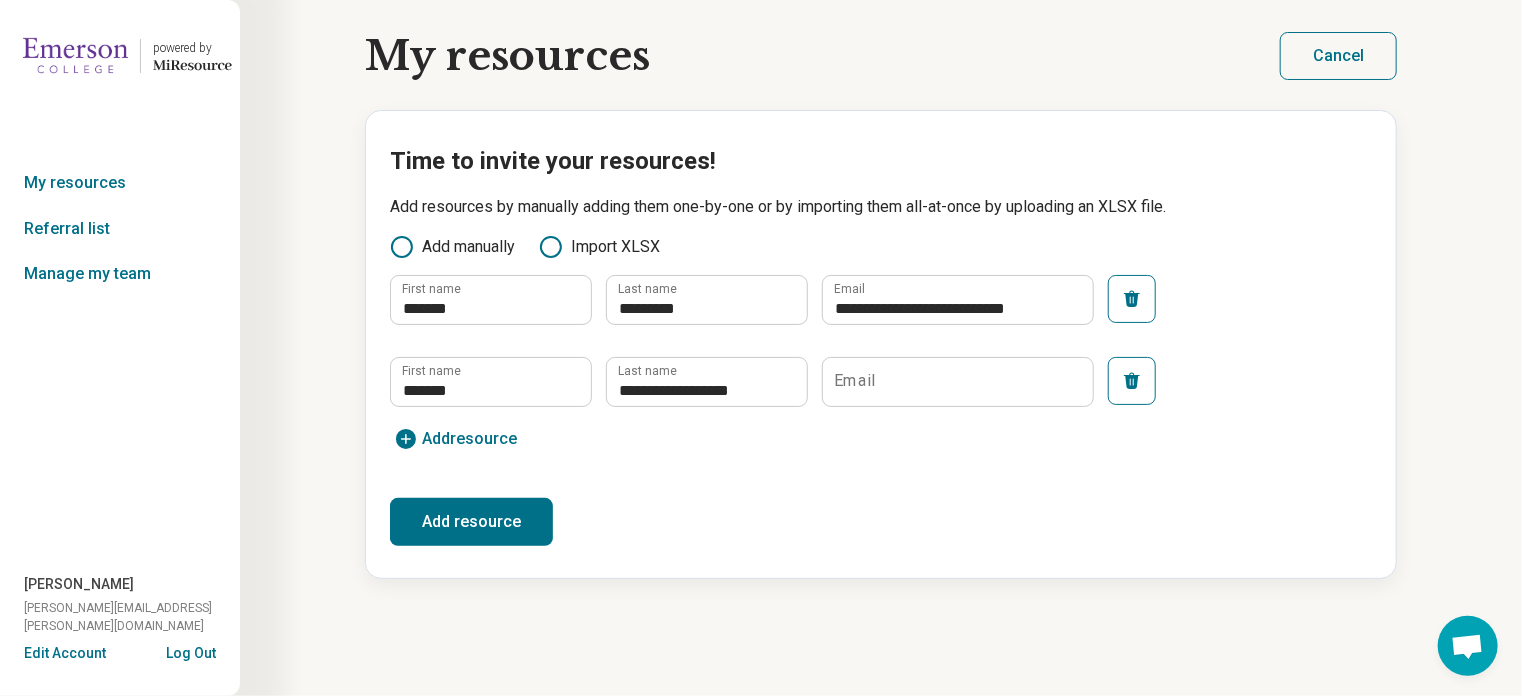 click on "**********" at bounding box center (881, 341) 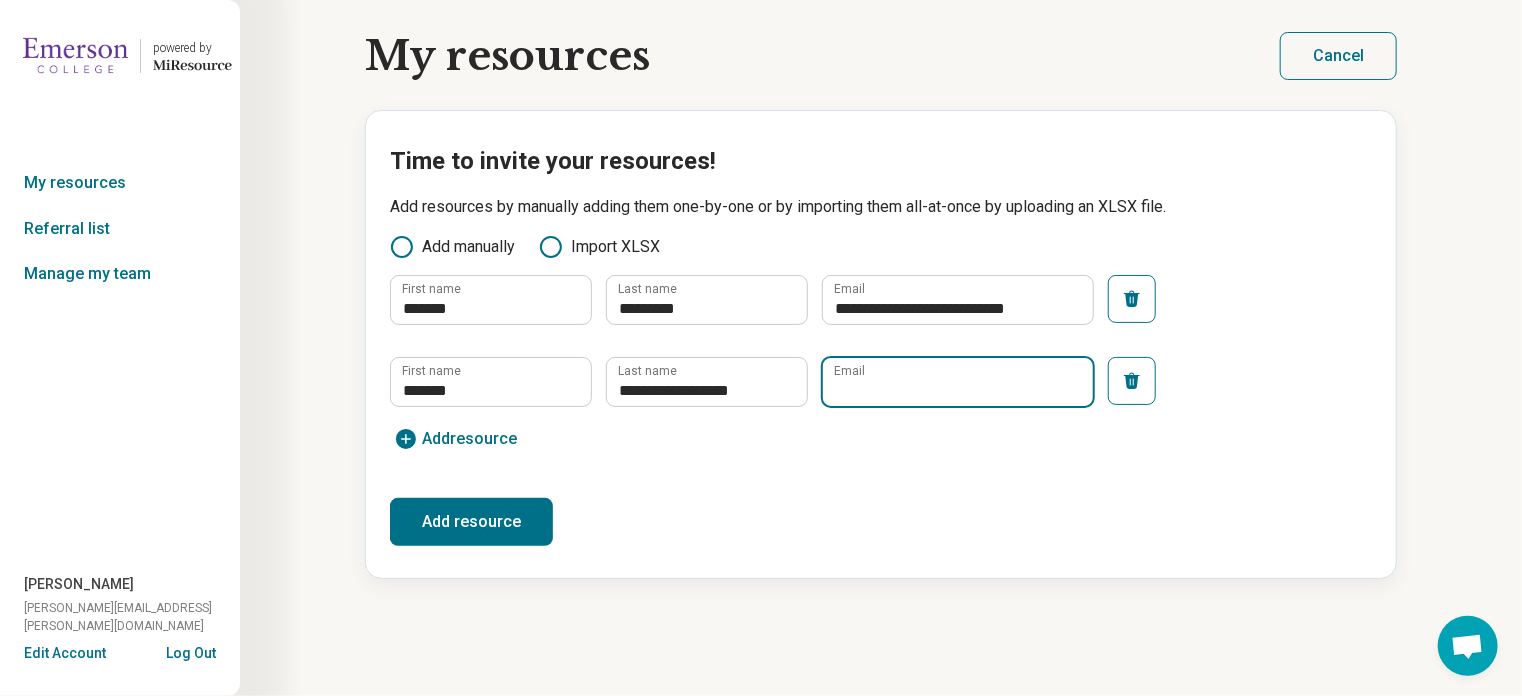 click on "Email" at bounding box center (958, 382) 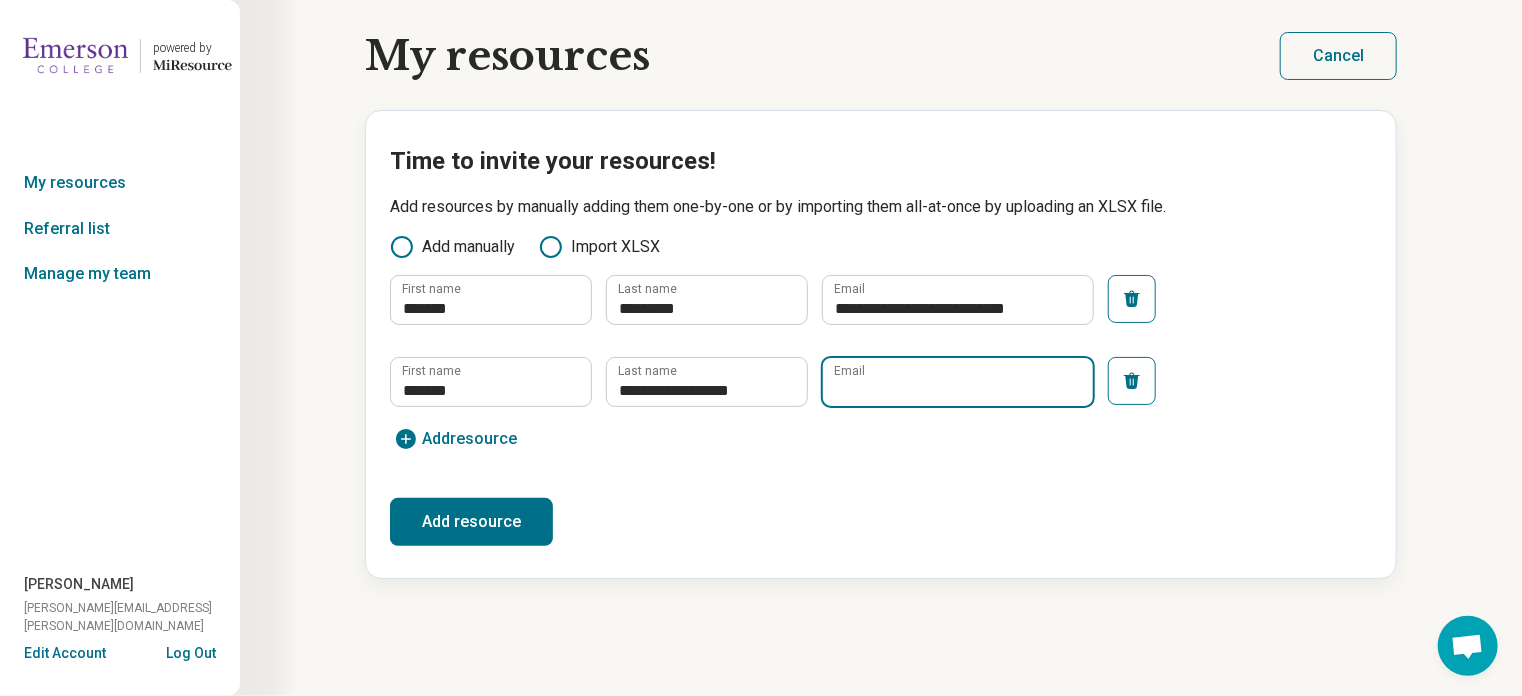 paste on "**********" 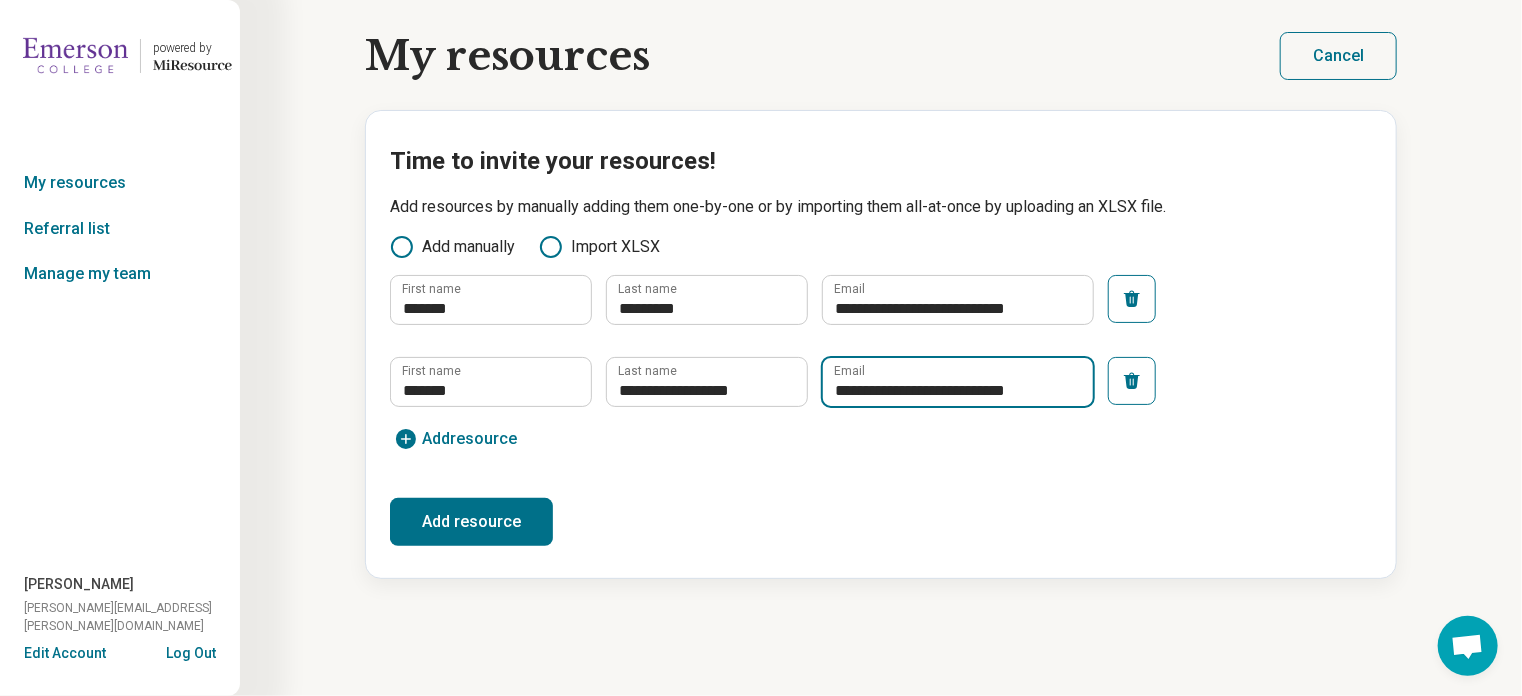 type on "**********" 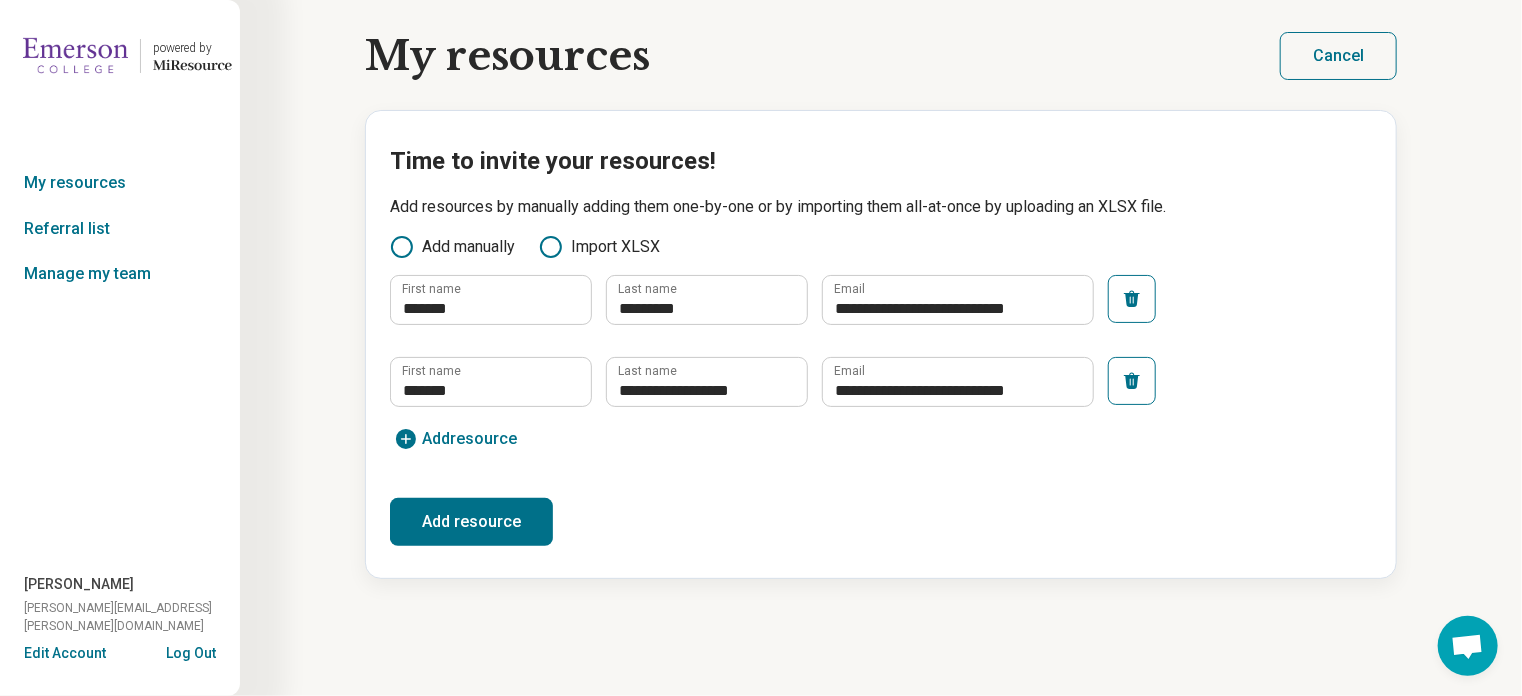 click on "Add  resource" at bounding box center [455, 439] 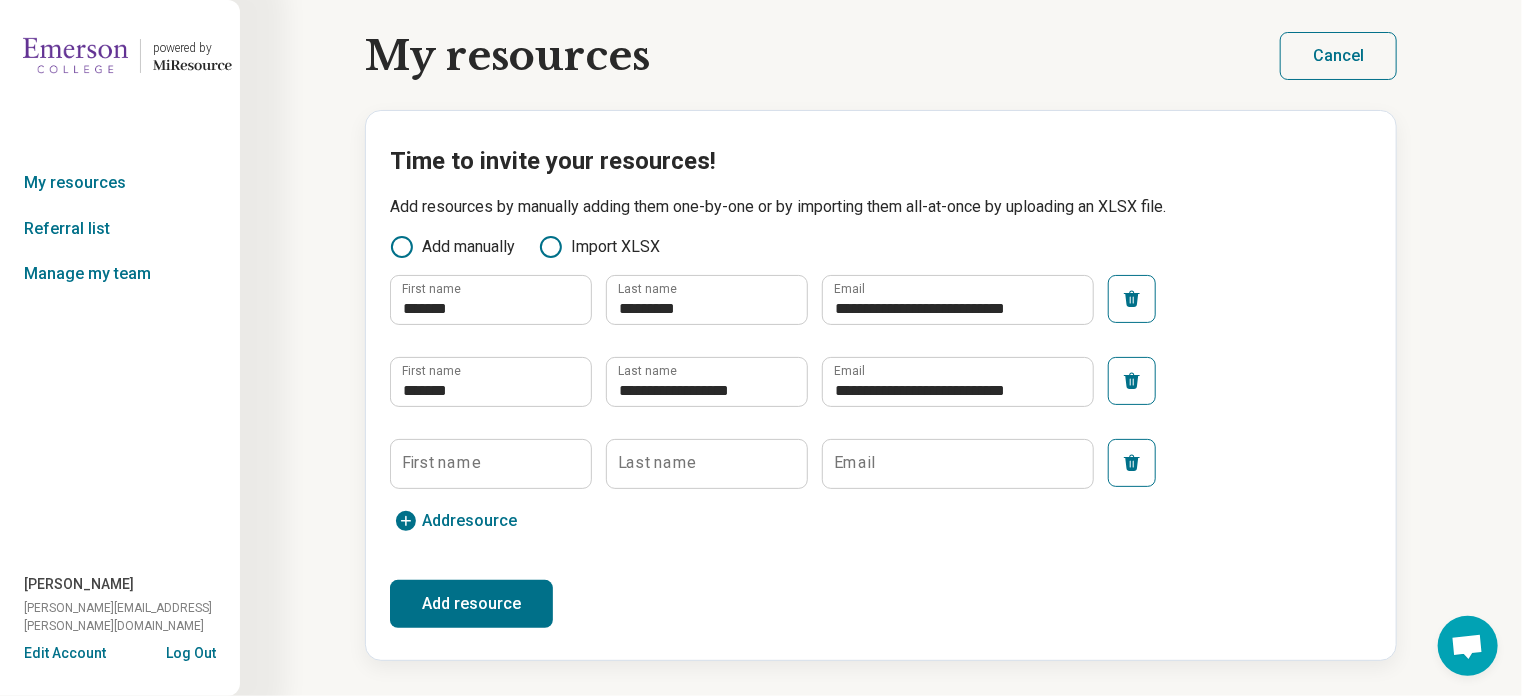 click on "First name" at bounding box center [441, 463] 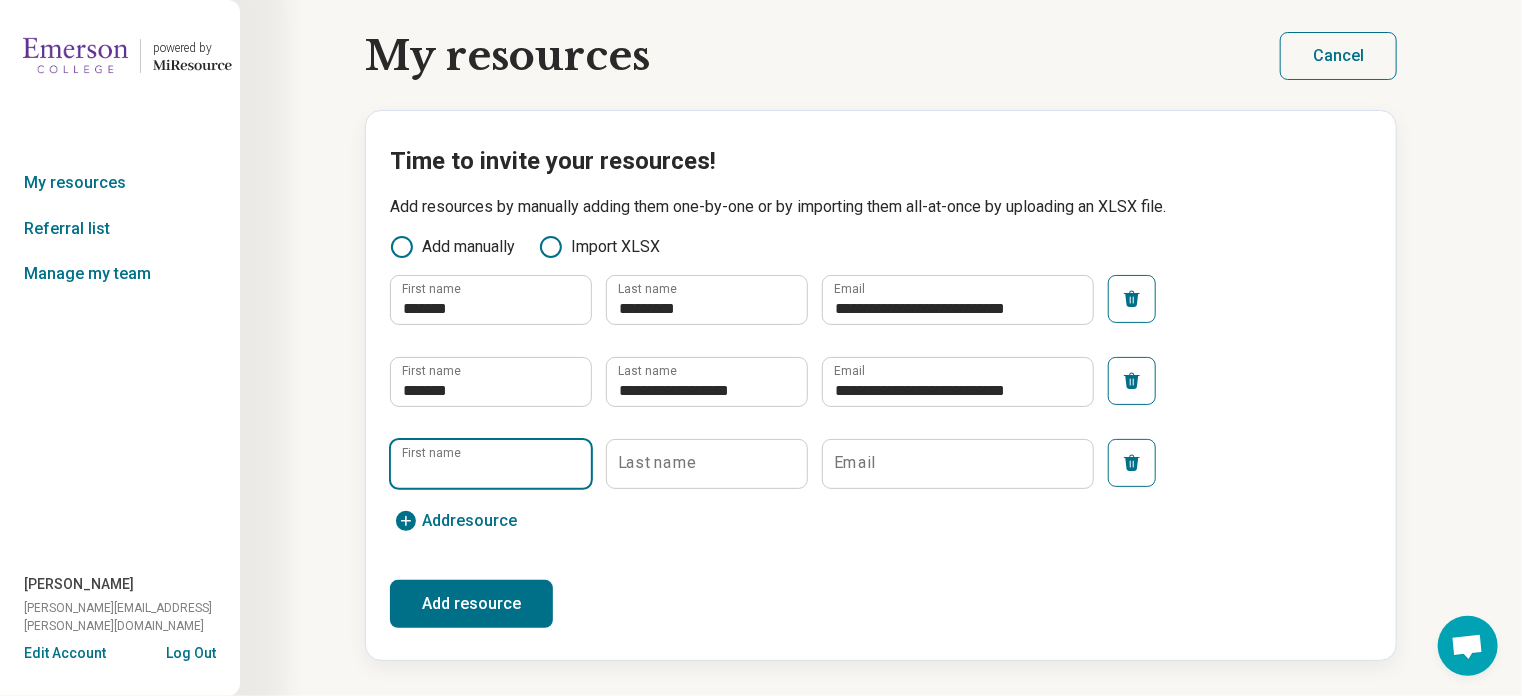 click on "First name" at bounding box center (491, 464) 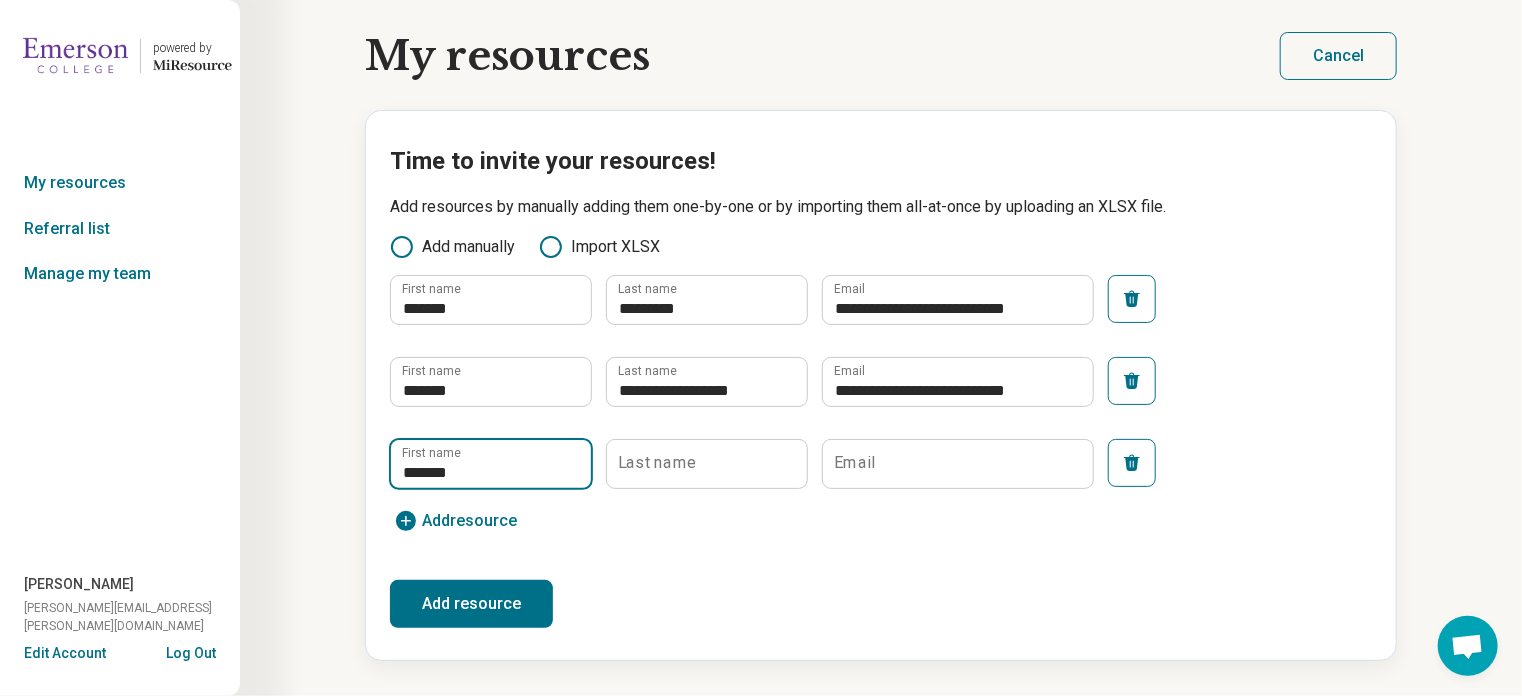 type on "******" 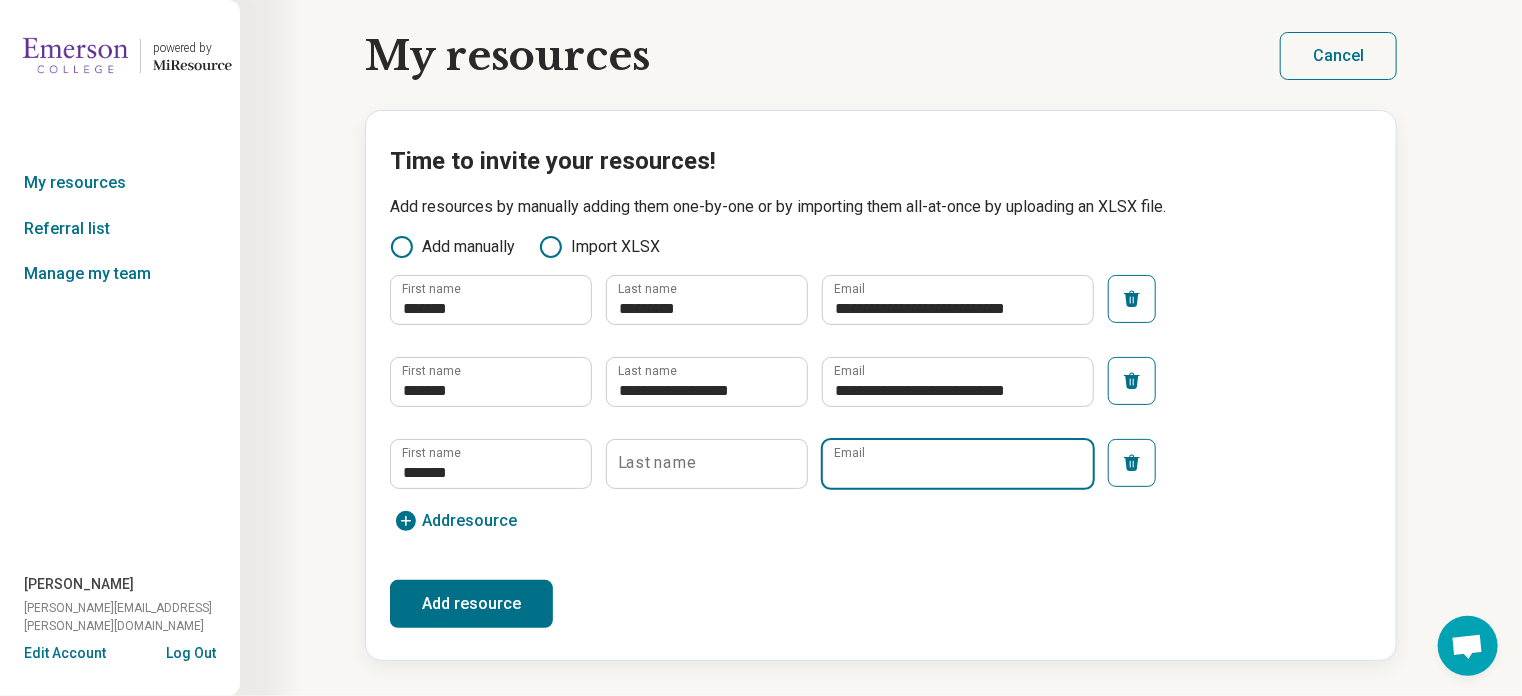 paste on "**********" 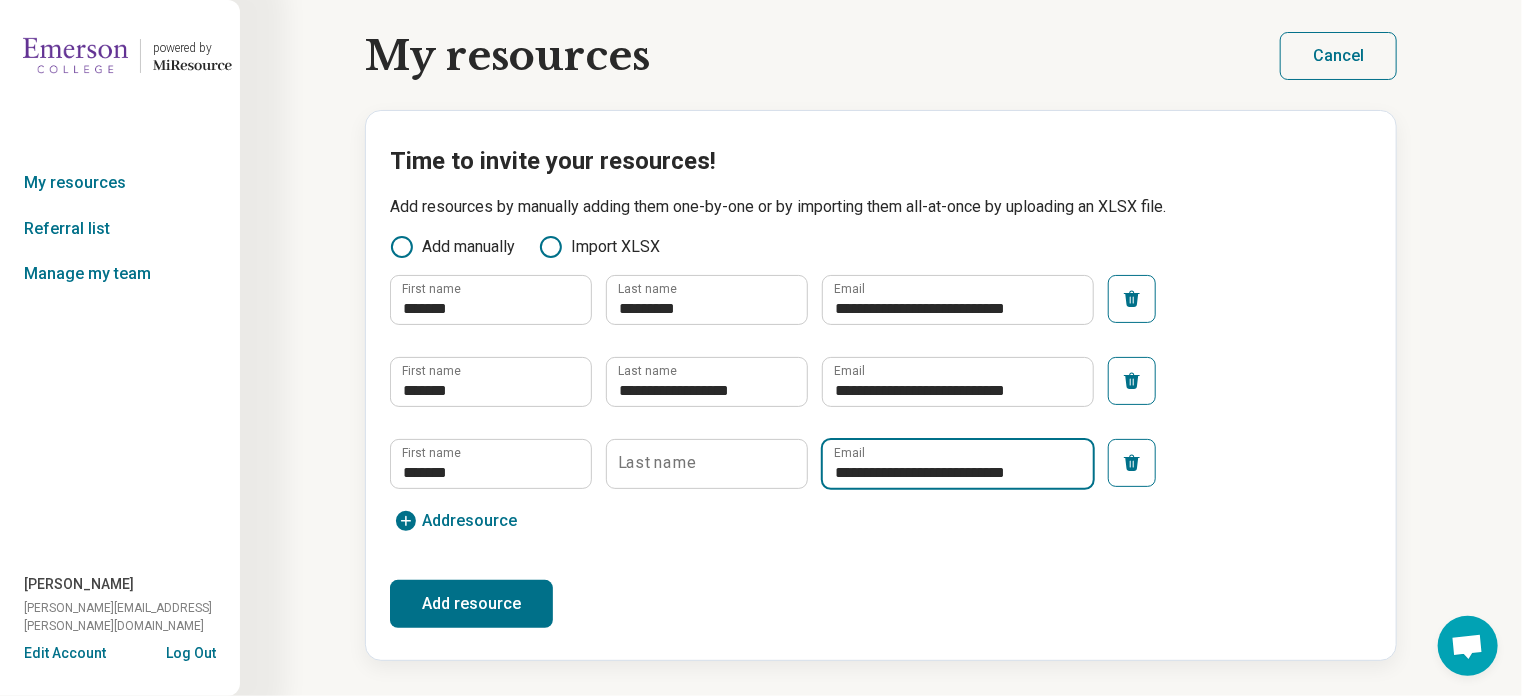 type on "**********" 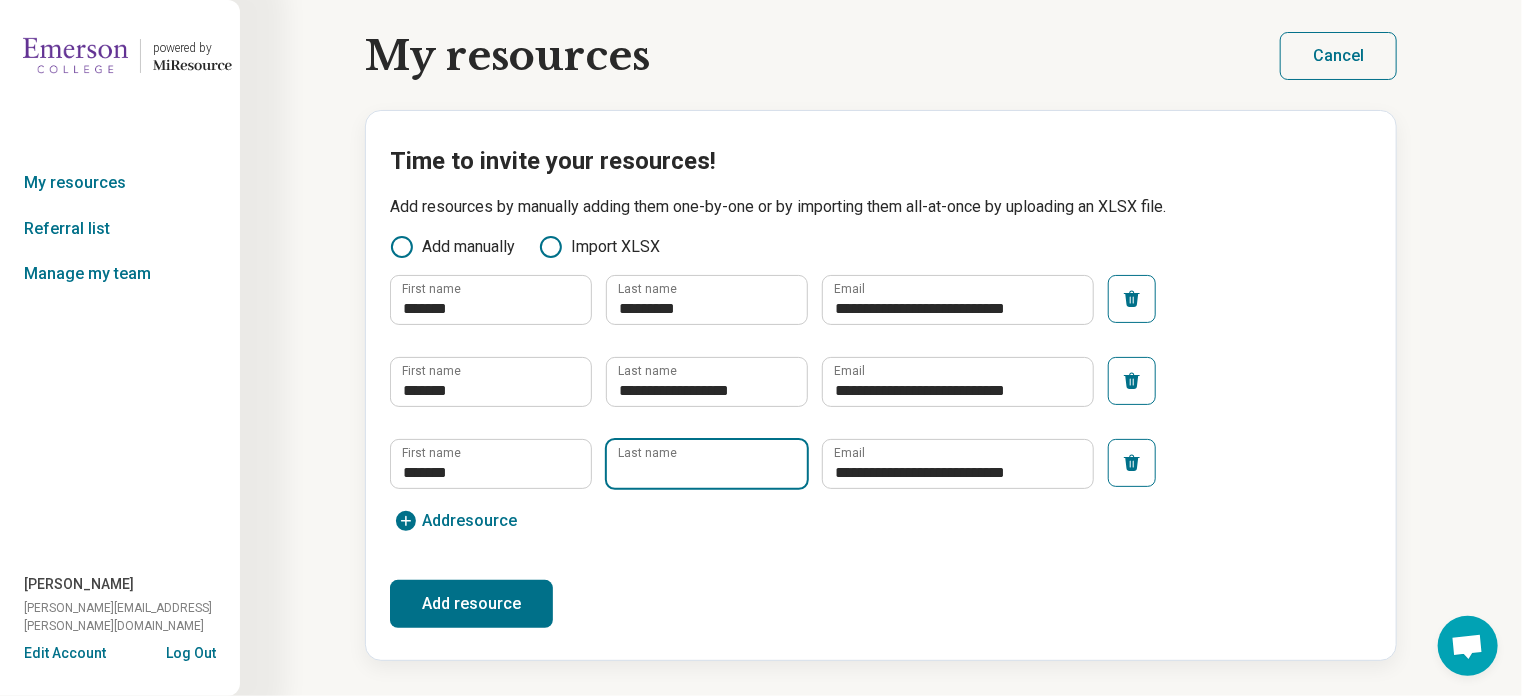 drag, startPoint x: 628, startPoint y: 458, endPoint x: 640, endPoint y: 476, distance: 21.633308 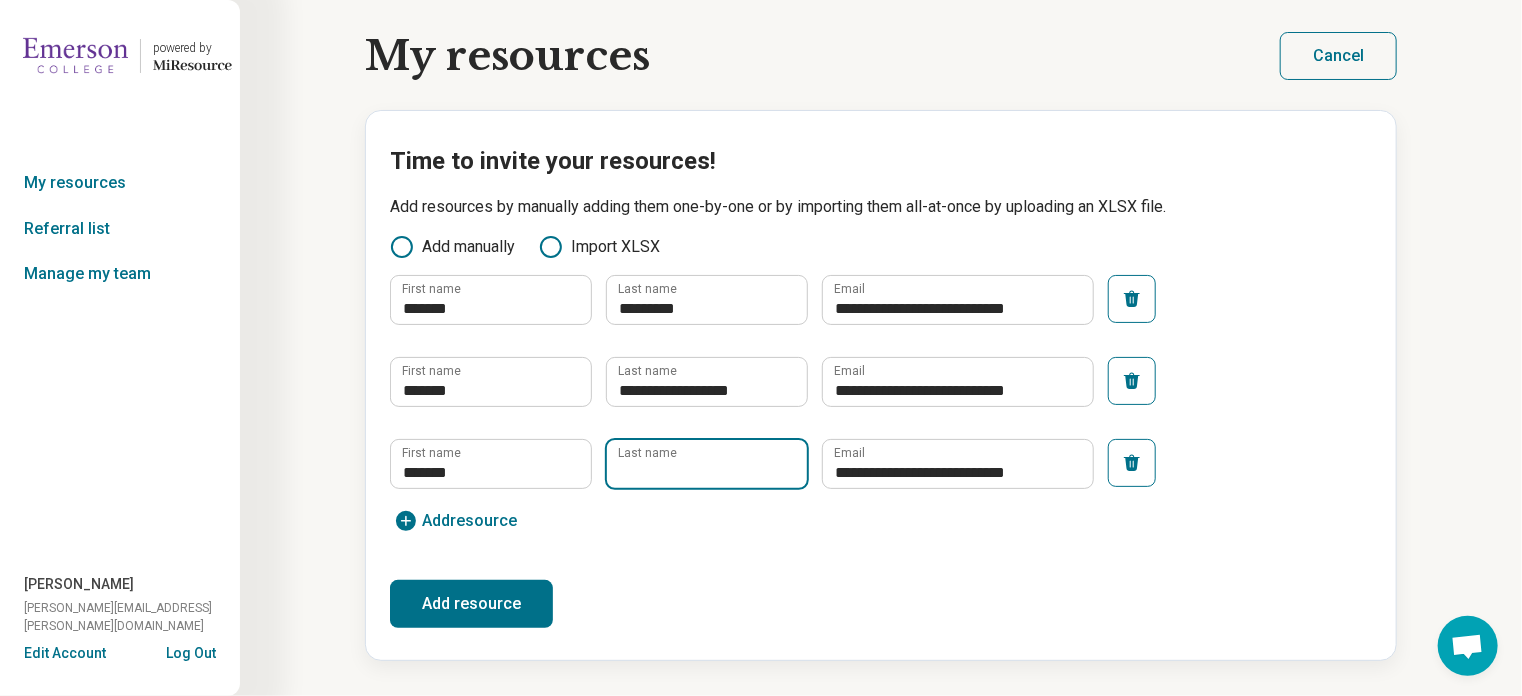 click on "Last name" at bounding box center [707, 464] 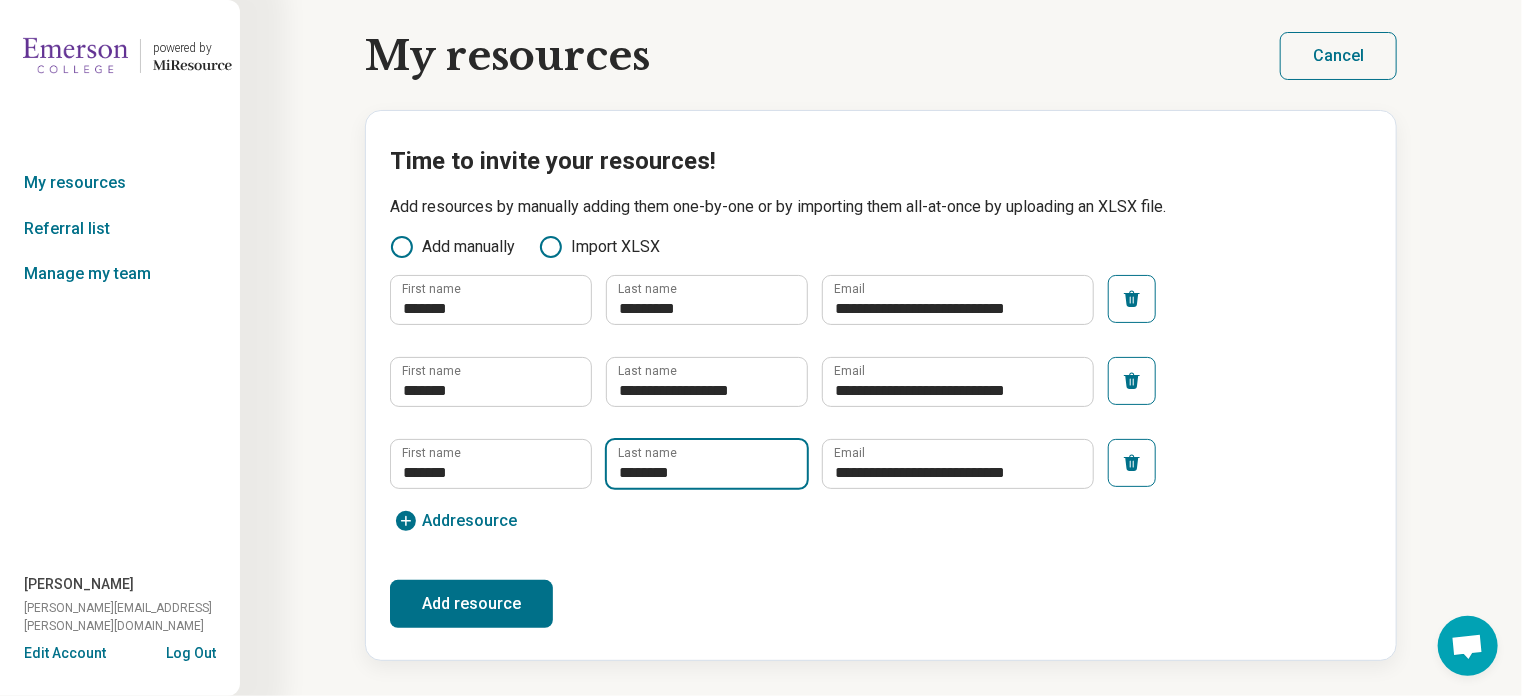 type on "*******" 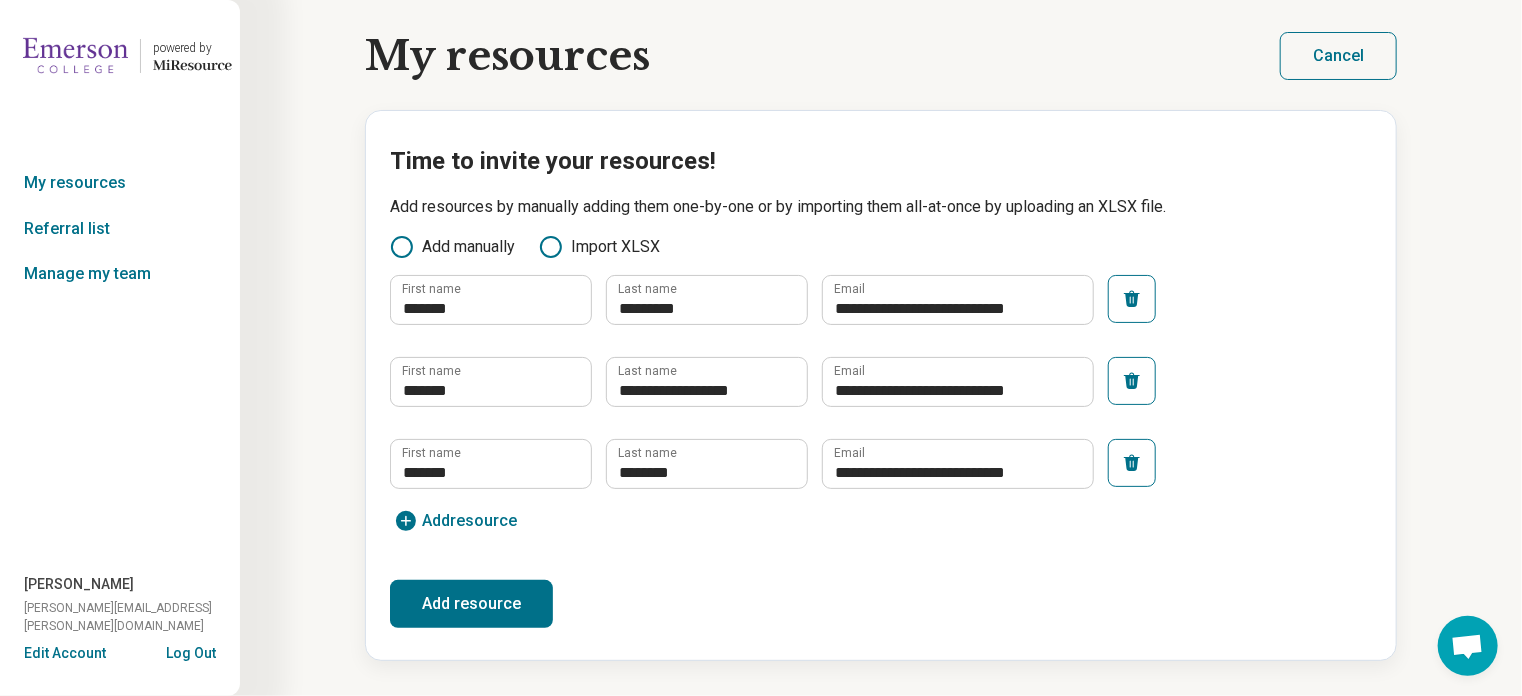 click on "Add resource" at bounding box center (471, 604) 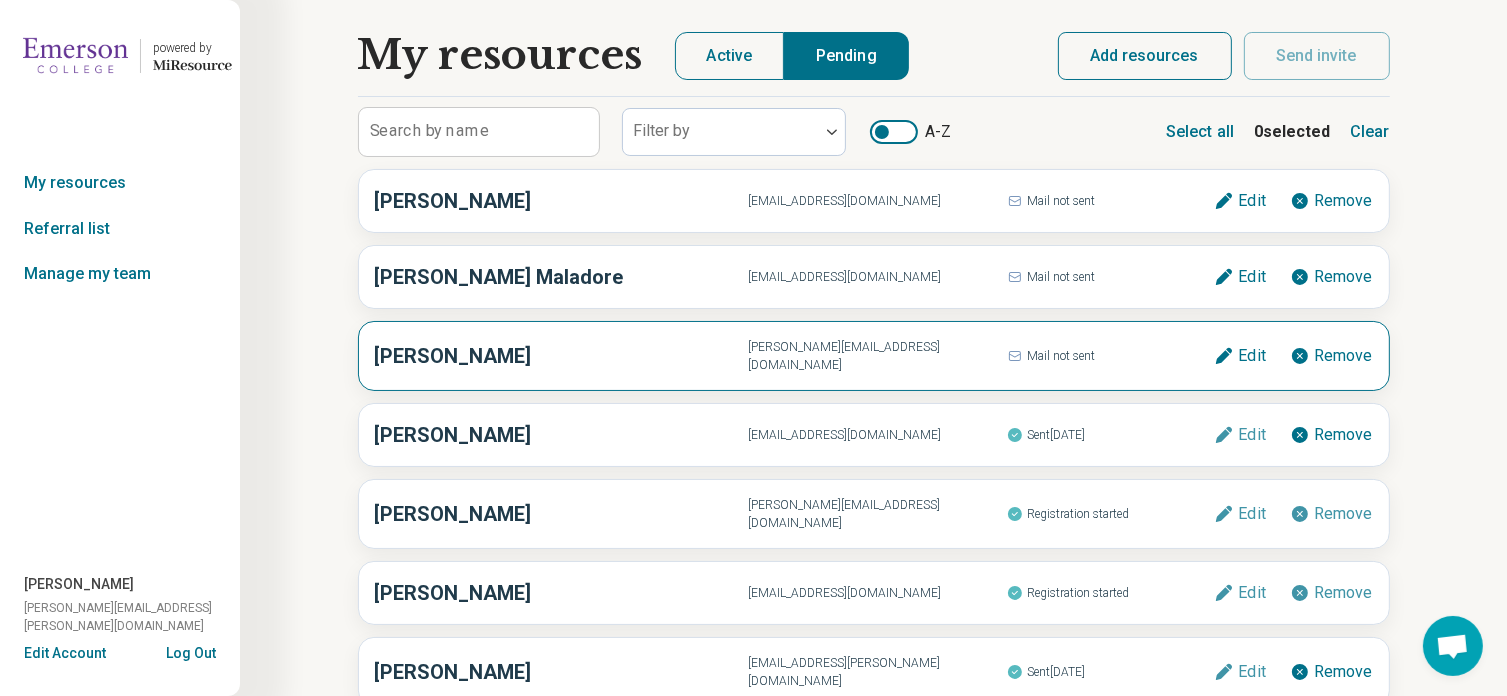 click on "[PERSON_NAME][EMAIL_ADDRESS][DOMAIN_NAME]" at bounding box center (877, 356) 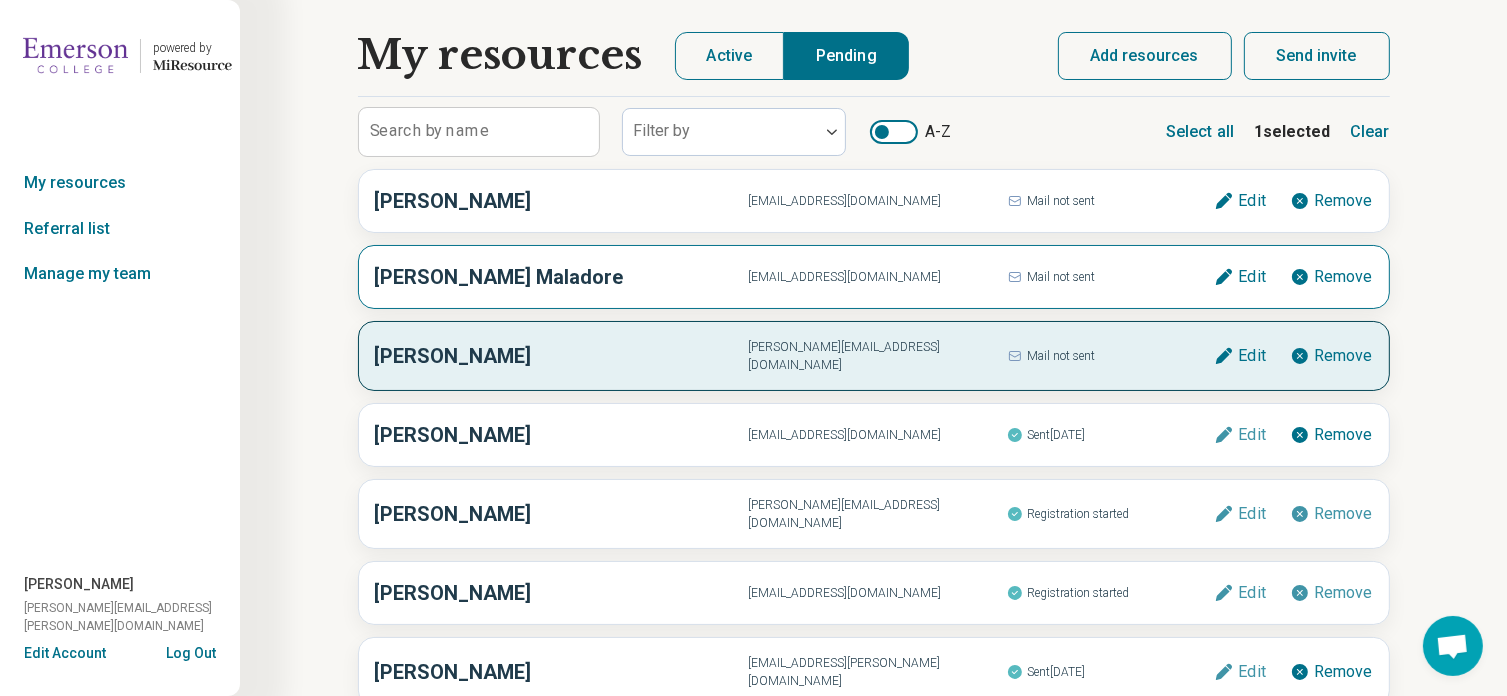 click on "[EMAIL_ADDRESS][DOMAIN_NAME]" at bounding box center (877, 277) 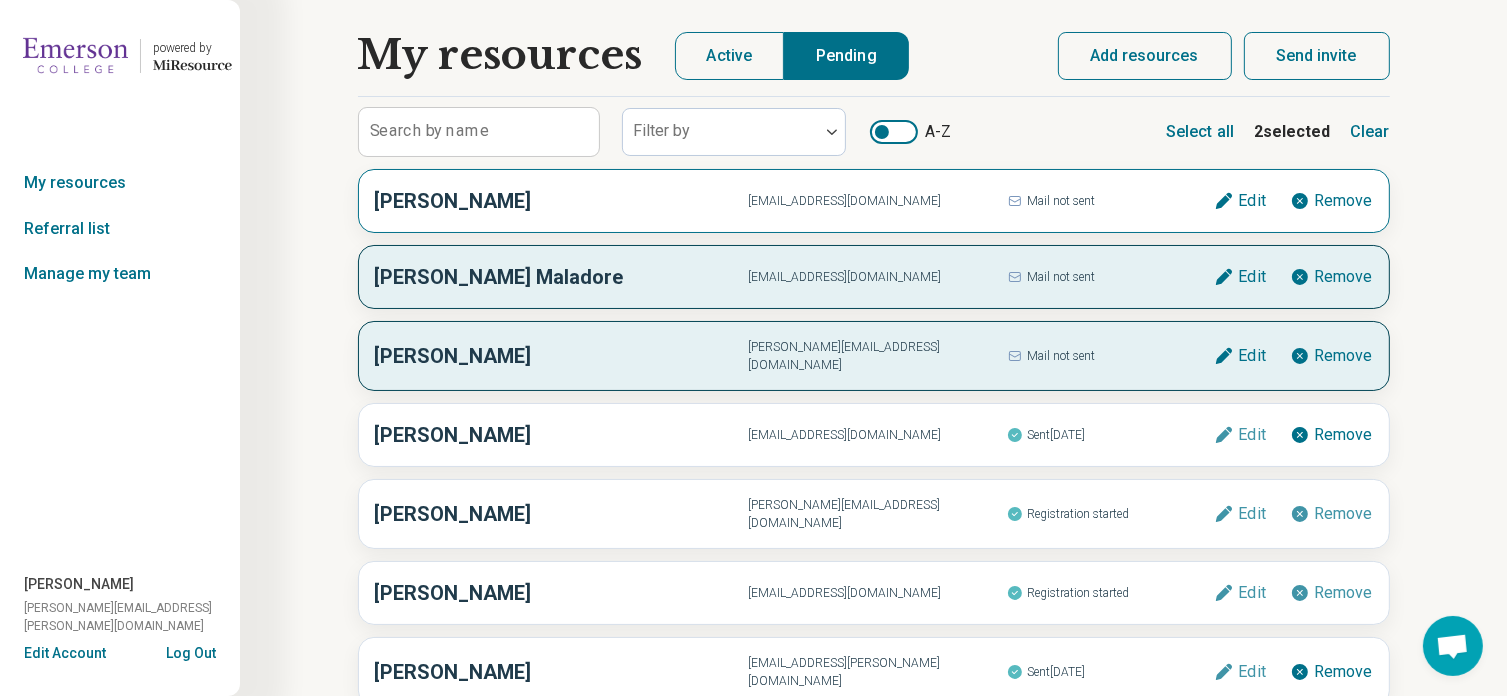 click on "[PERSON_NAME]  [PERSON_NAME][EMAIL_ADDRESS][DOMAIN_NAME] Mail not sent Edit Remove" at bounding box center [874, 201] 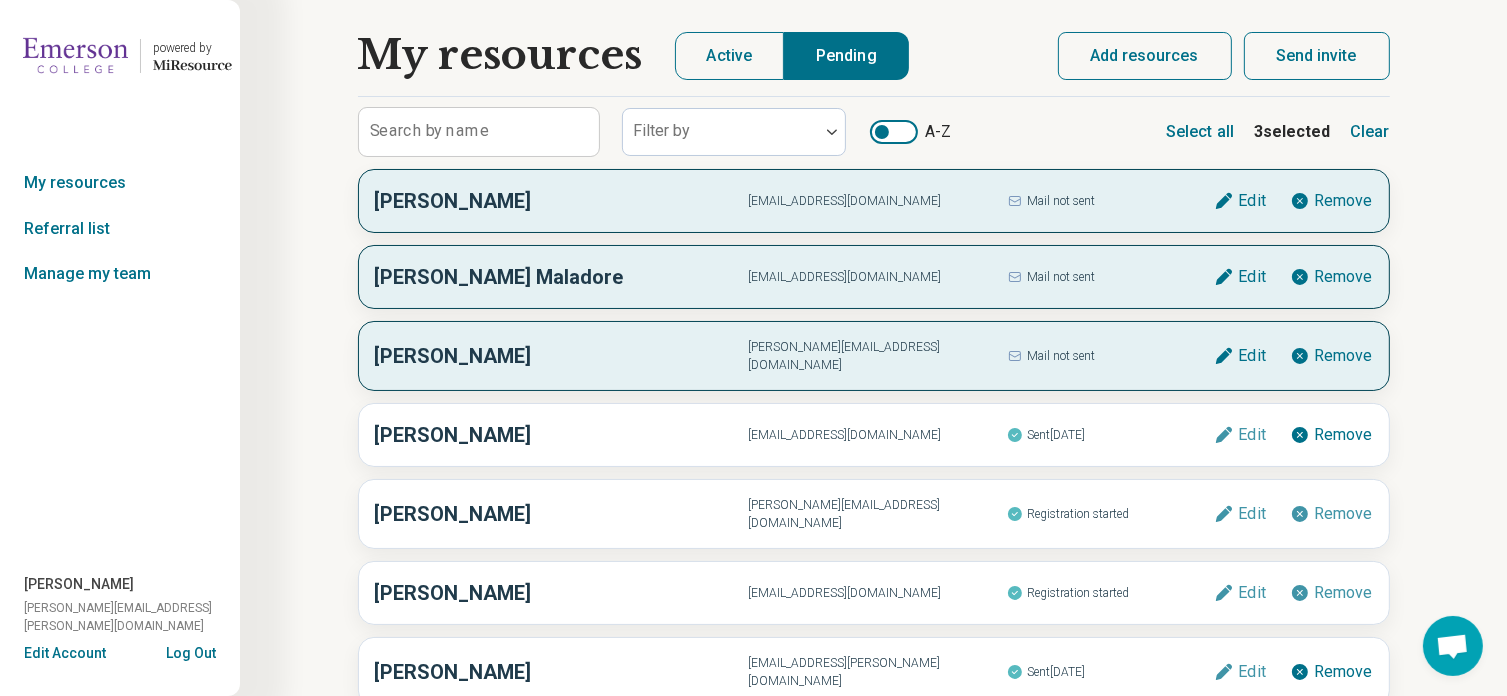 click on "Send invite" at bounding box center [1317, 56] 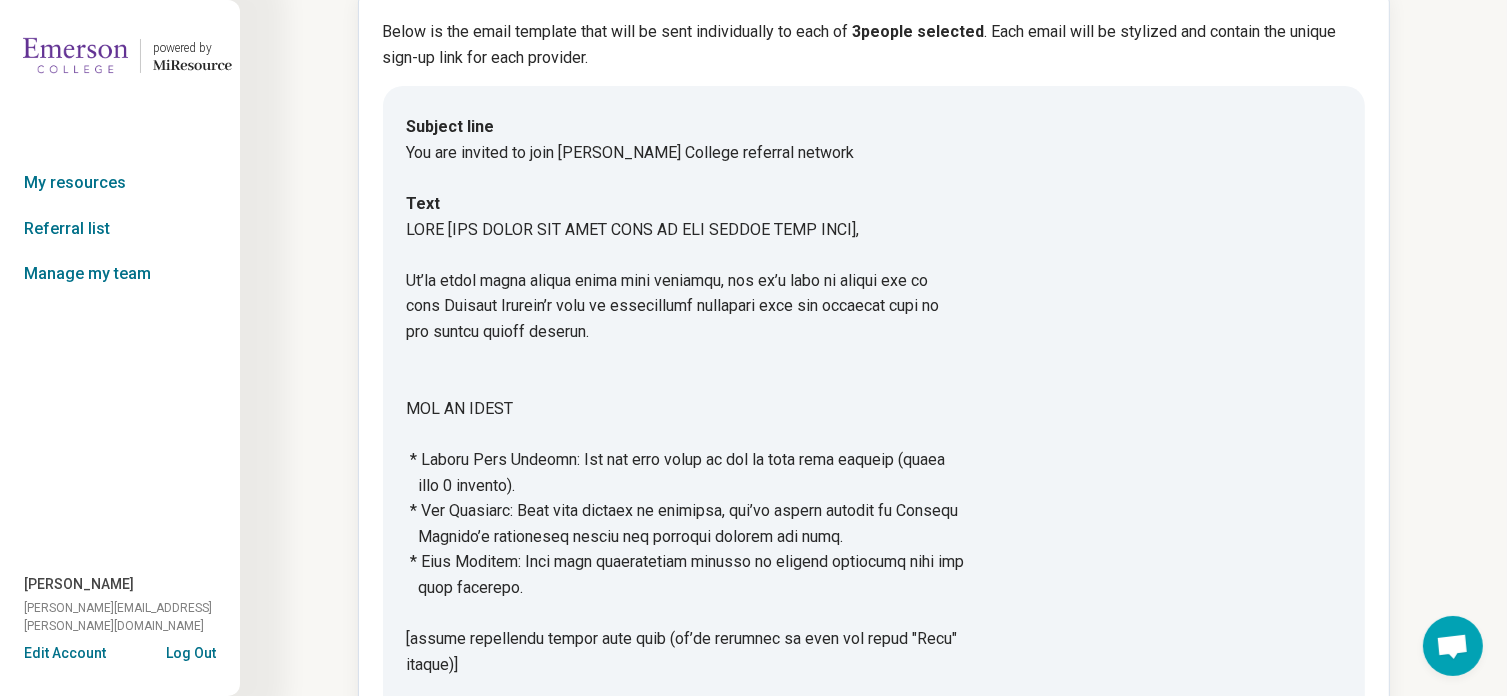 scroll, scrollTop: 0, scrollLeft: 0, axis: both 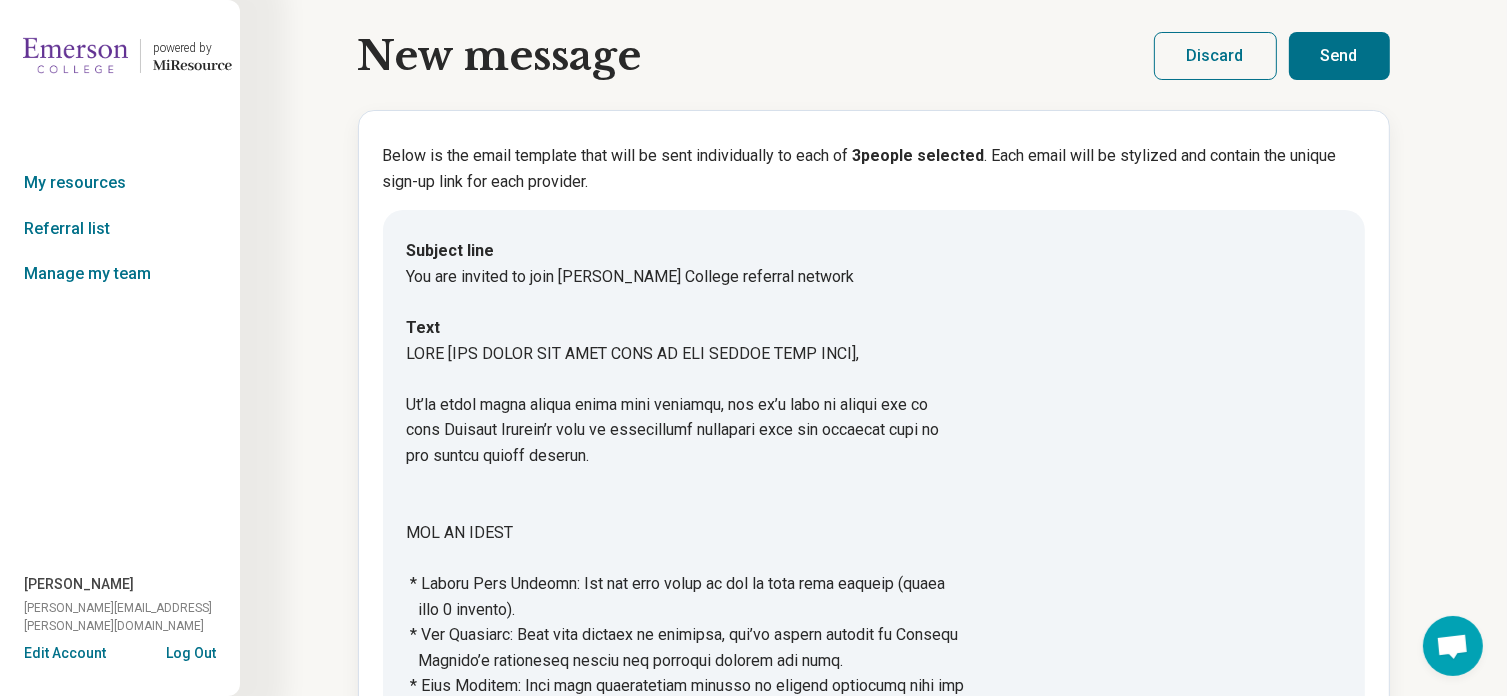 click on "Send" at bounding box center (1339, 56) 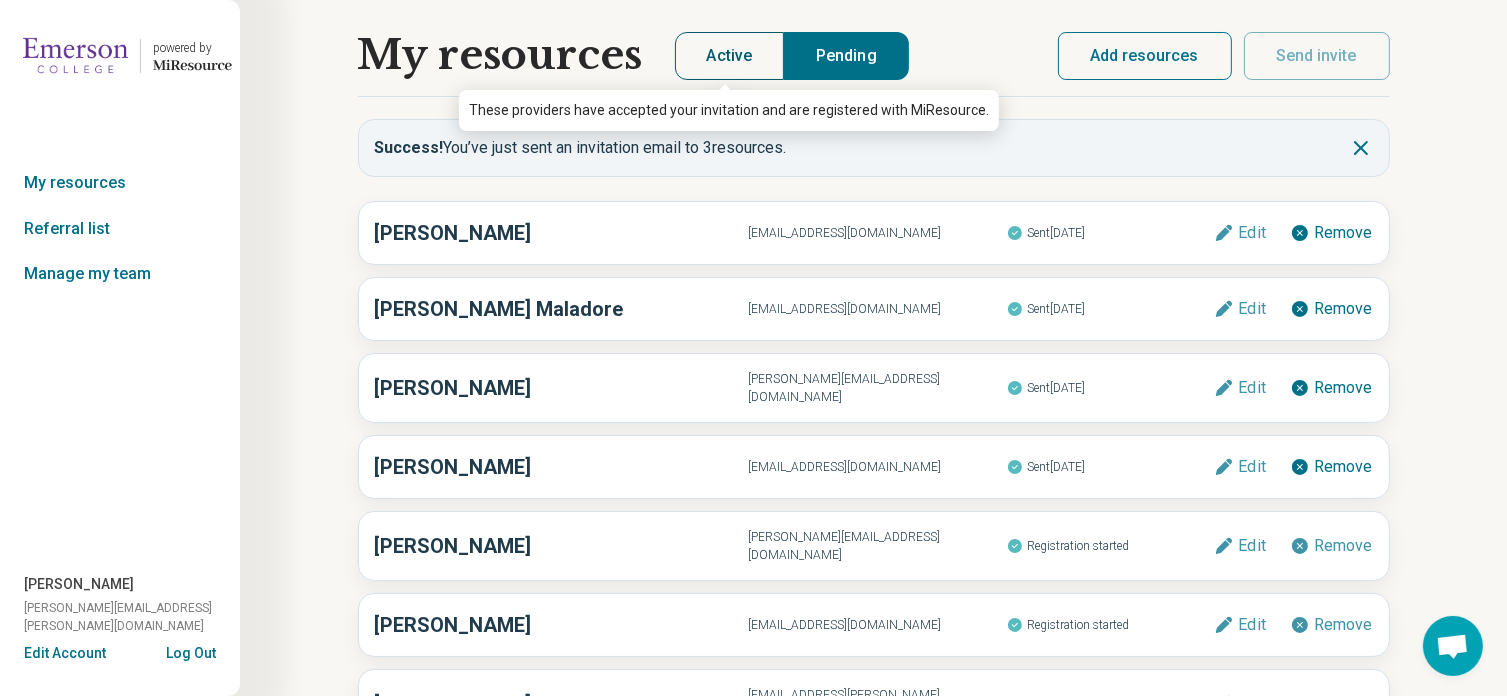 click on "Active" at bounding box center (730, 56) 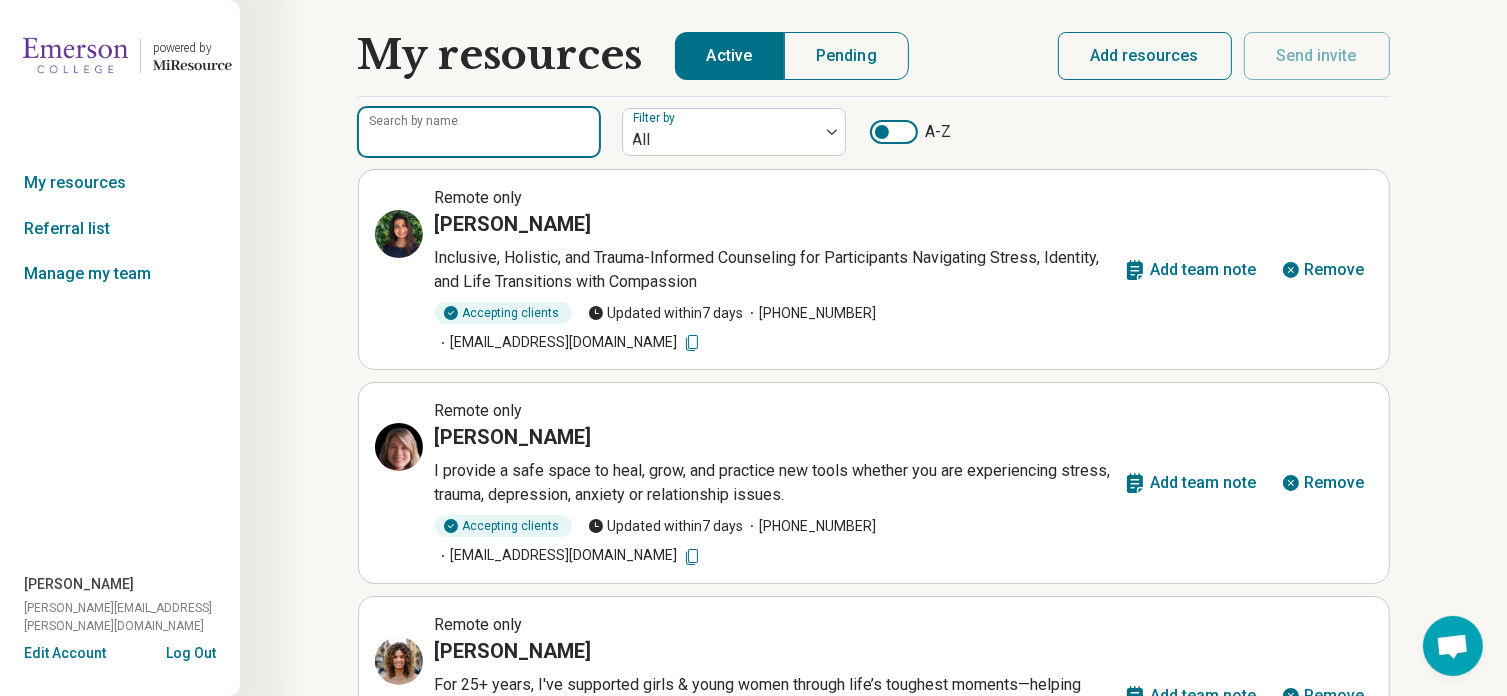 click on "Search by name" at bounding box center (479, 132) 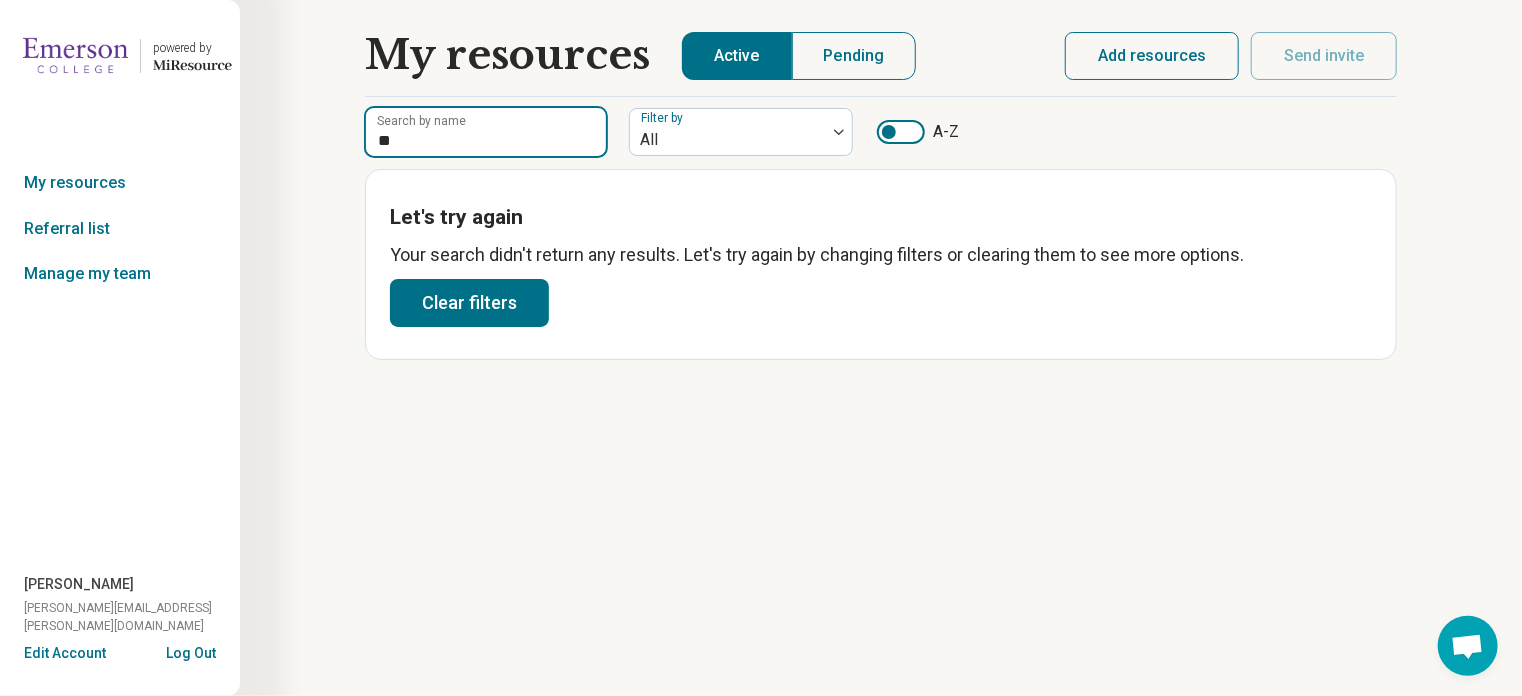 type on "*" 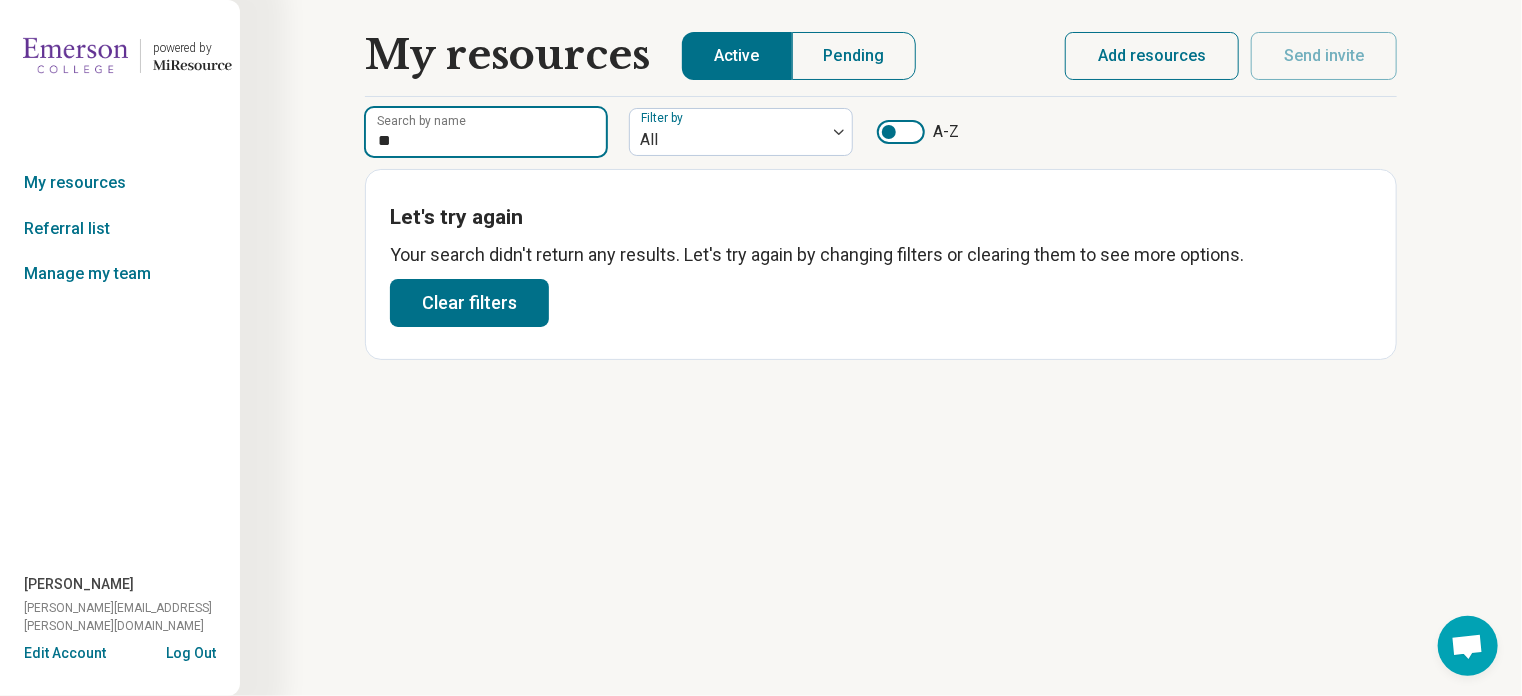 type on "*" 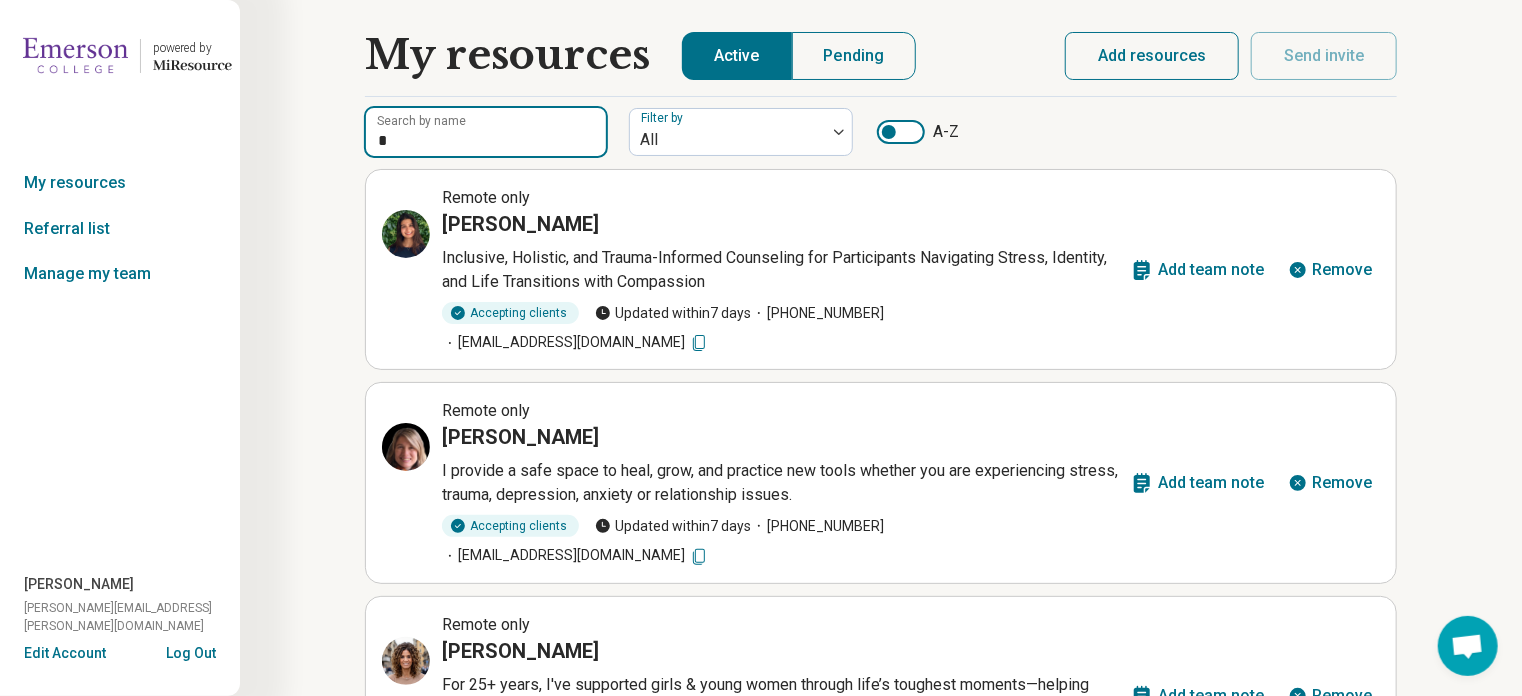type 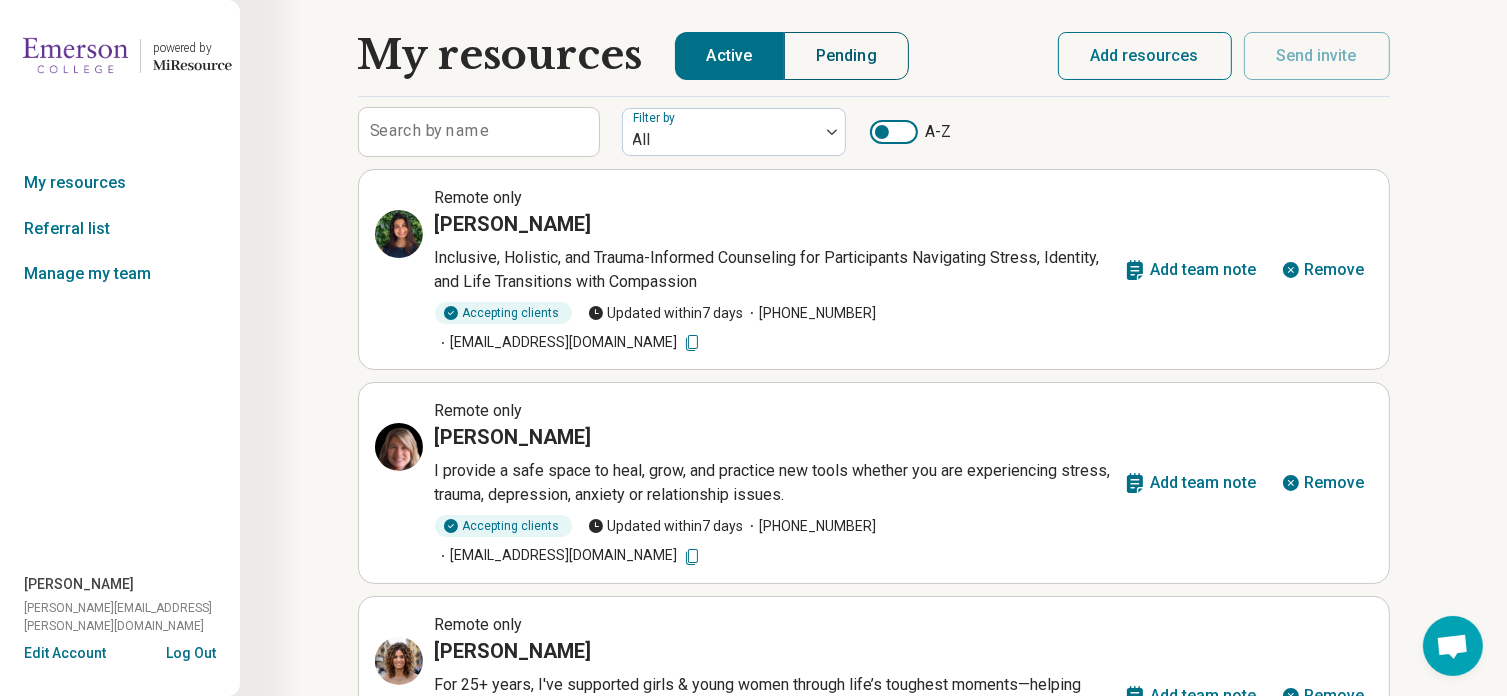 click on "Pending" at bounding box center [846, 56] 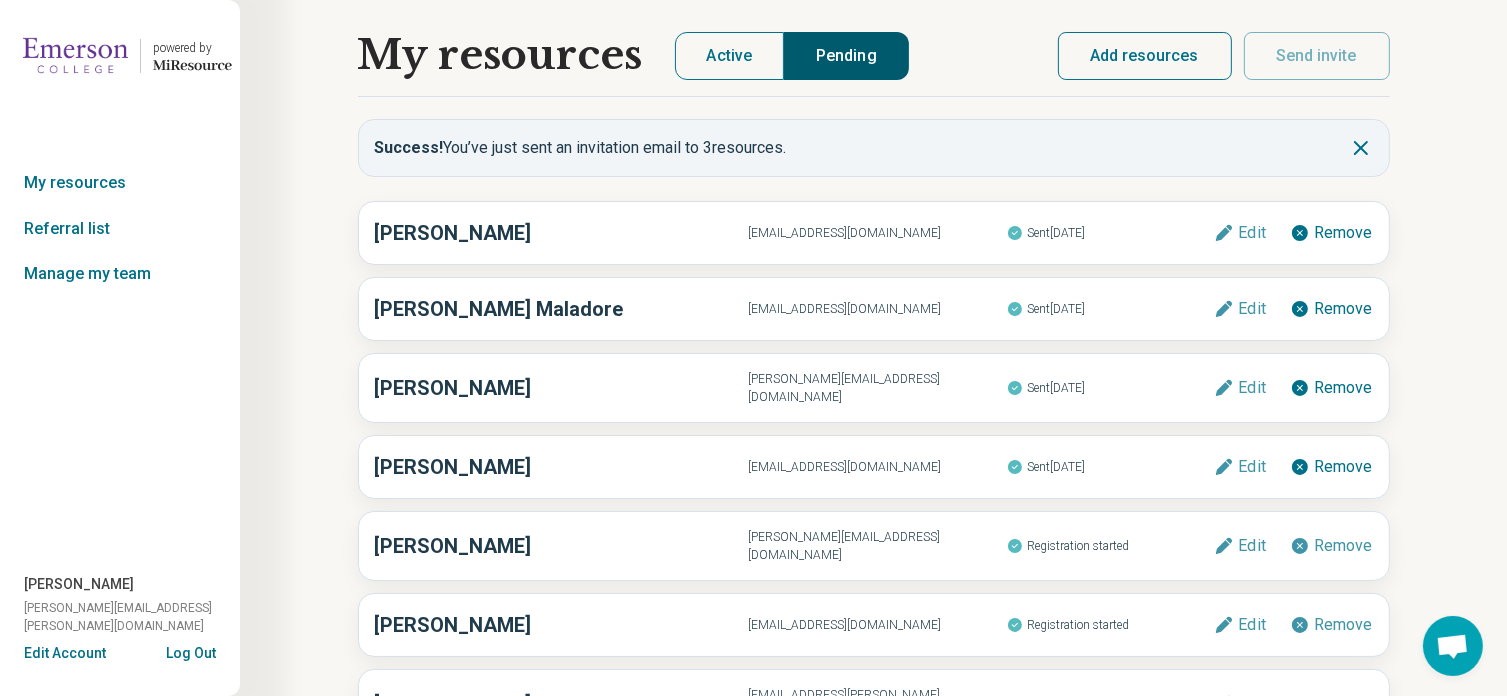 click on "Pending" at bounding box center [846, 56] 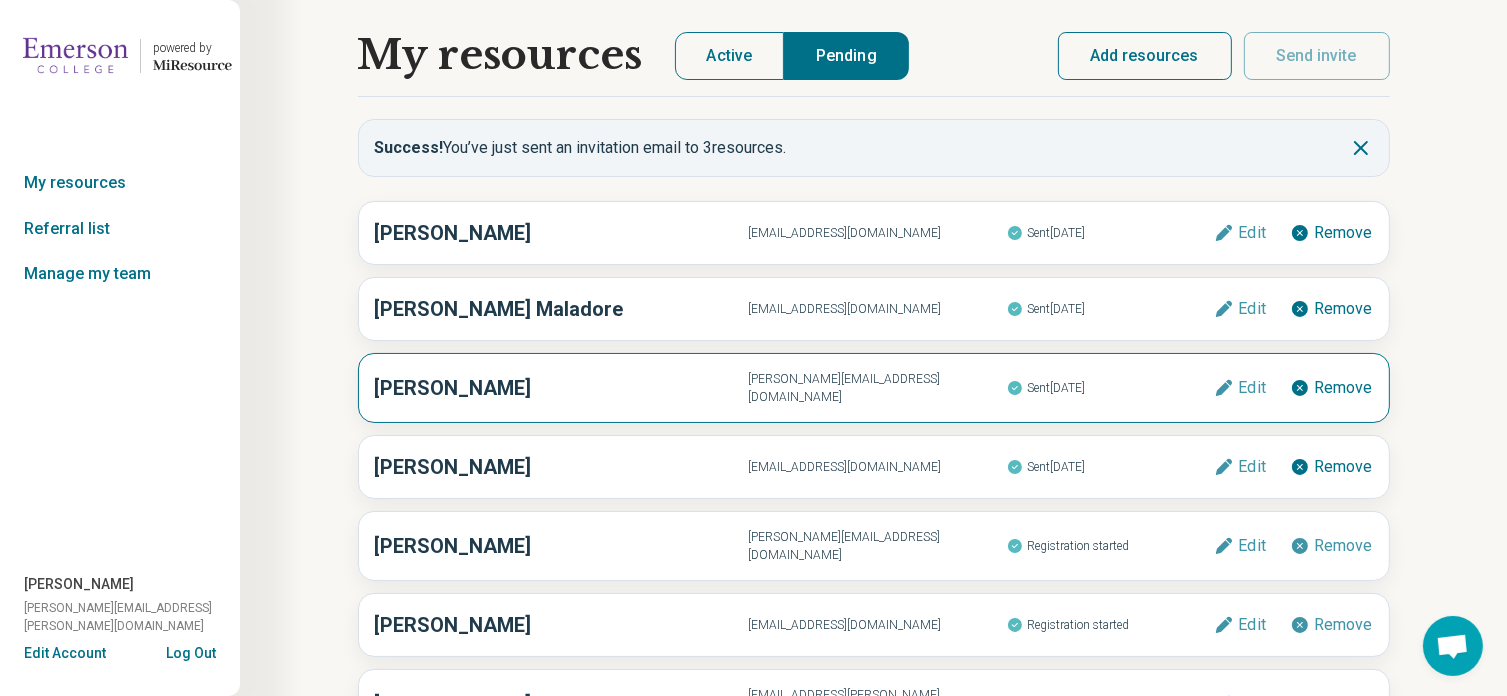 scroll, scrollTop: 185, scrollLeft: 0, axis: vertical 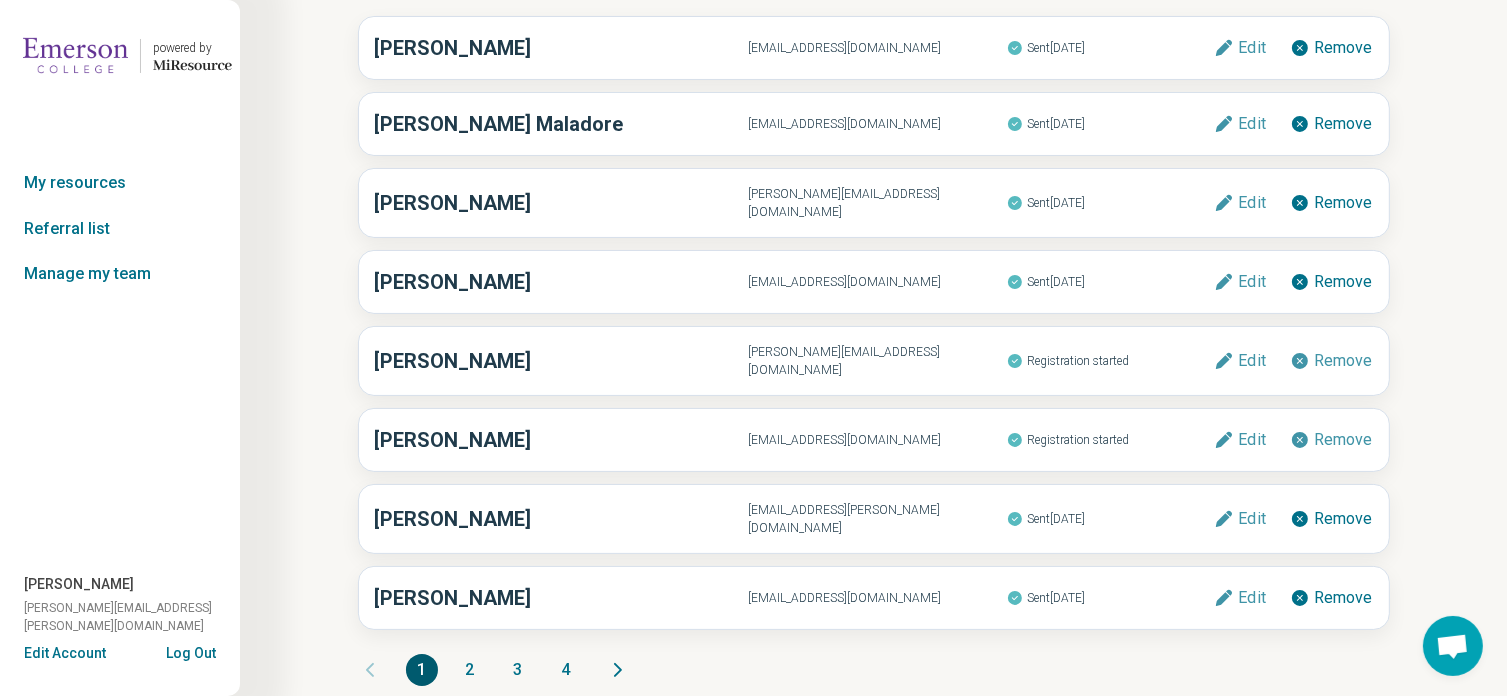 click on "2" at bounding box center (470, 670) 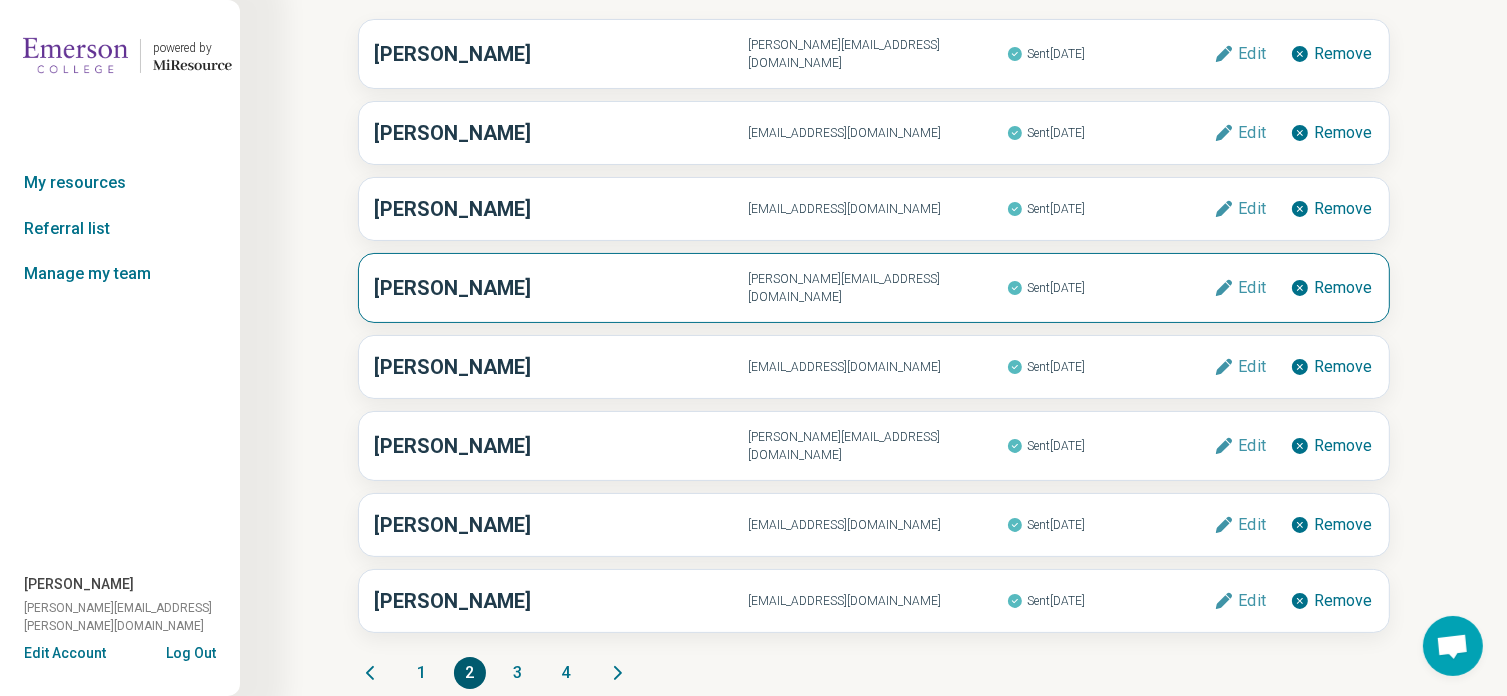 scroll, scrollTop: 185, scrollLeft: 0, axis: vertical 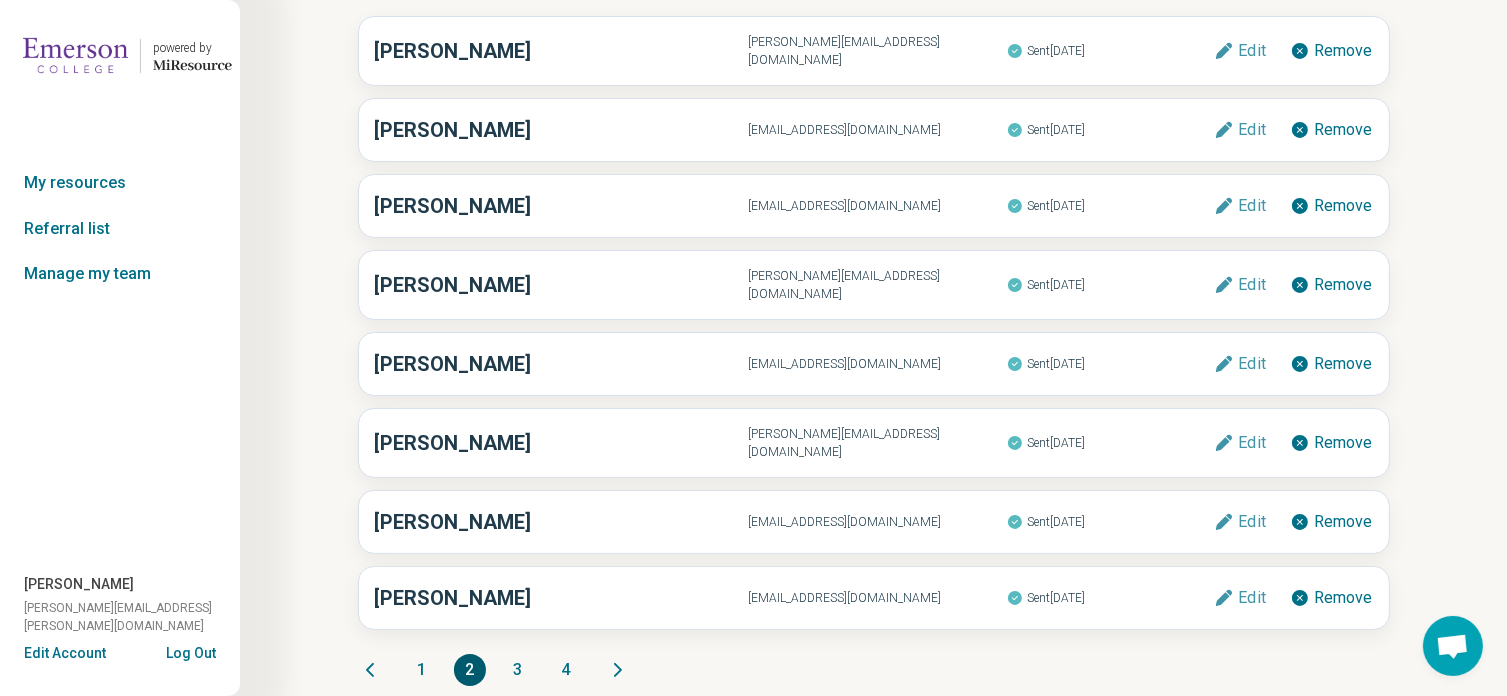 click on "3" at bounding box center [518, 670] 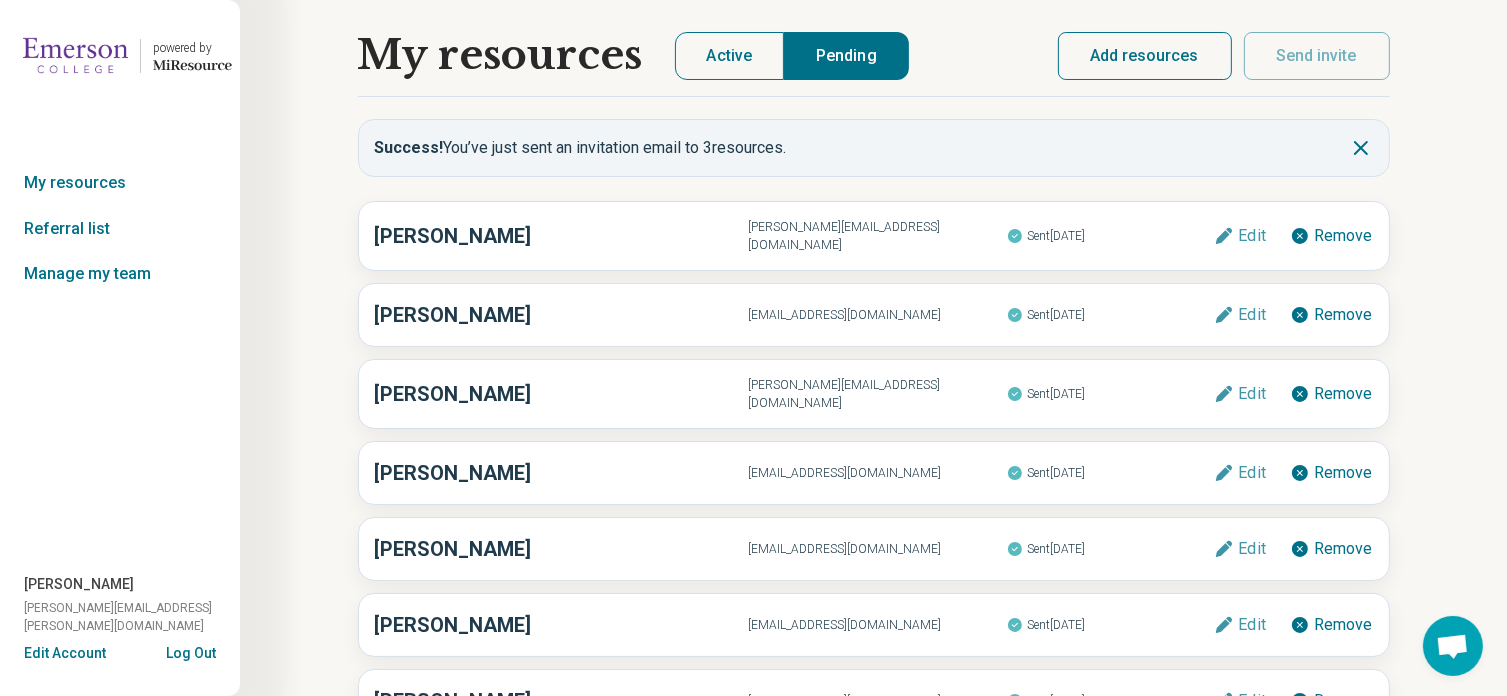 scroll, scrollTop: 185, scrollLeft: 0, axis: vertical 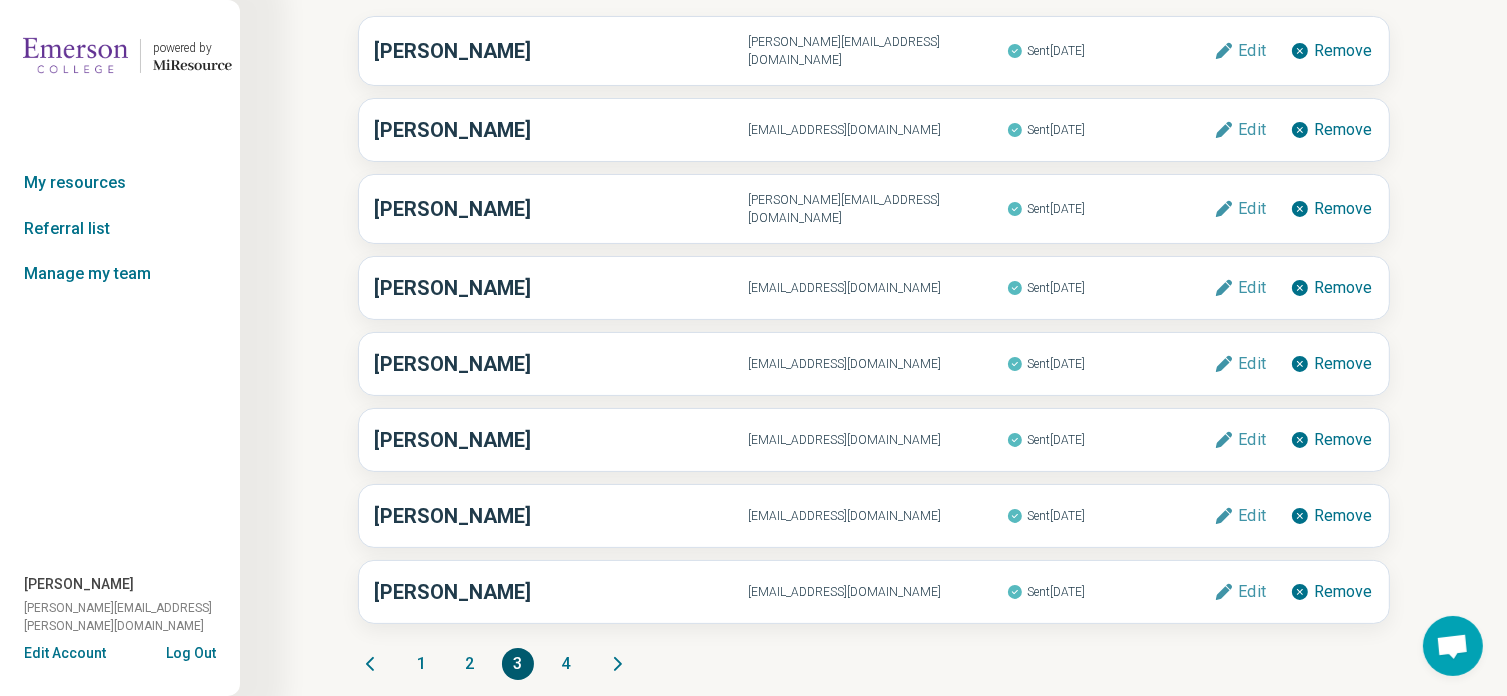 click on "1" at bounding box center [422, 664] 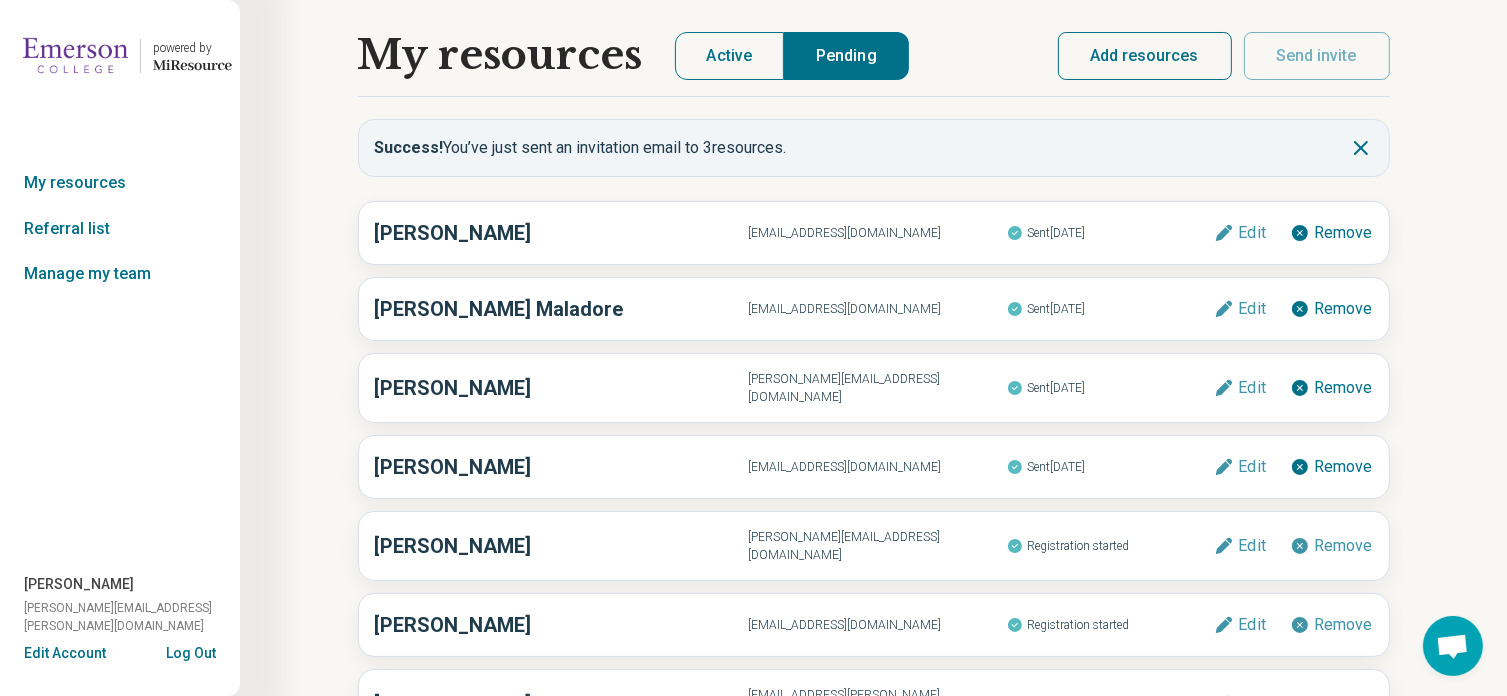 scroll, scrollTop: 2, scrollLeft: 0, axis: vertical 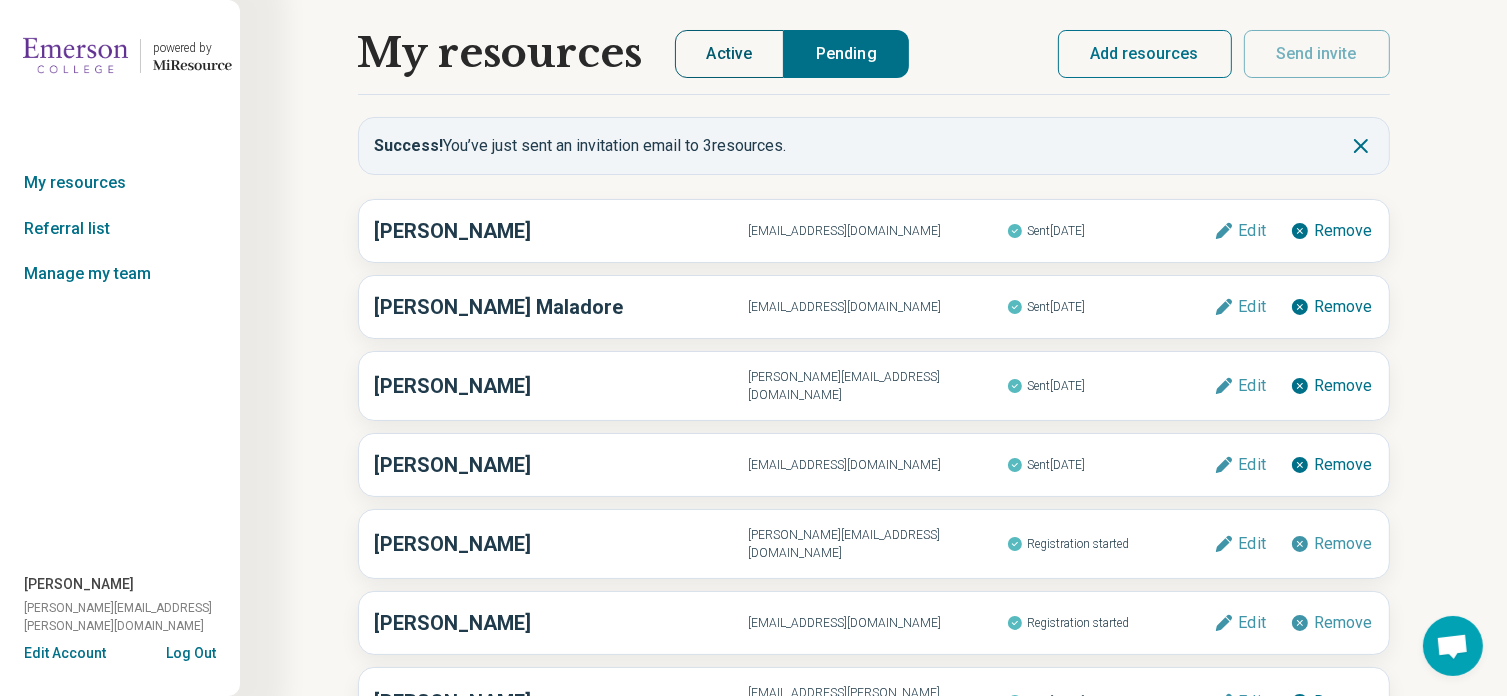 click on "Active" at bounding box center (730, 54) 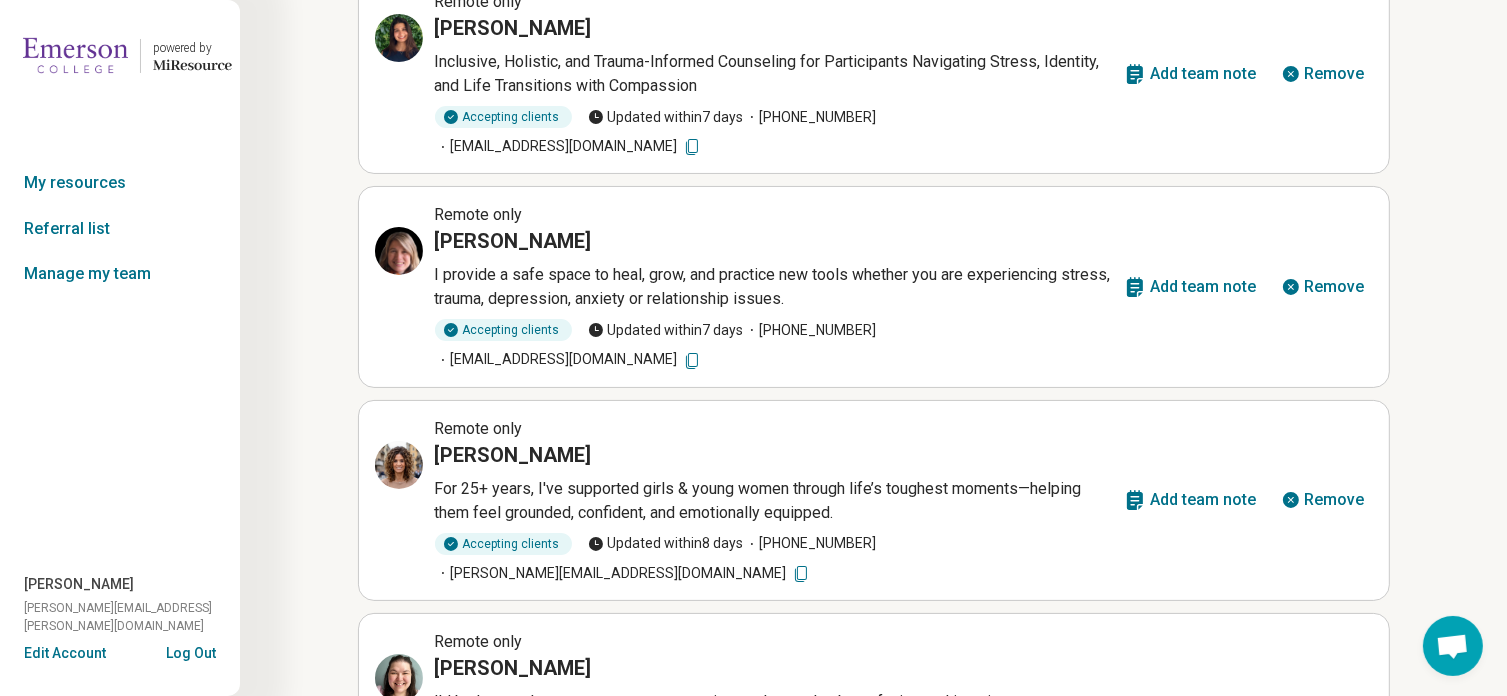 scroll, scrollTop: 0, scrollLeft: 0, axis: both 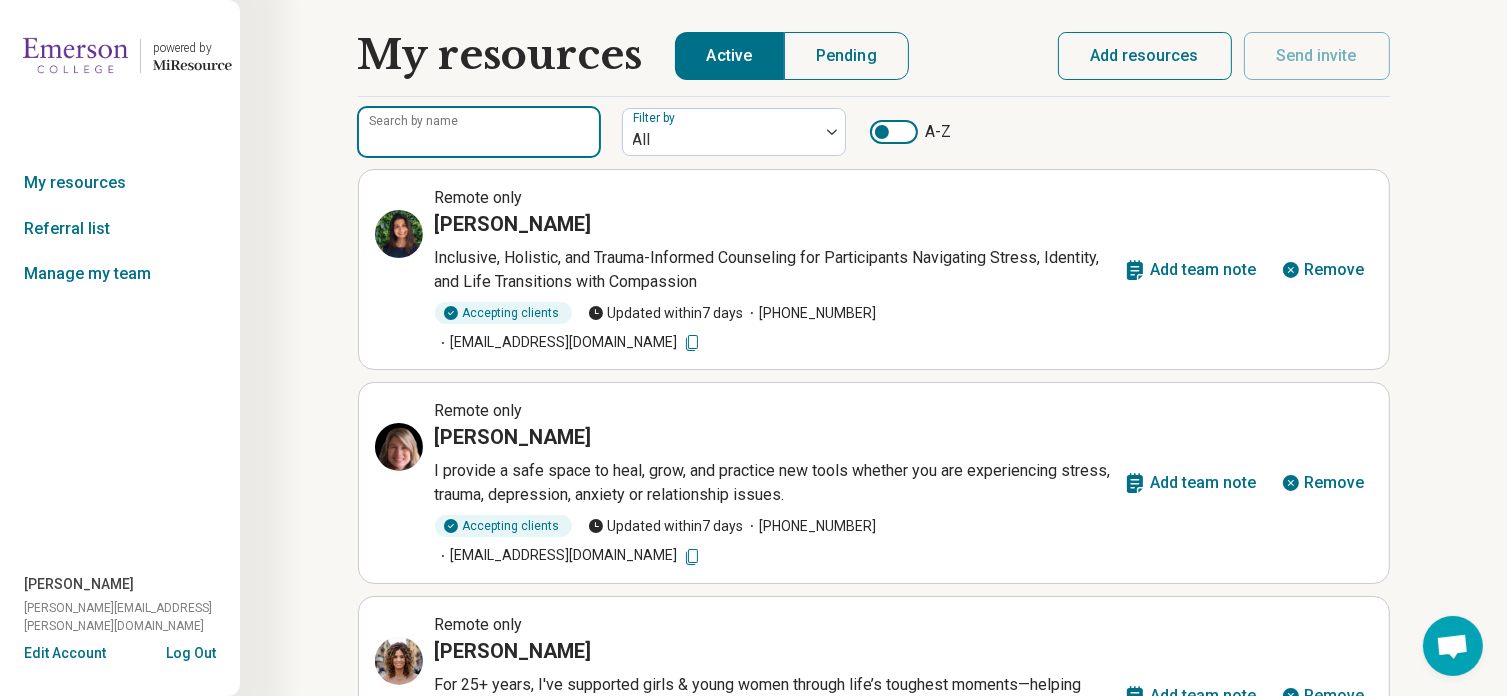 click on "Search by name" at bounding box center [479, 132] 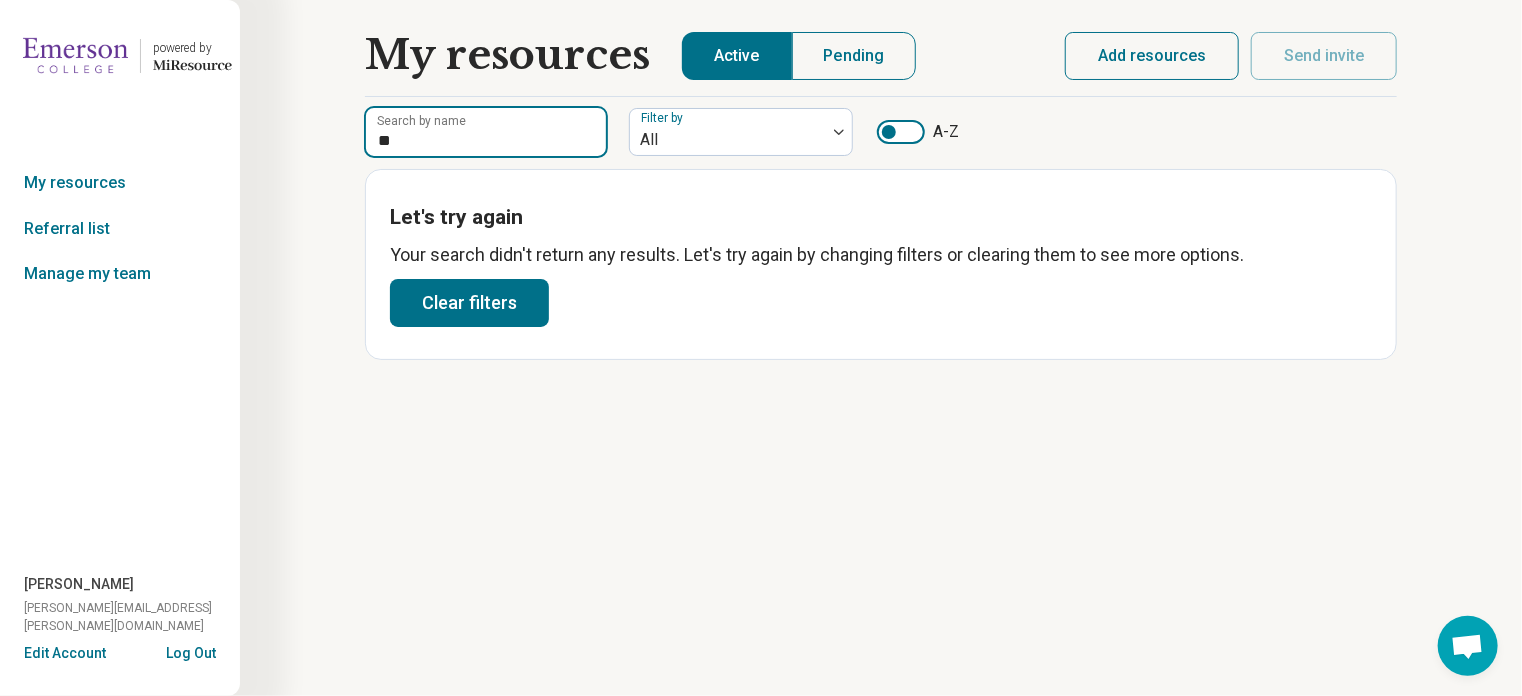 type on "*" 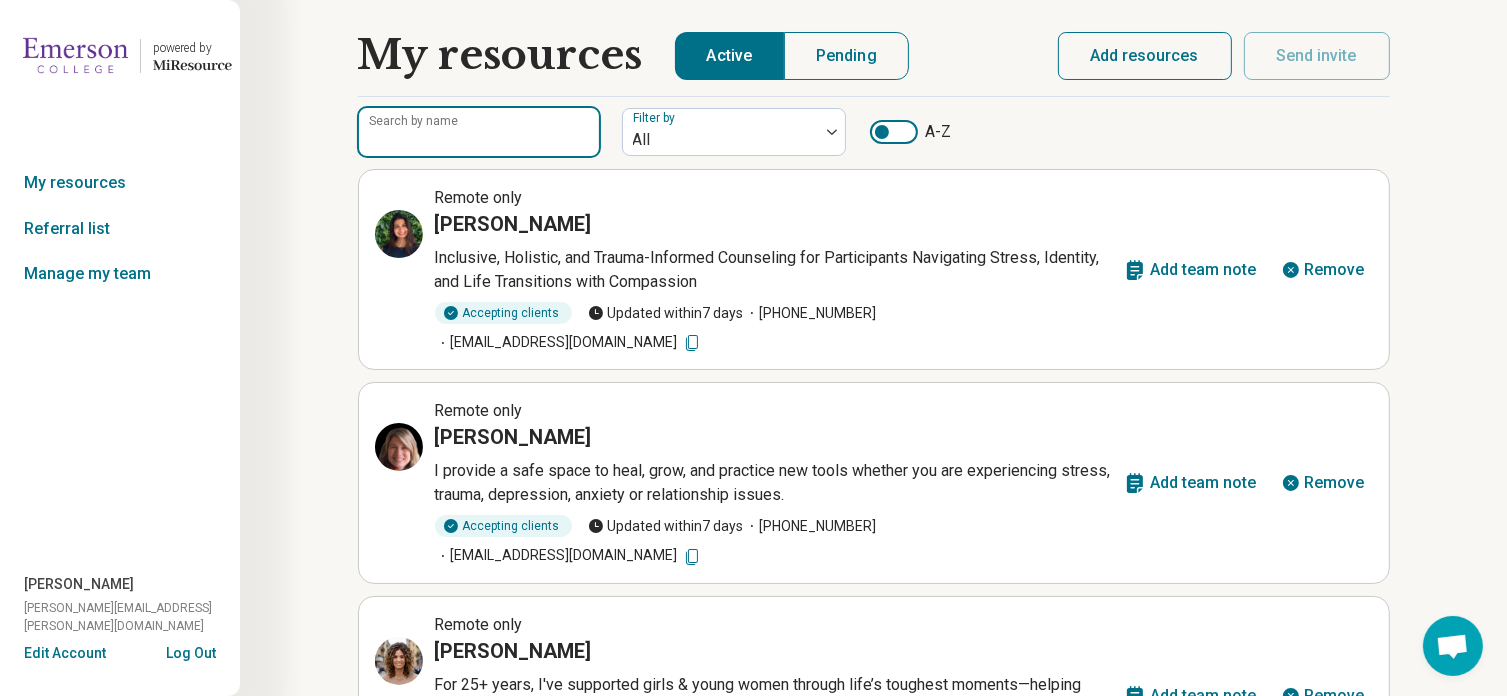 click on "Search by name" at bounding box center (479, 132) 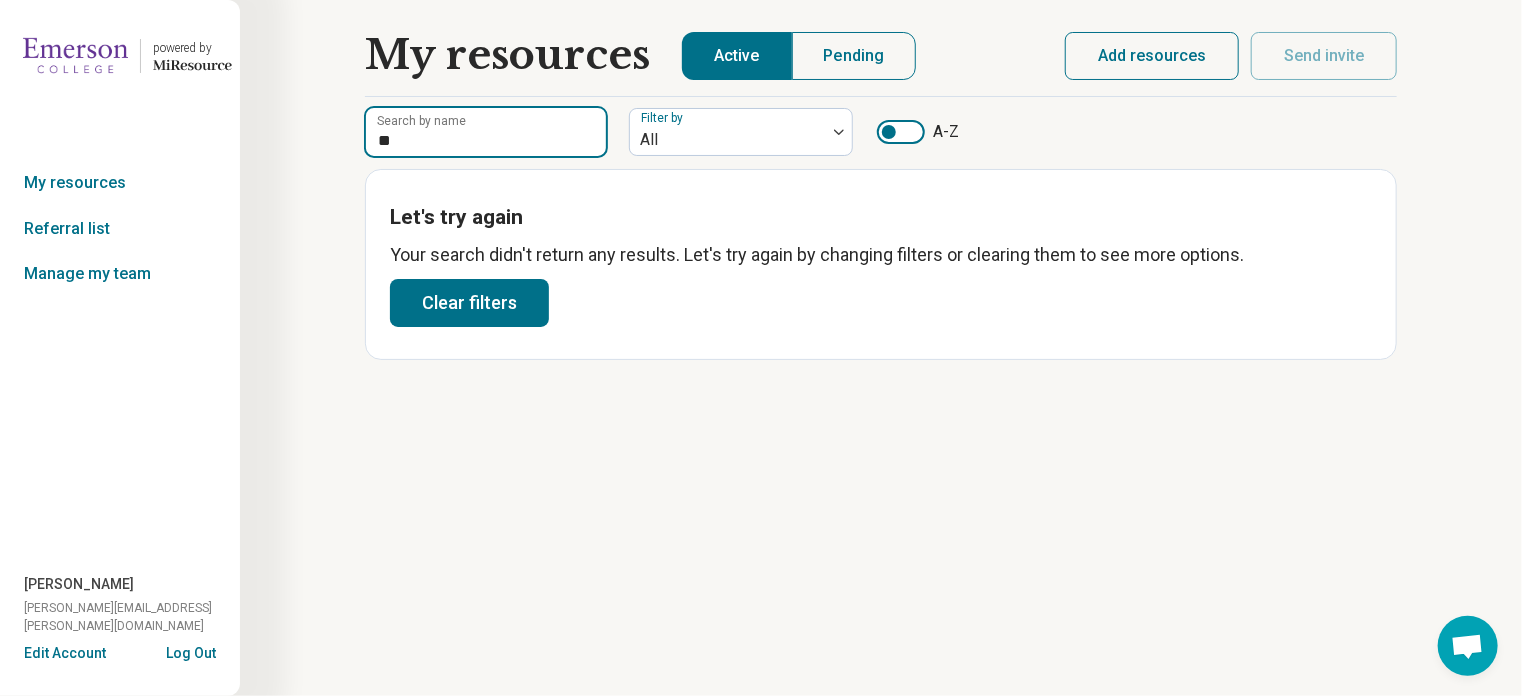 type on "*" 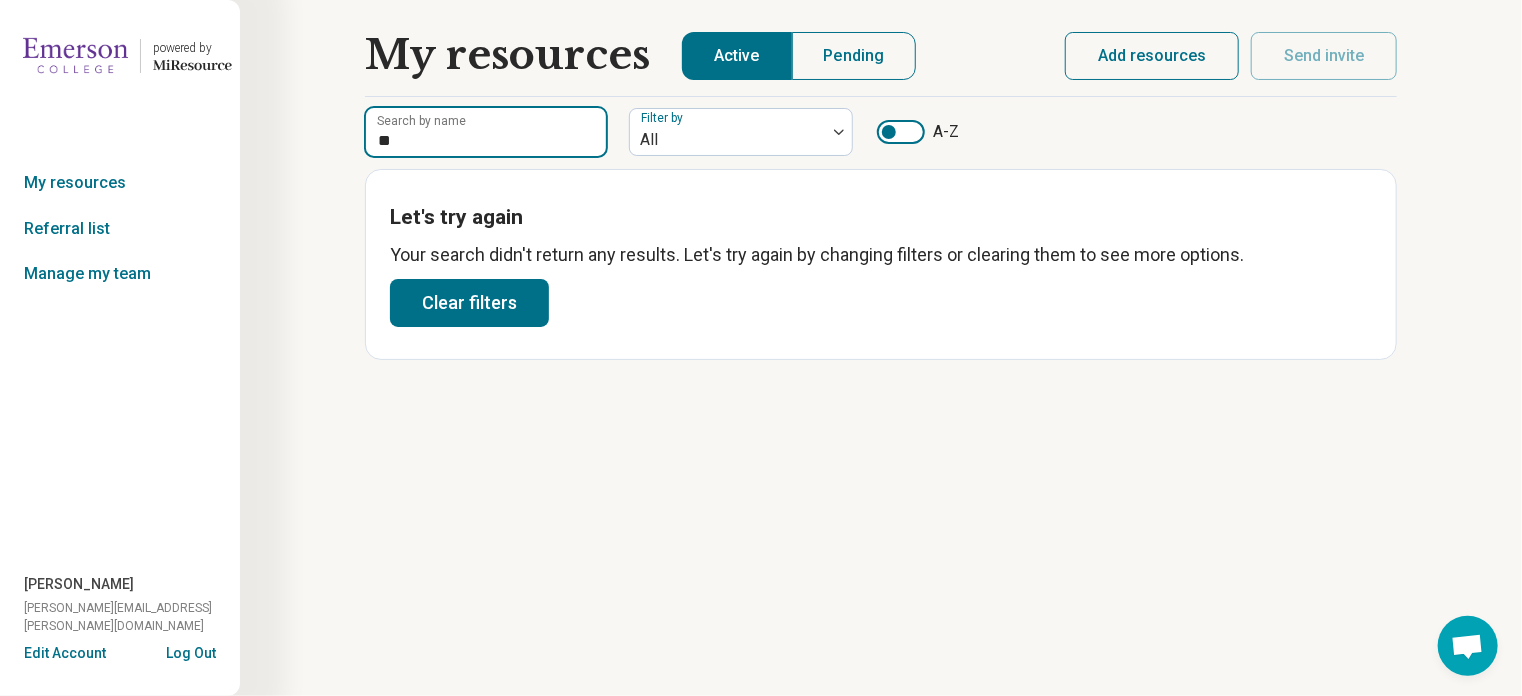 type on "*" 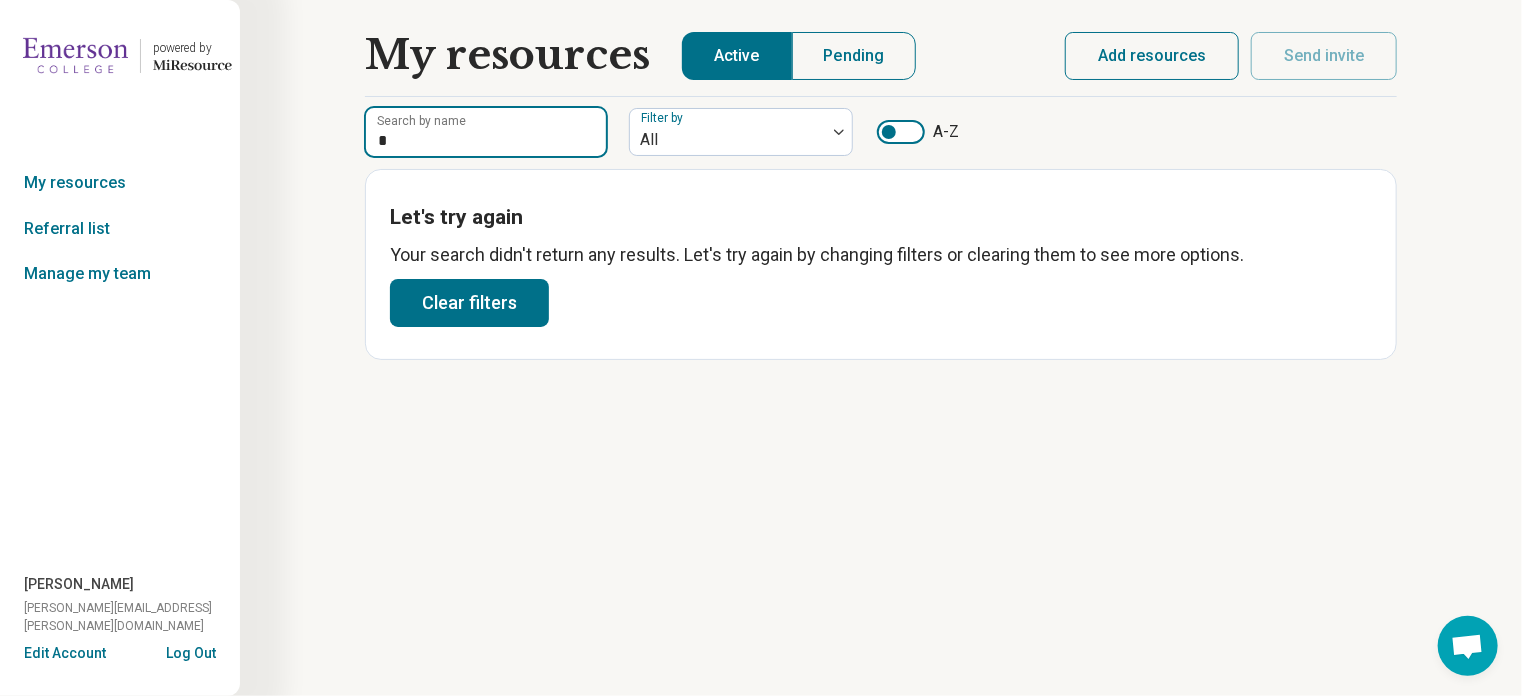 type 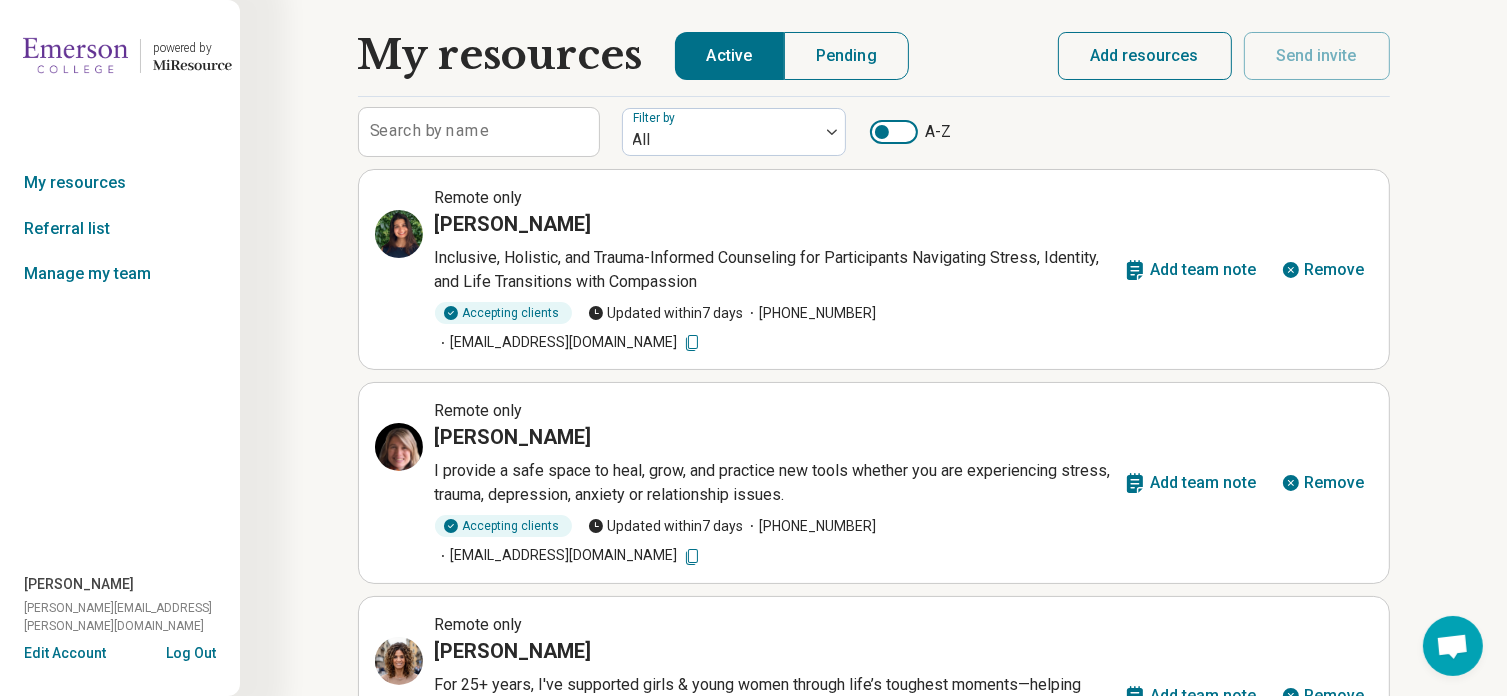 click on "Add resources" at bounding box center [1145, 56] 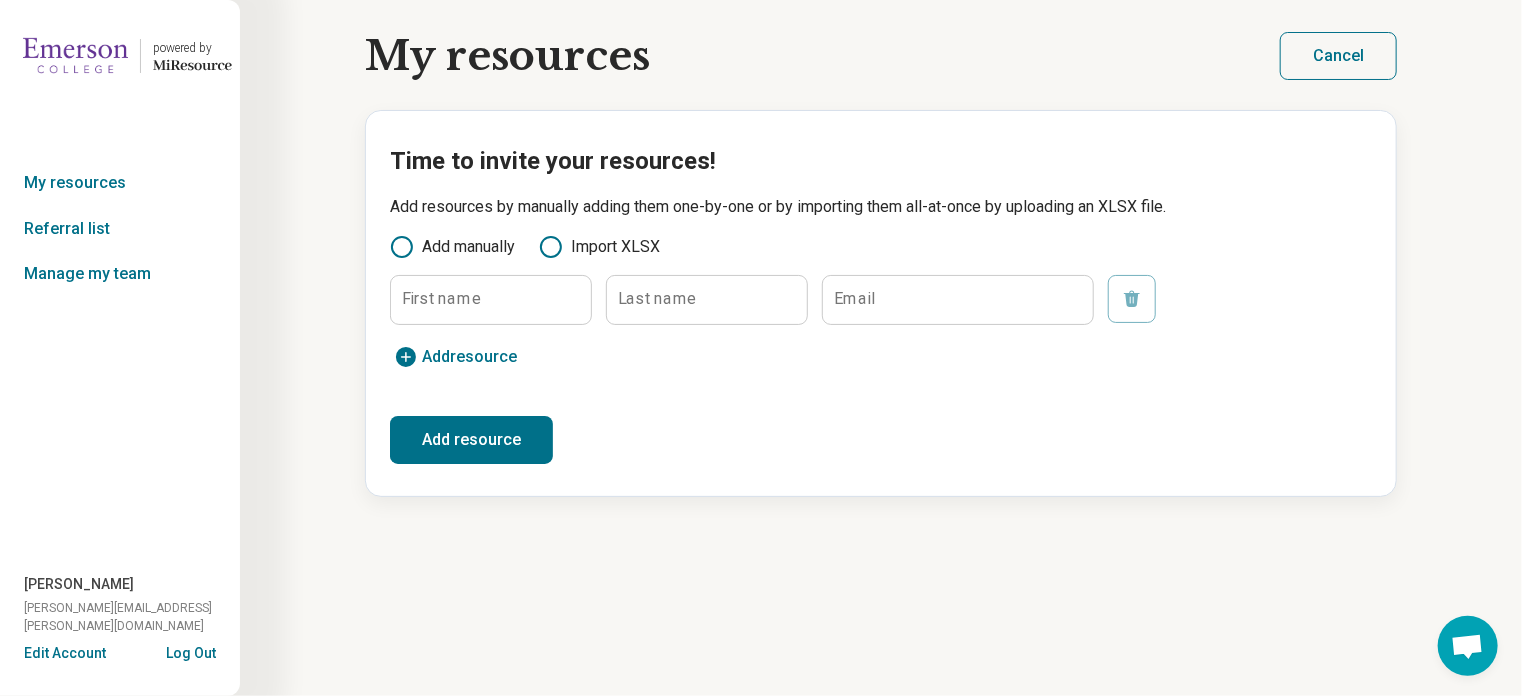 click on "First name" at bounding box center [441, 299] 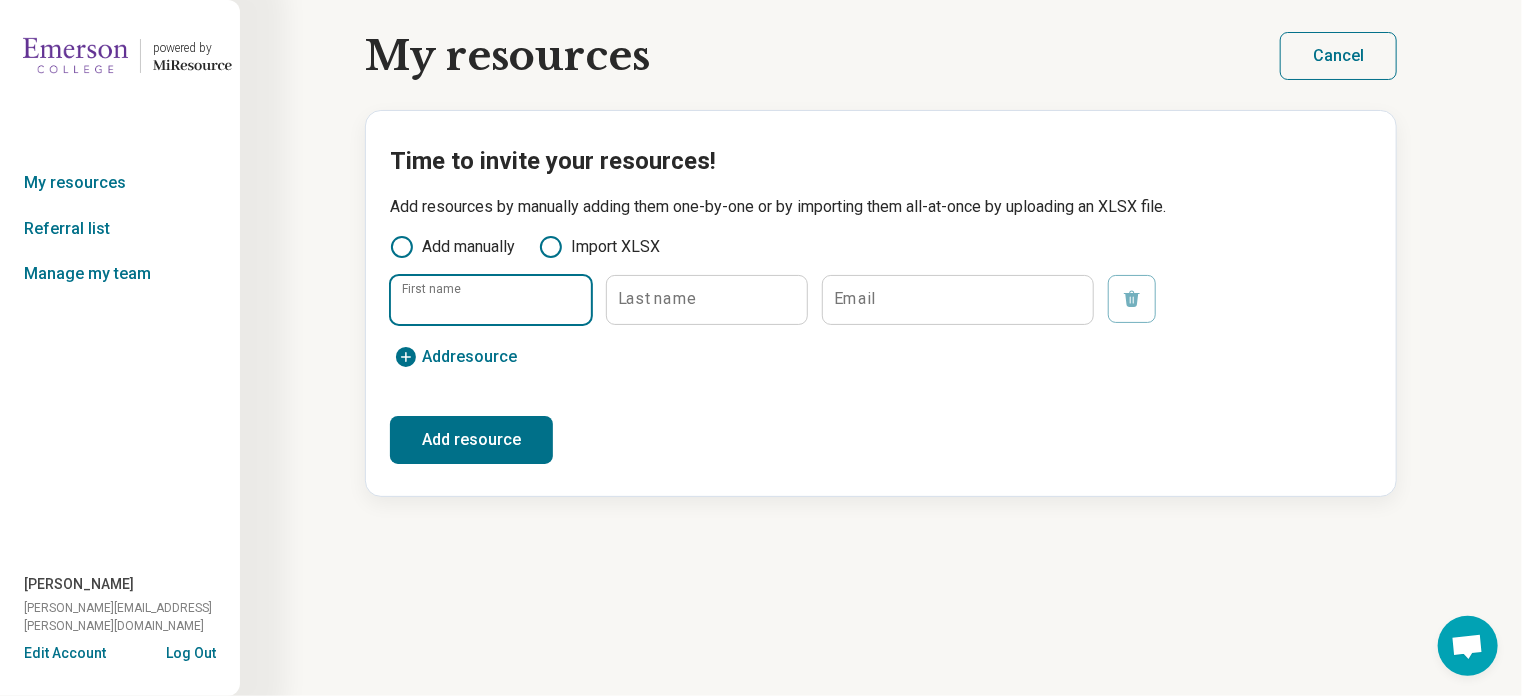click on "First name" at bounding box center (491, 300) 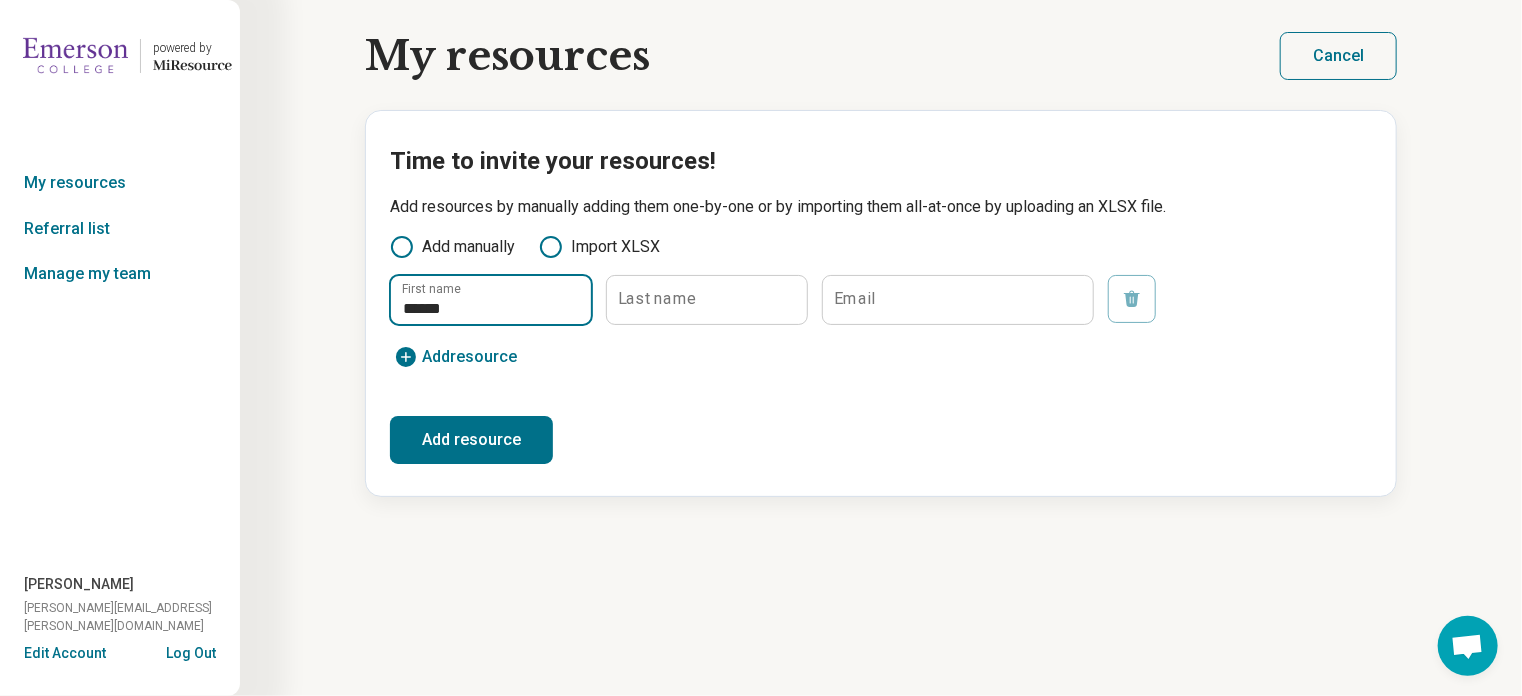 type on "*****" 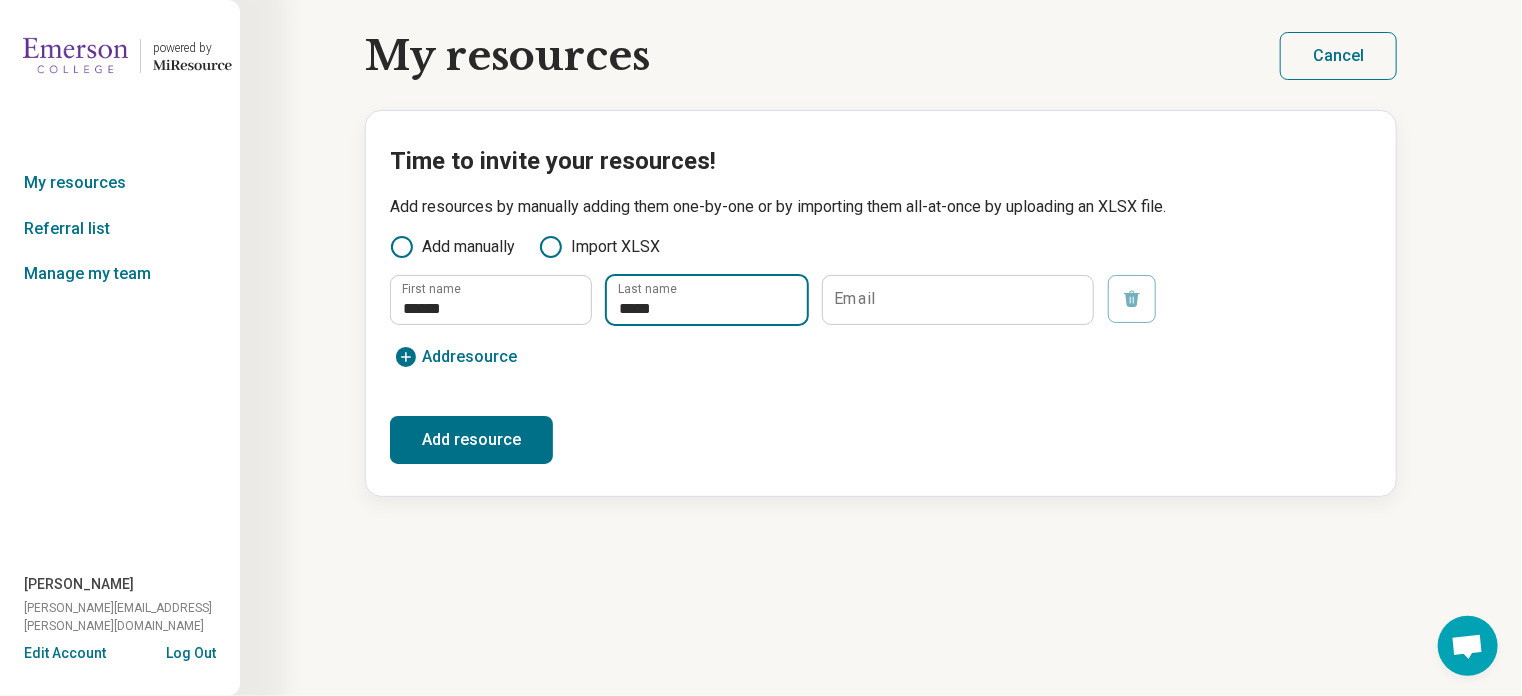 type on "*****" 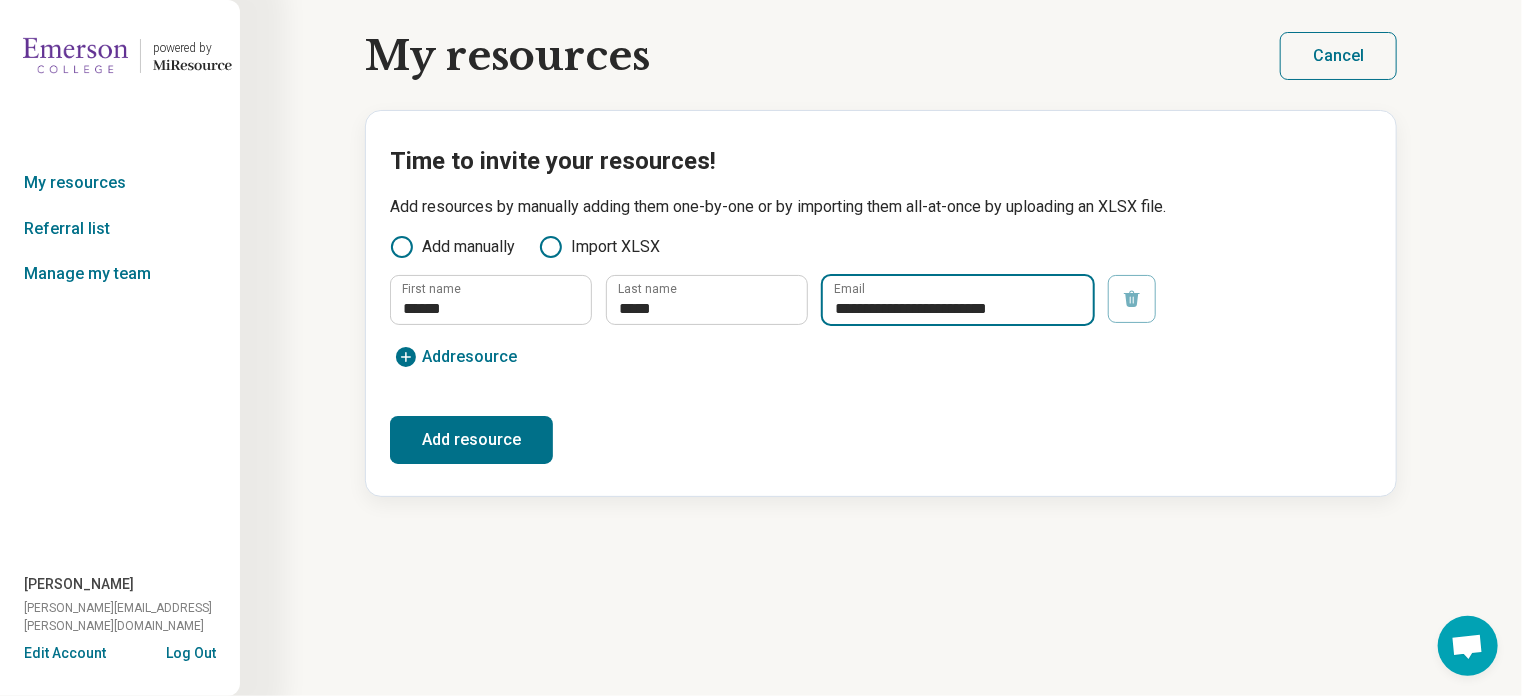 type on "**********" 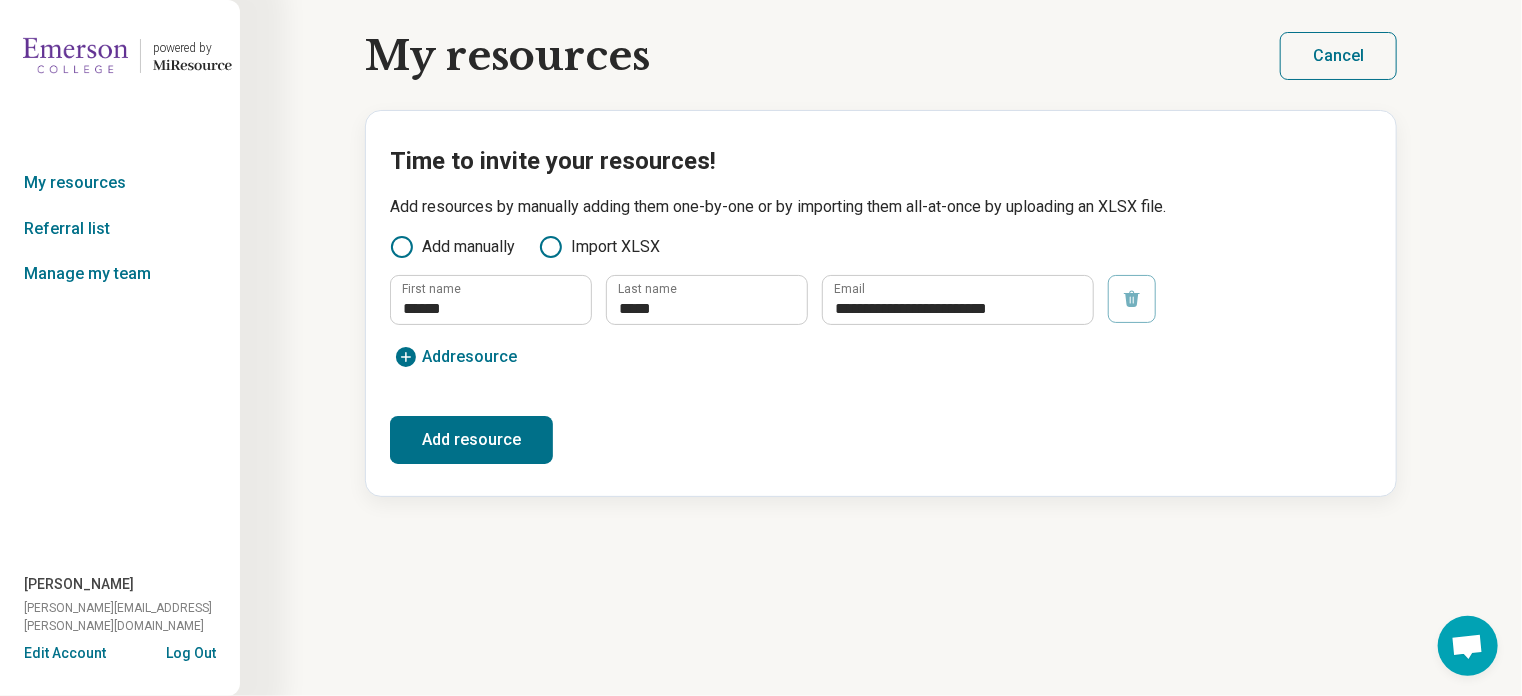 click on "Add resource" at bounding box center (471, 440) 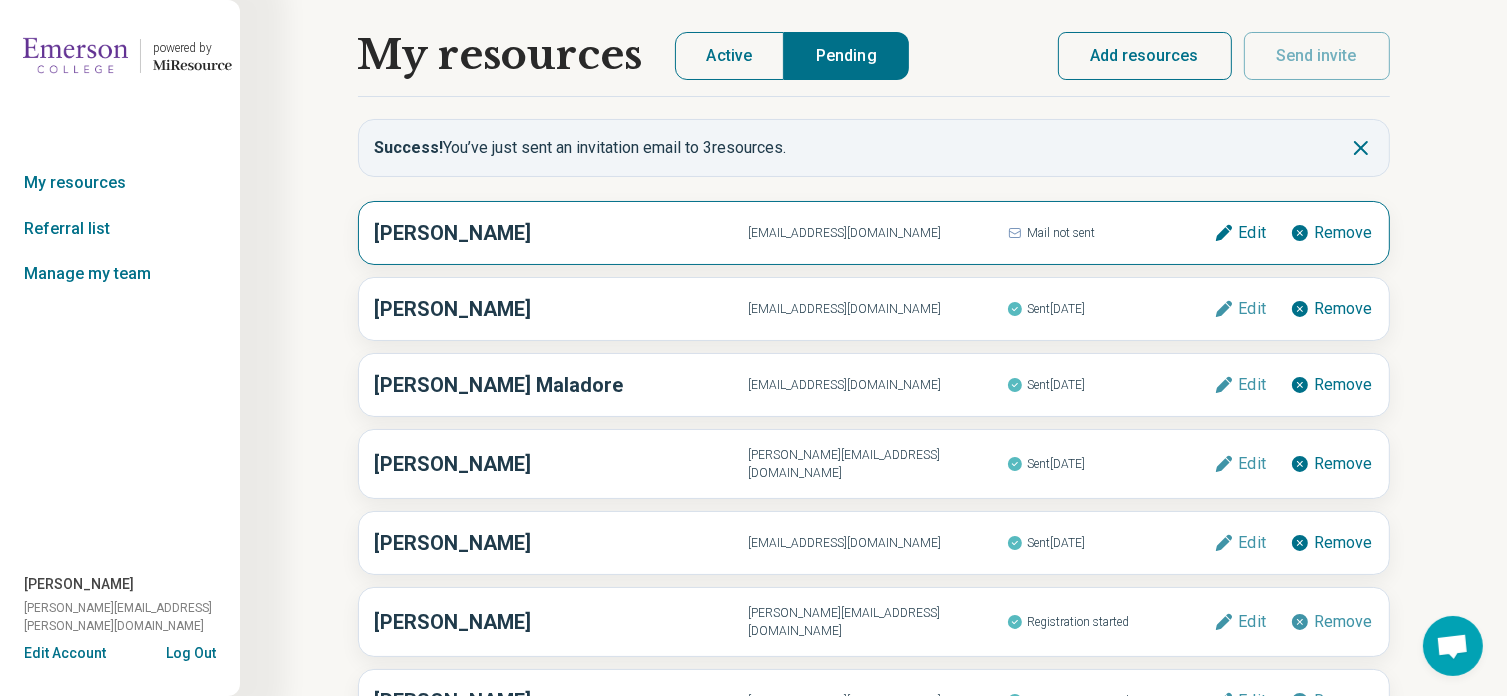 click on "[PERSON_NAME] [PERSON_NAME][EMAIL_ADDRESS][DOMAIN_NAME] Mail not sent Edit Remove" at bounding box center (874, 233) 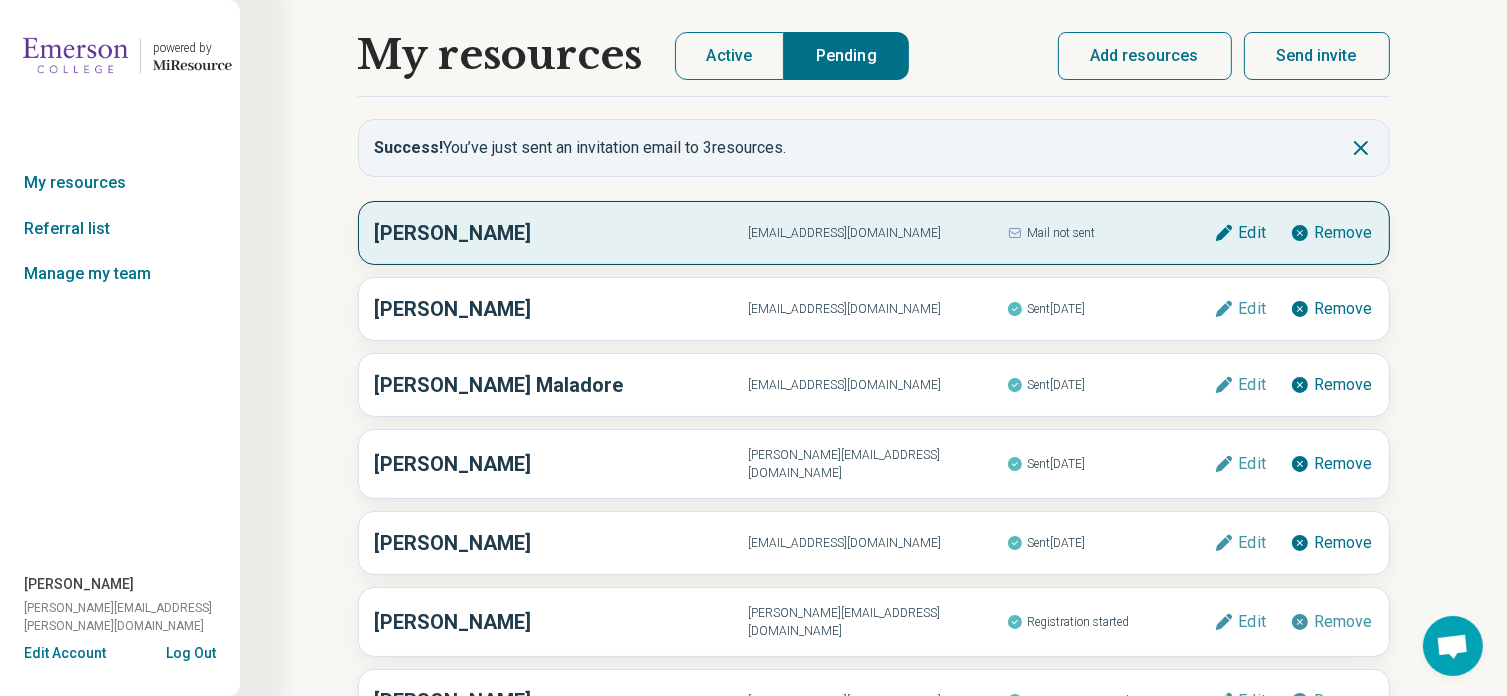 click on "Send invite" at bounding box center [1317, 56] 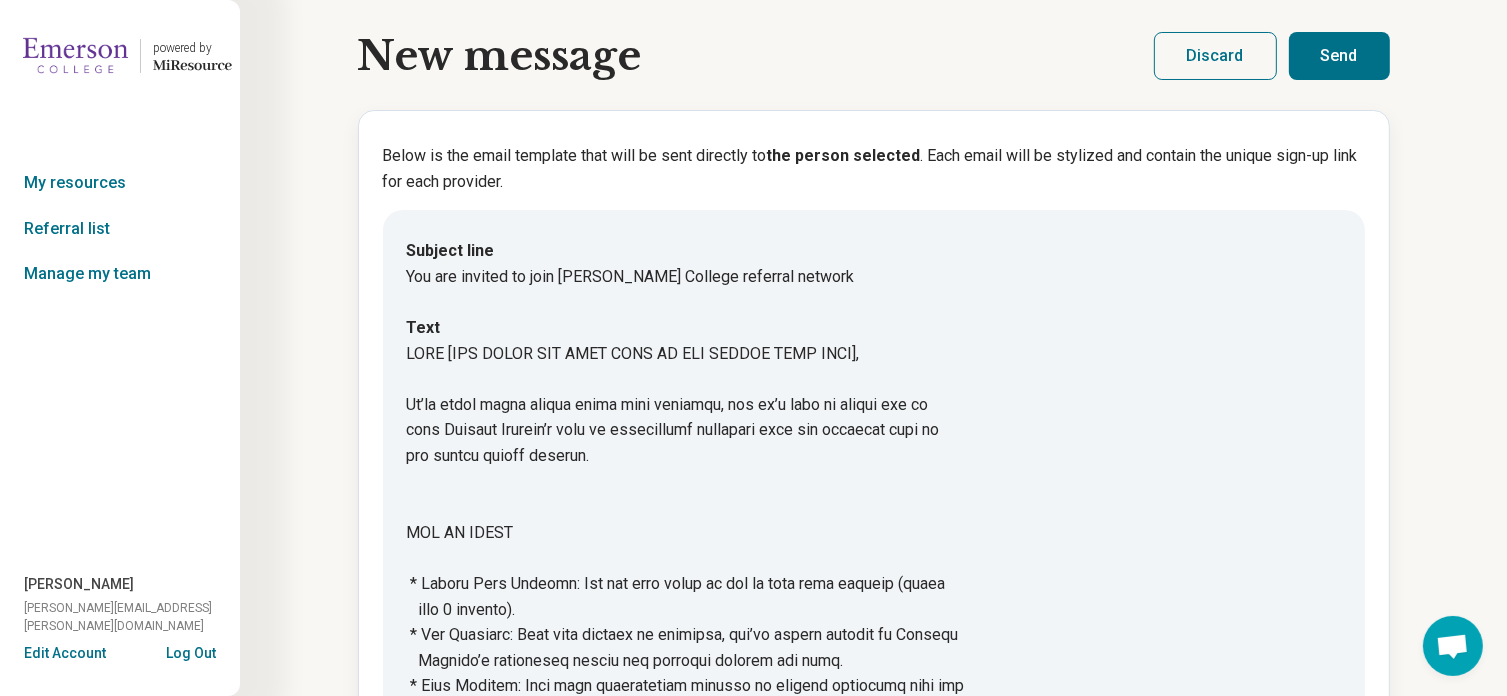 click on "Send" at bounding box center (1339, 56) 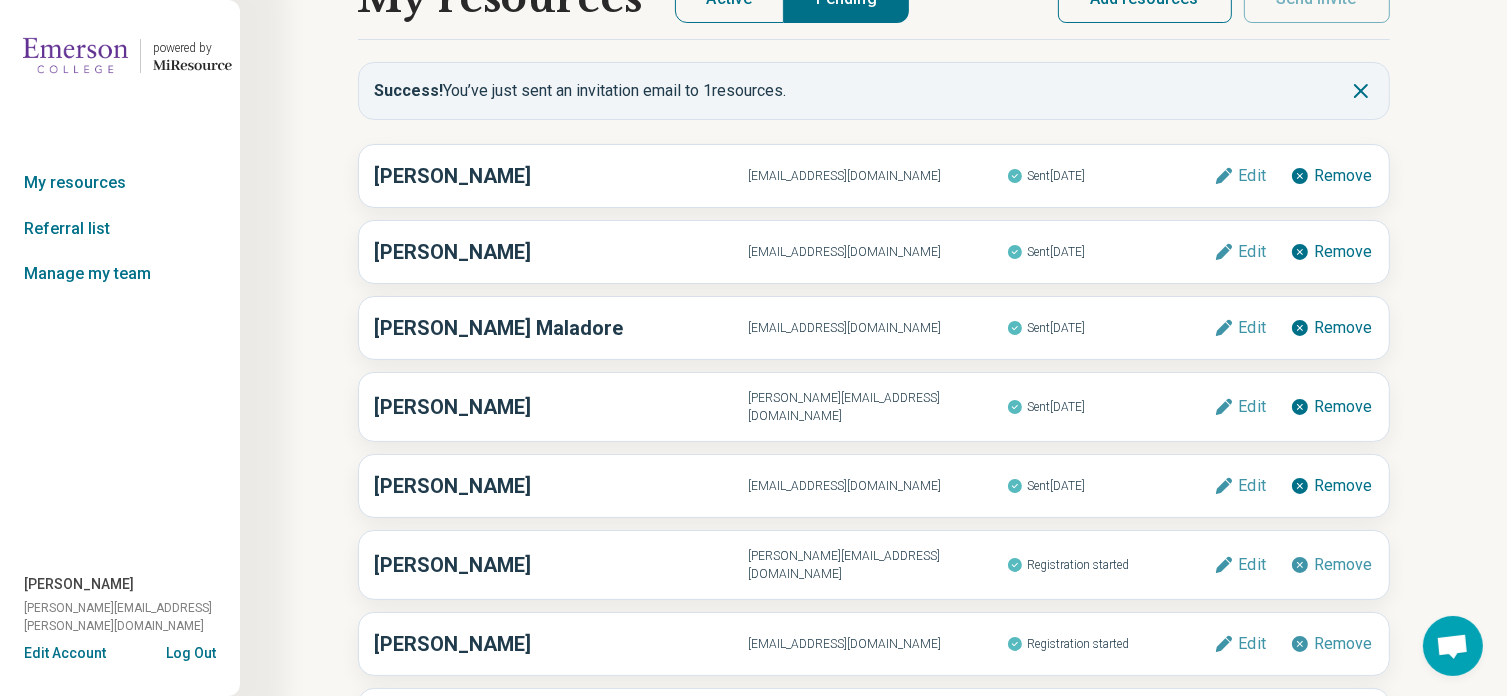 scroll, scrollTop: 0, scrollLeft: 0, axis: both 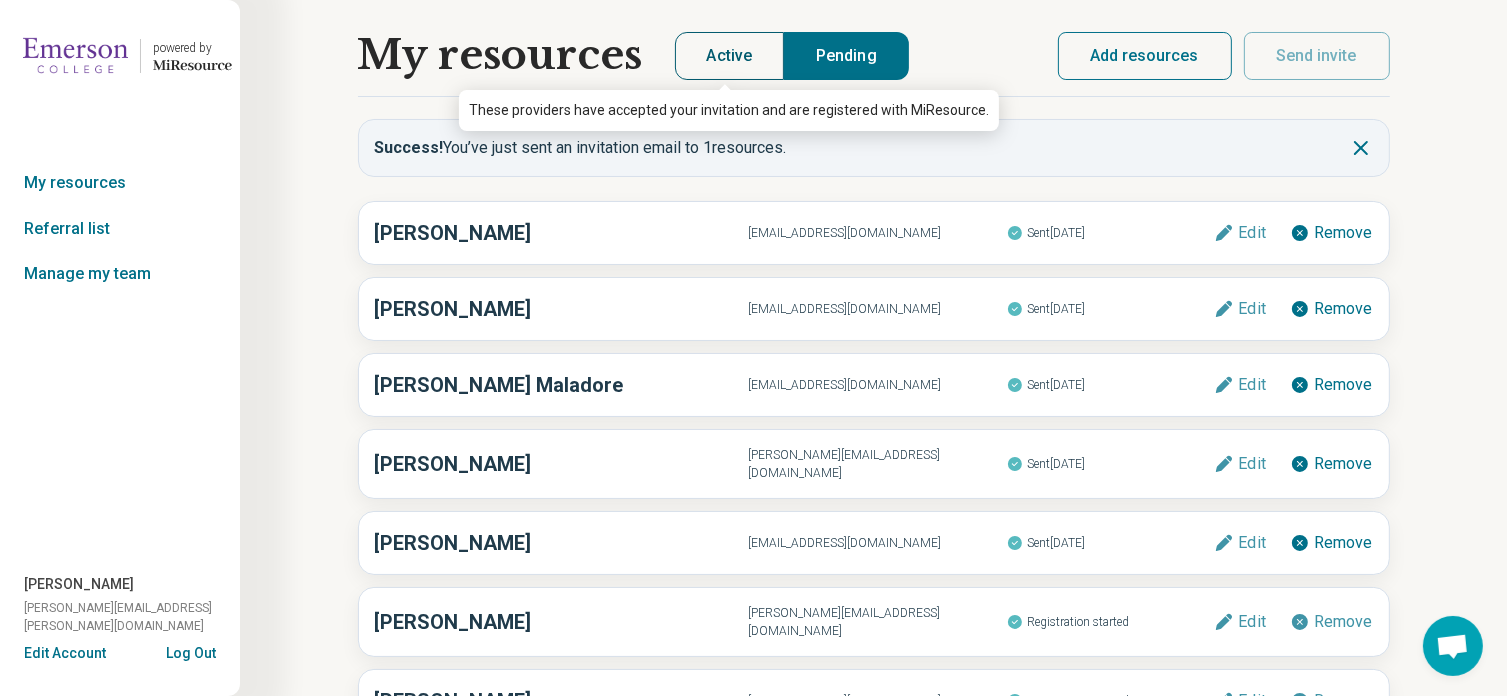 click on "Active" at bounding box center (730, 56) 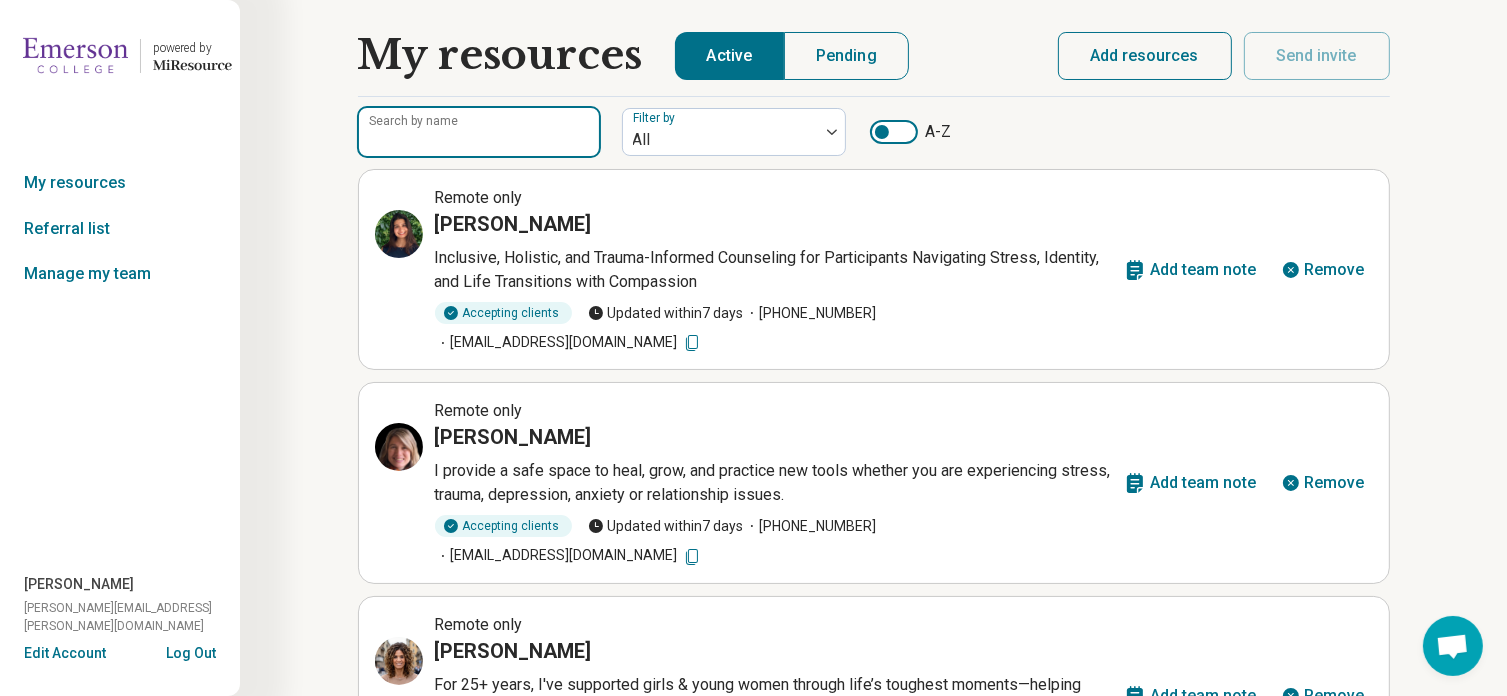 click on "Search by name" at bounding box center [479, 132] 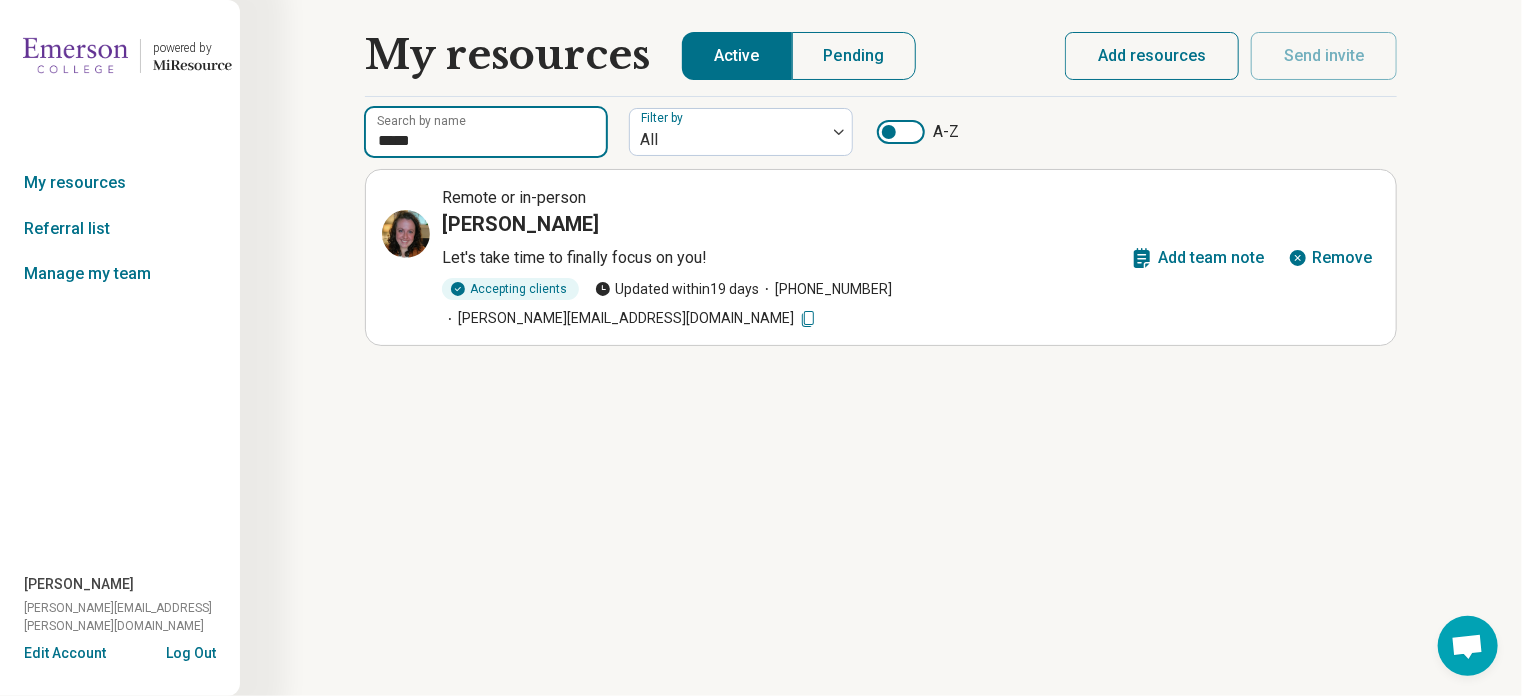 type on "*****" 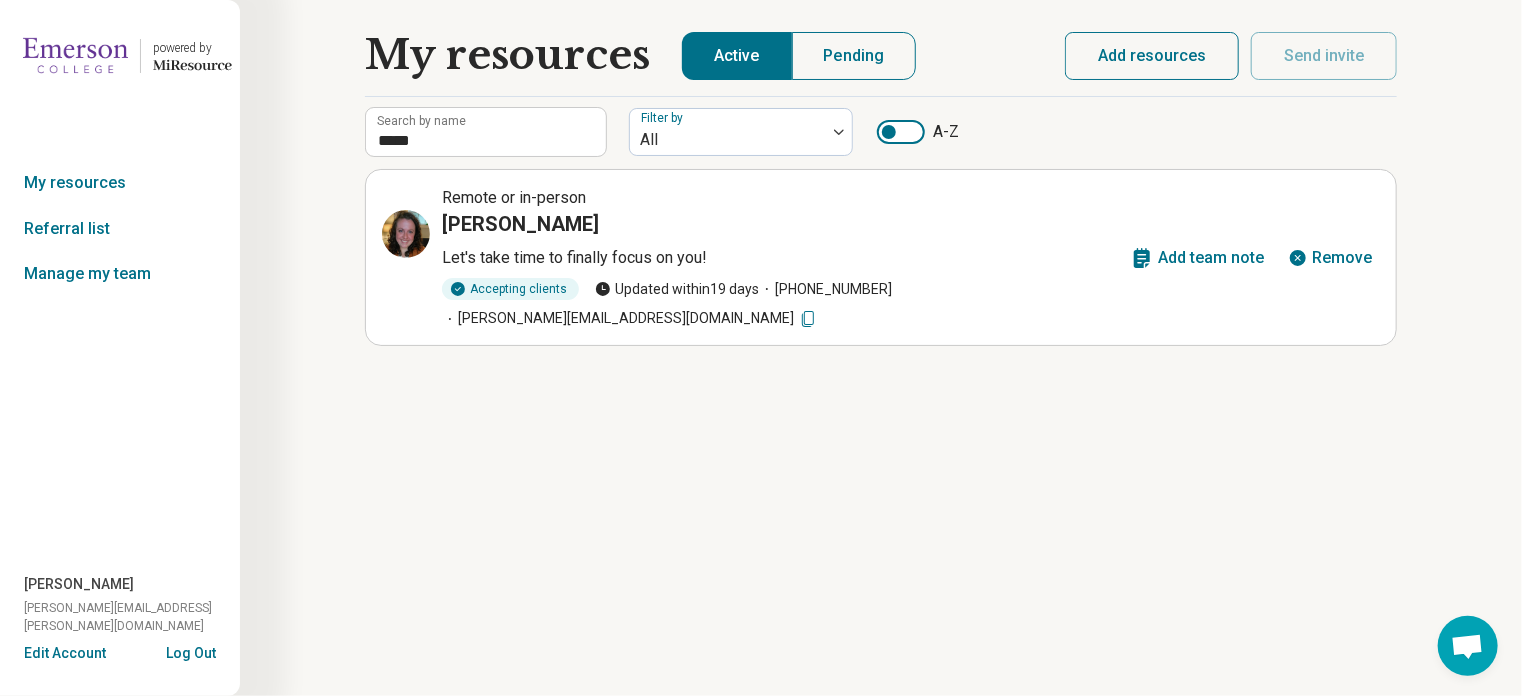 click on "Add resources" at bounding box center (1152, 56) 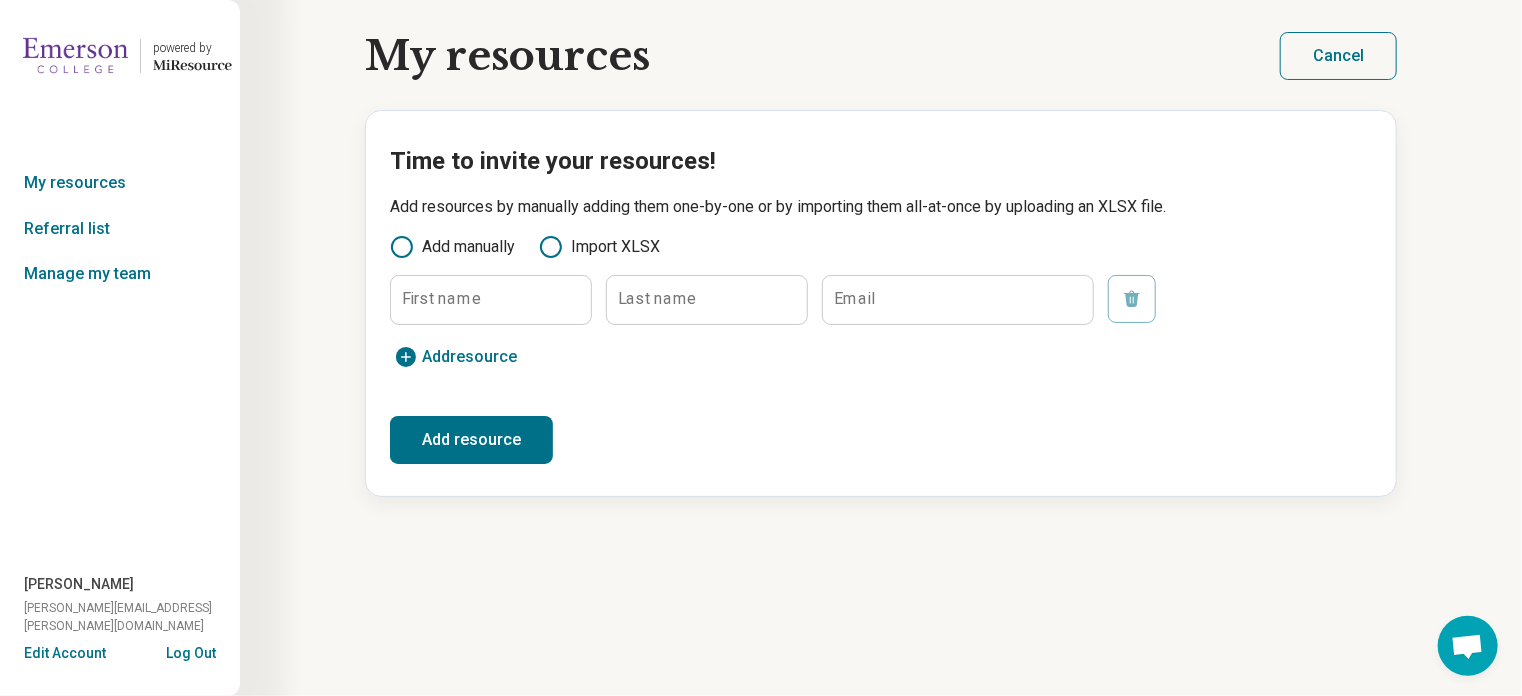 click on "First name" at bounding box center [441, 299] 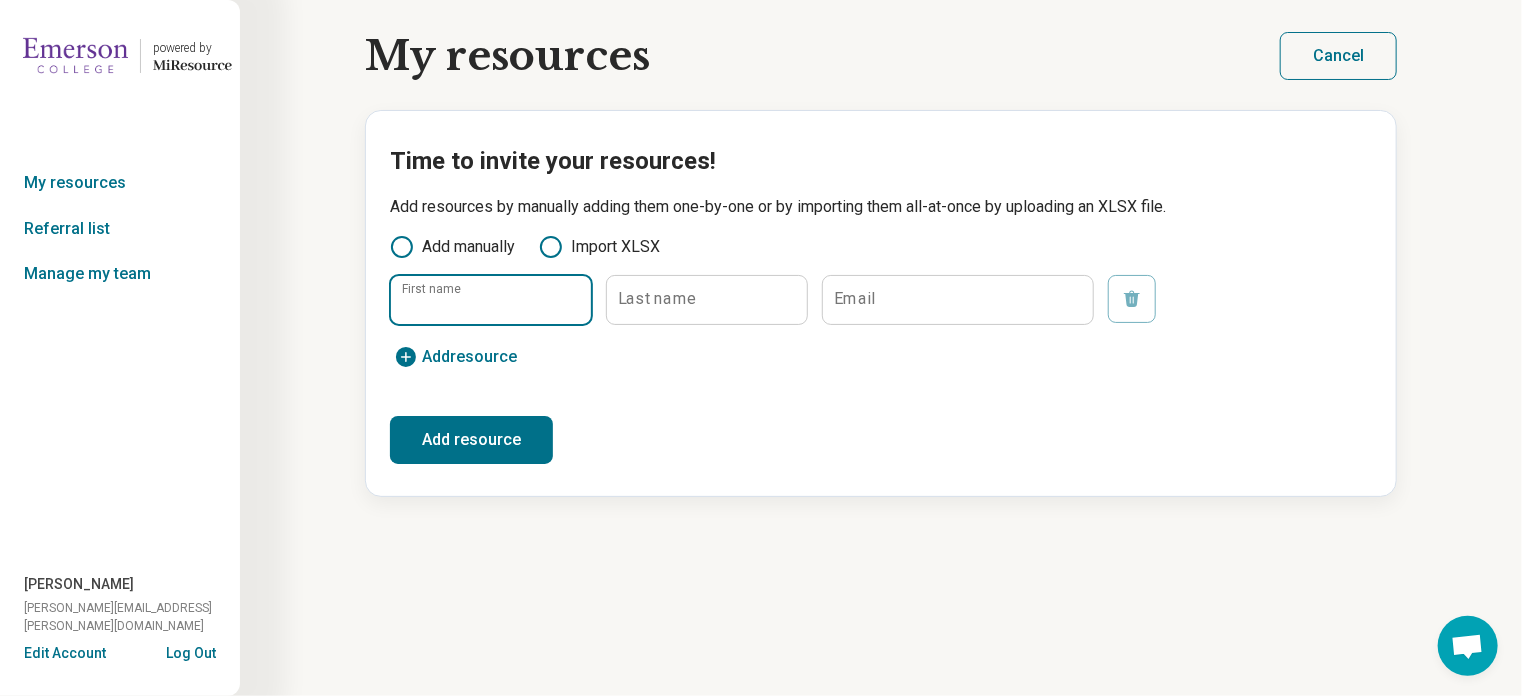 click on "First name" at bounding box center [491, 300] 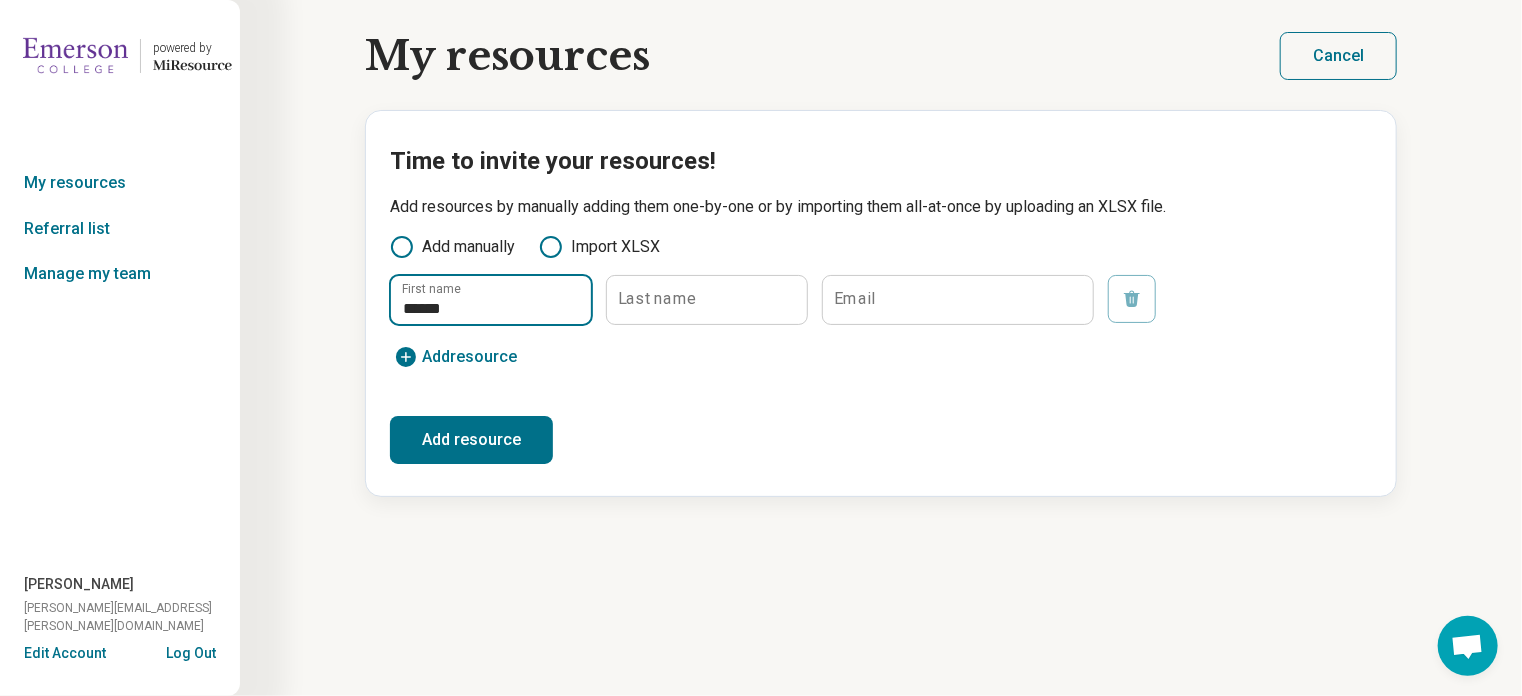 type on "******" 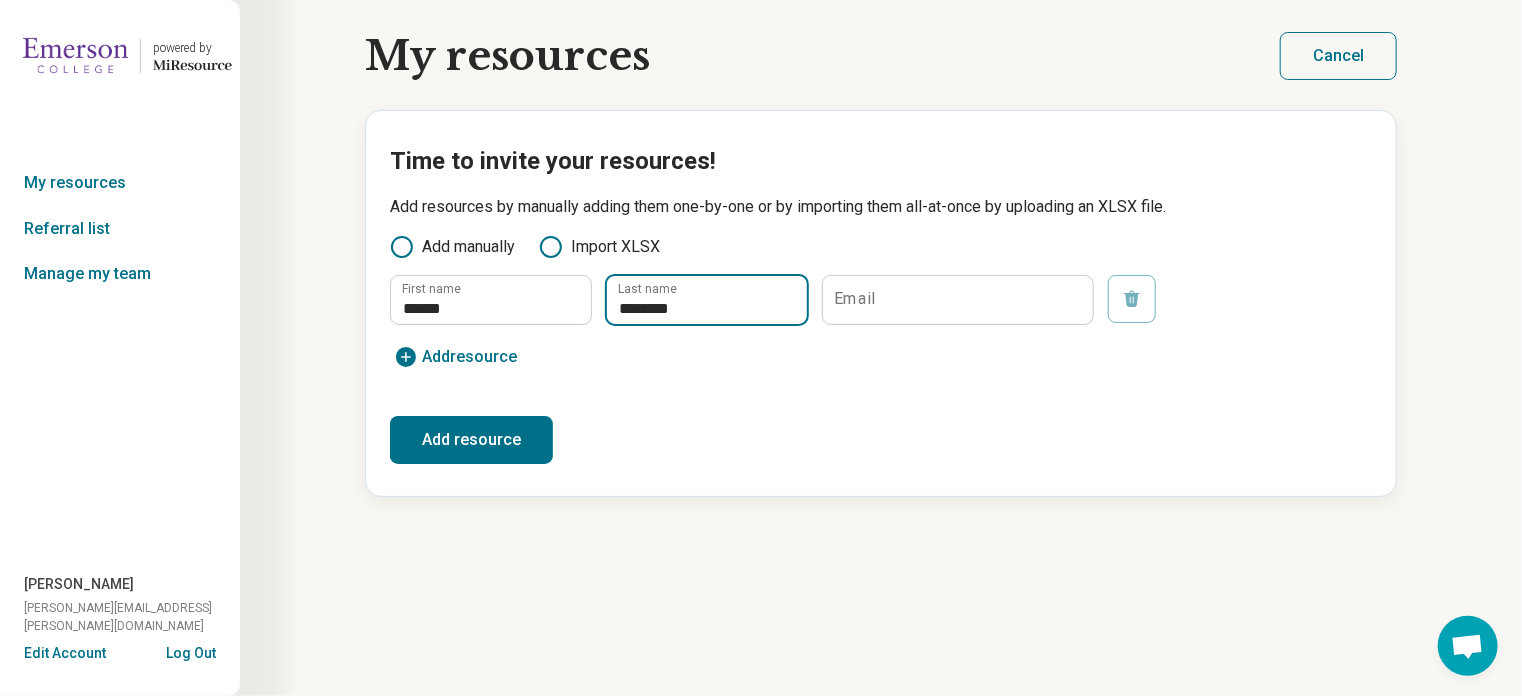 type on "********" 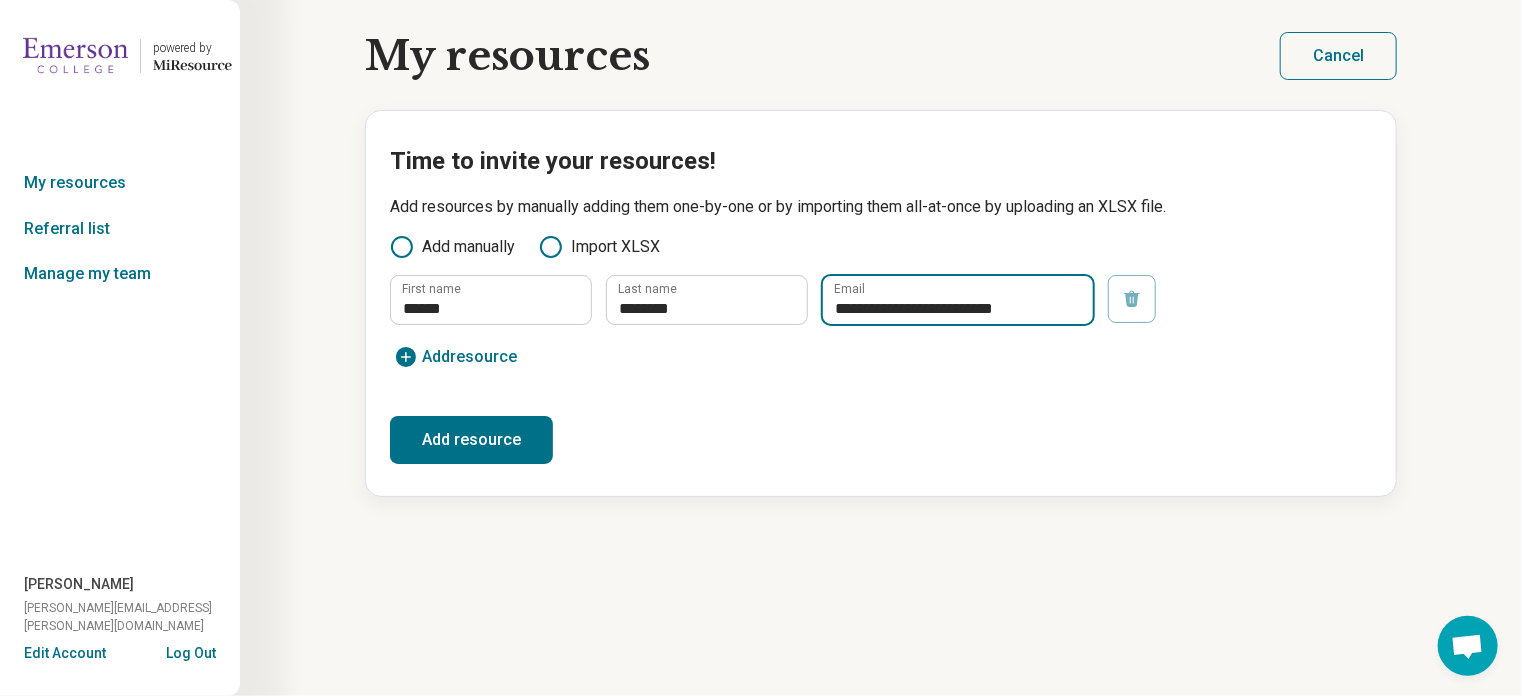 type on "**********" 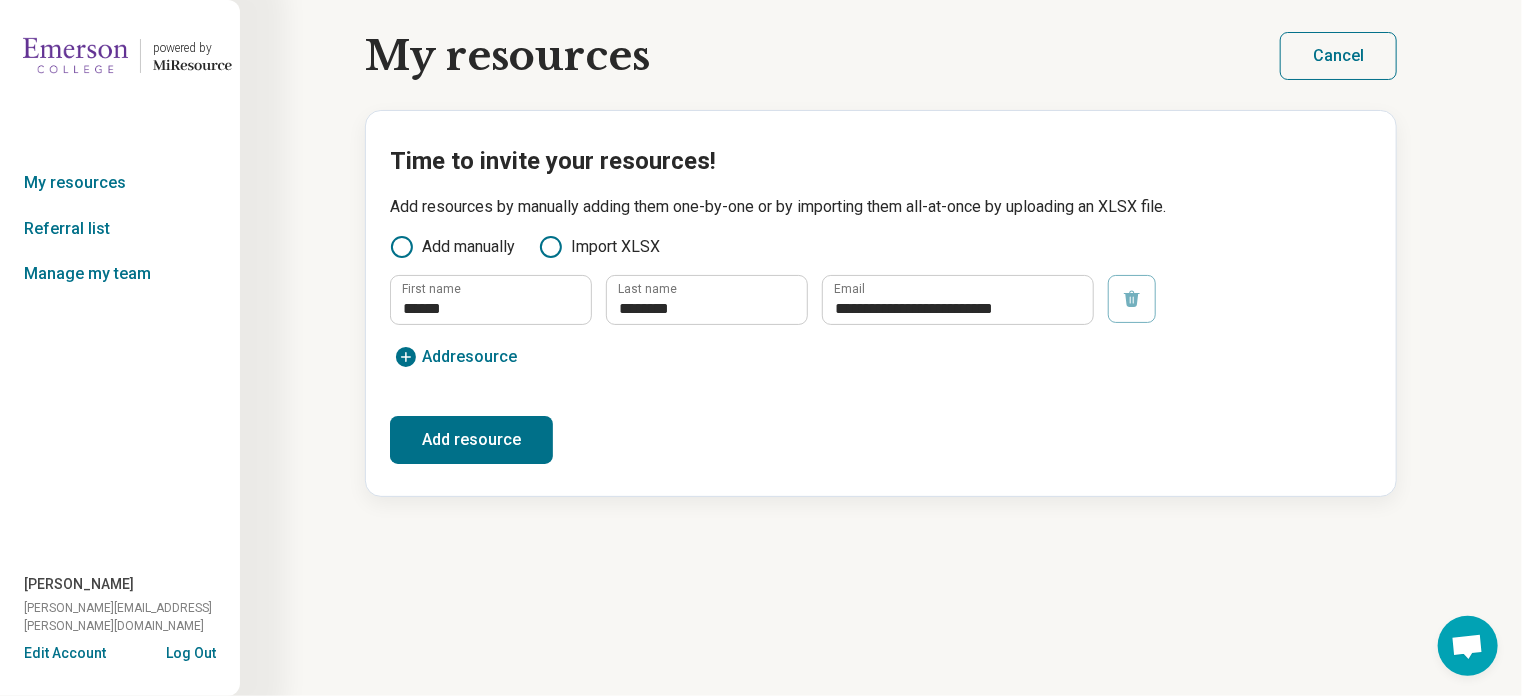 click on "Add resource" at bounding box center [471, 440] 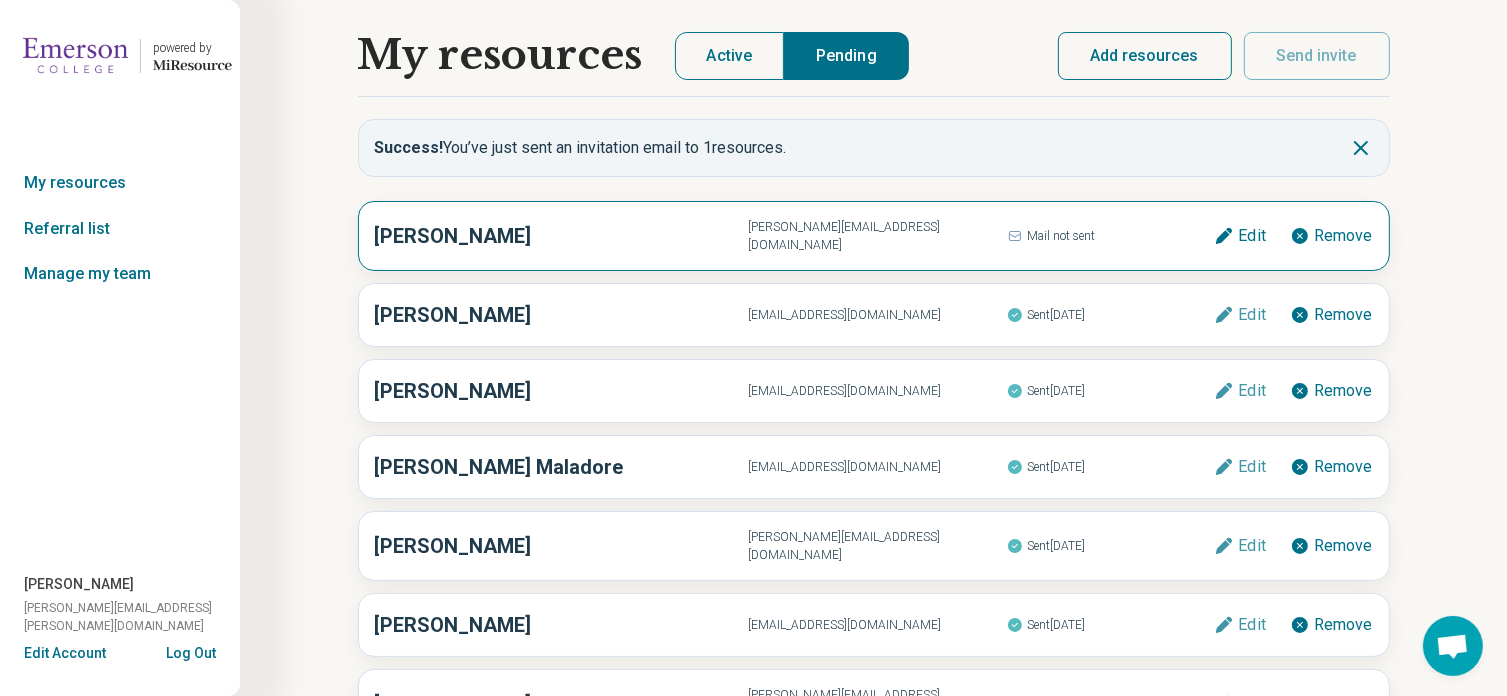 click on "Mail not sent" at bounding box center [1110, 236] 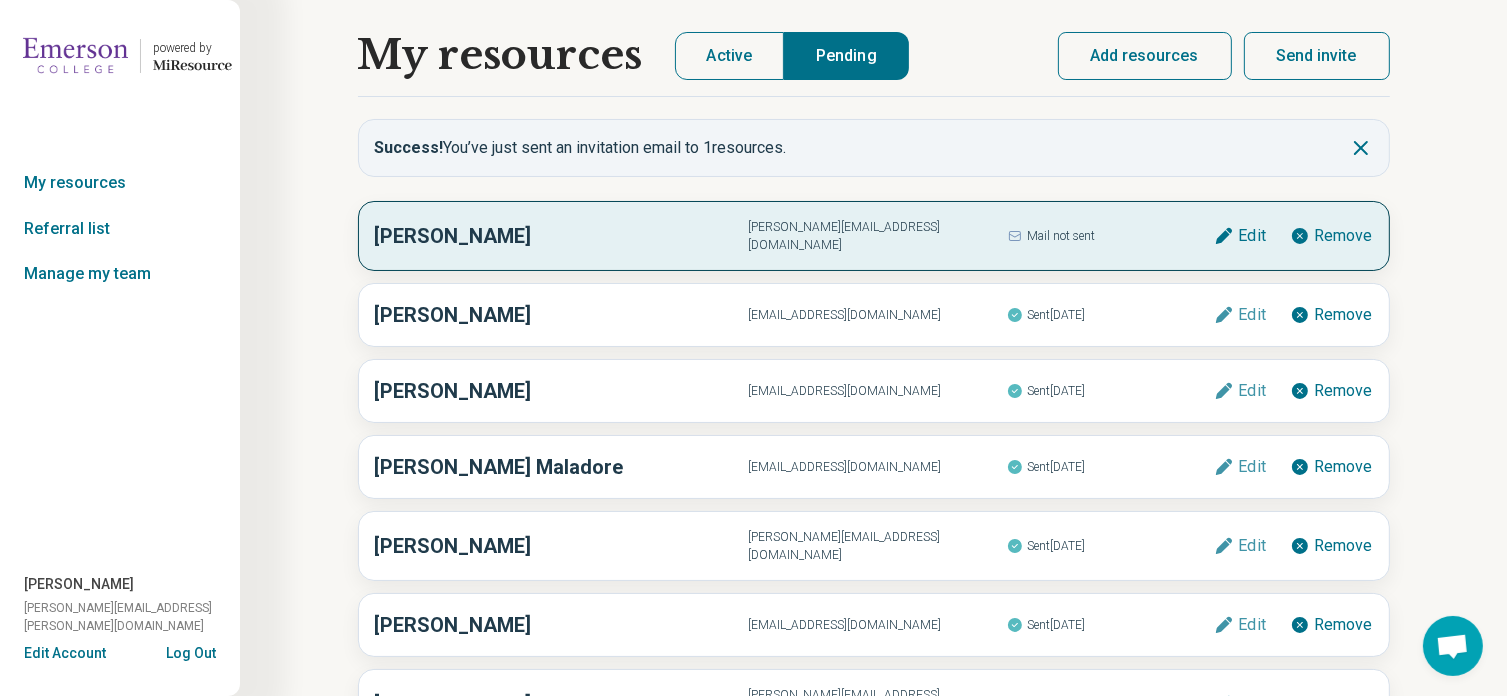 click on "Send invite" at bounding box center [1317, 56] 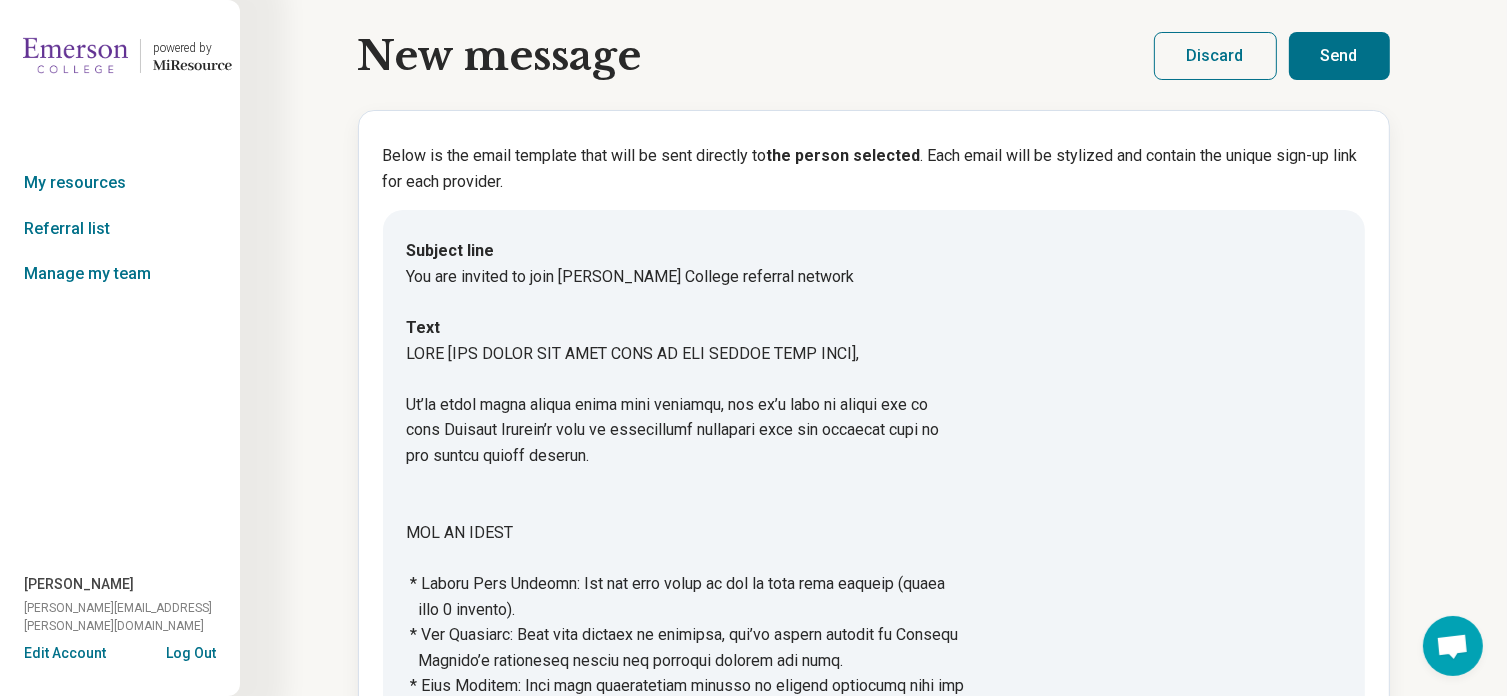 click on "Send" at bounding box center (1339, 56) 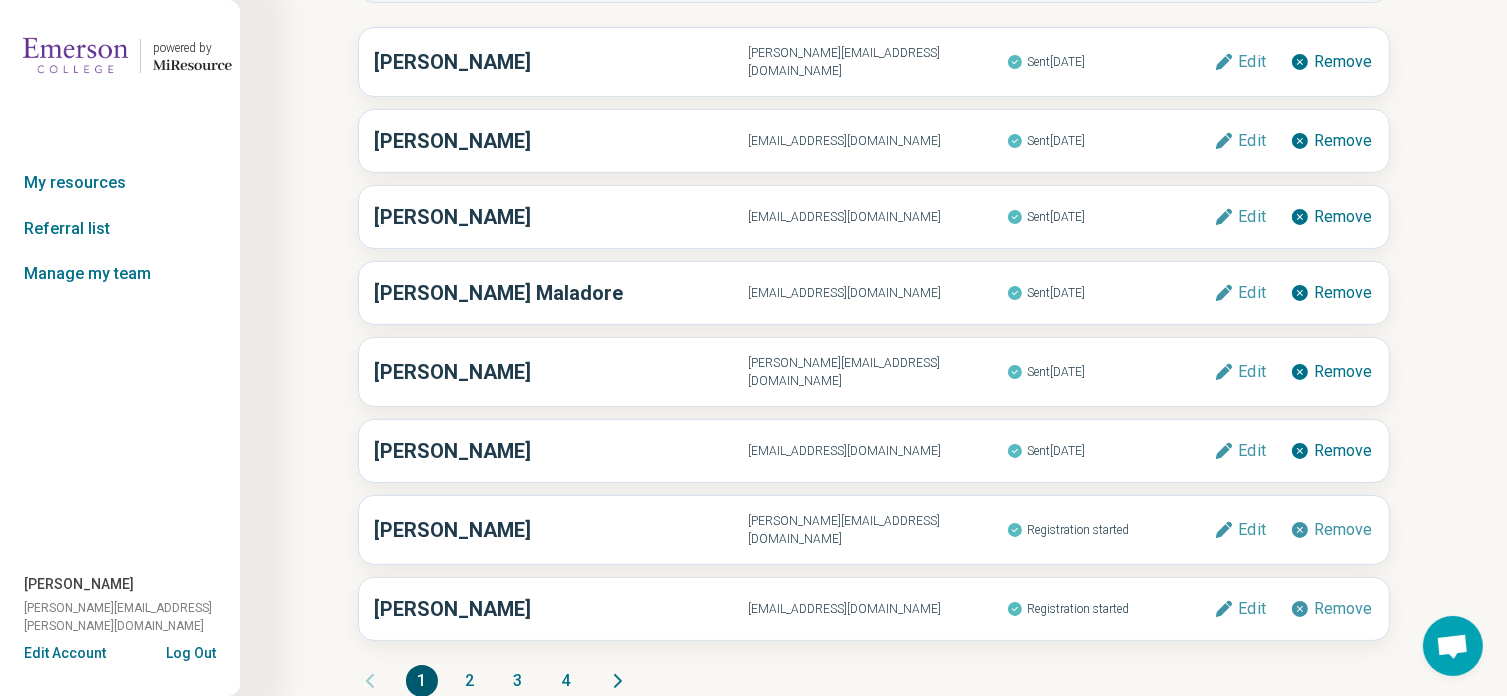 scroll, scrollTop: 175, scrollLeft: 0, axis: vertical 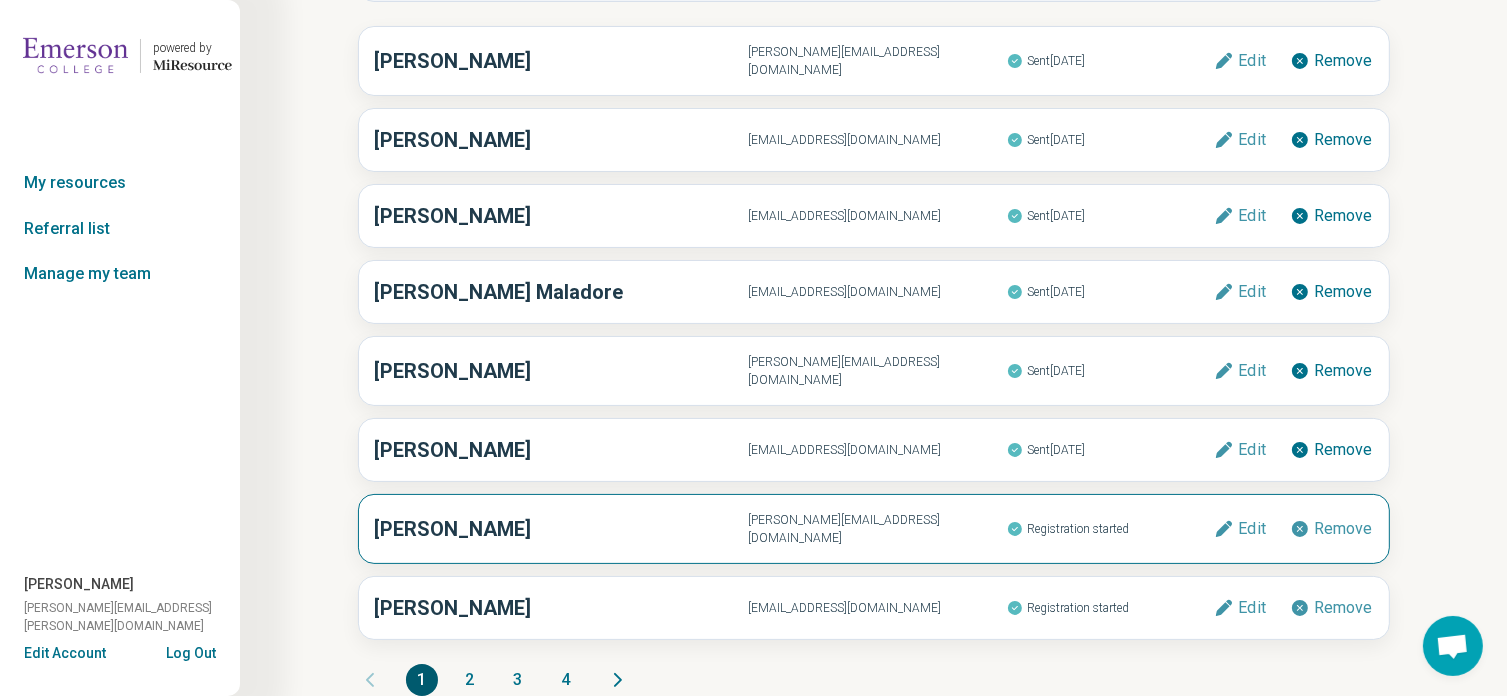 click on "[PERSON_NAME][EMAIL_ADDRESS][DOMAIN_NAME]" at bounding box center (877, 529) 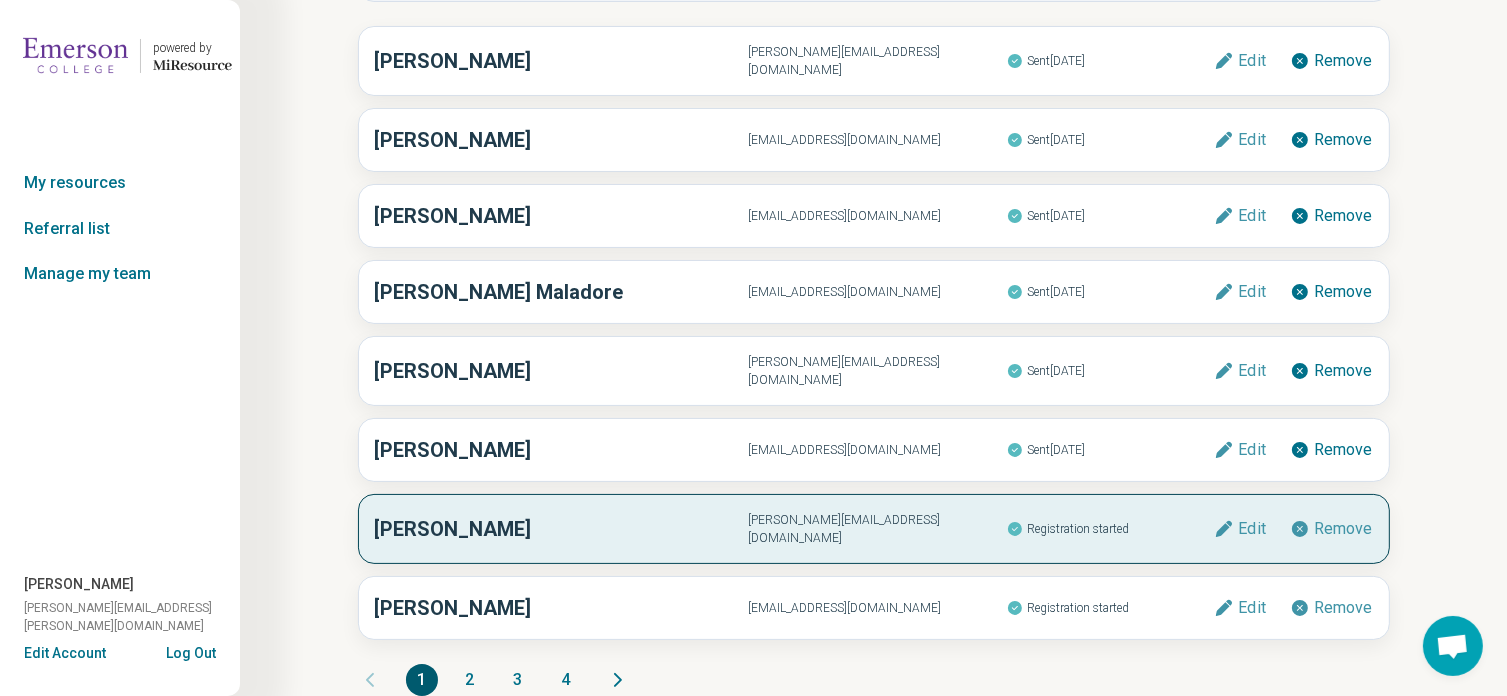 click on "[PERSON_NAME][EMAIL_ADDRESS][DOMAIN_NAME]" at bounding box center (877, 529) 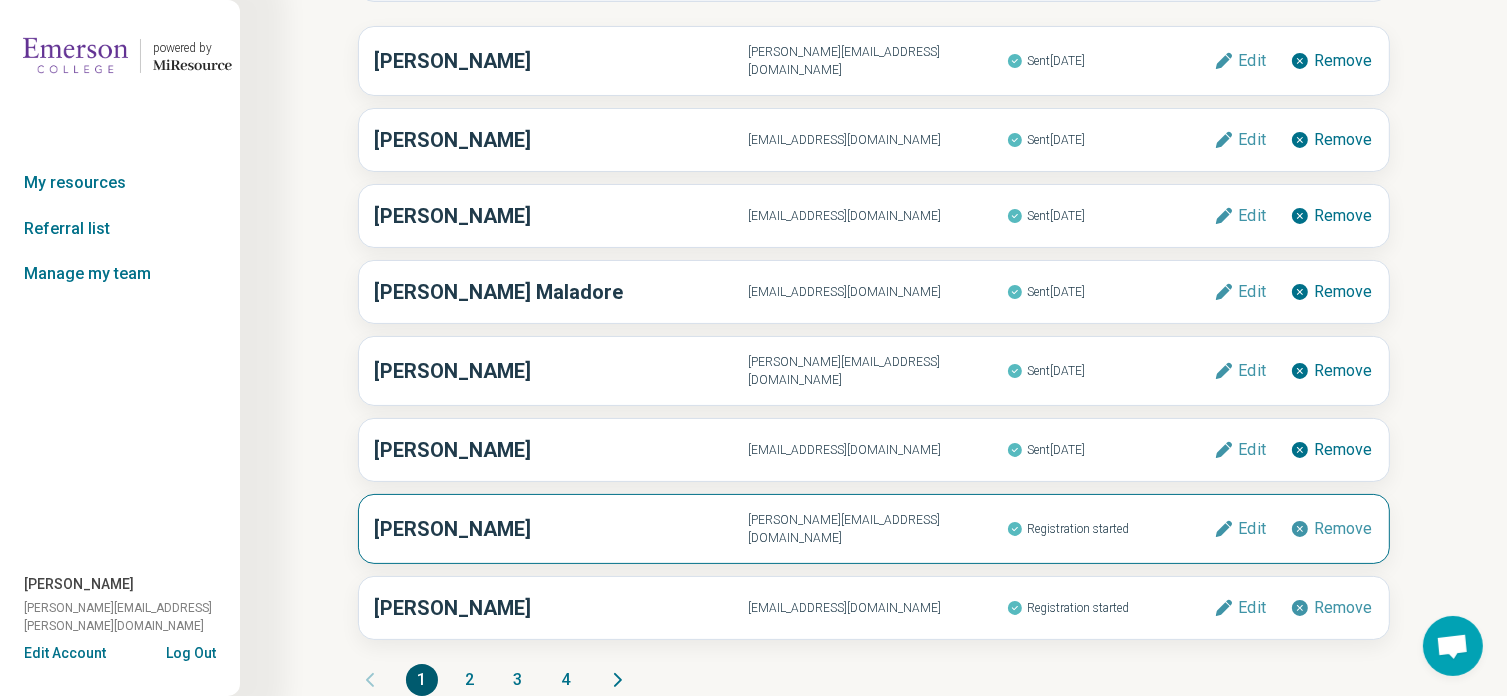 scroll, scrollTop: 0, scrollLeft: 0, axis: both 